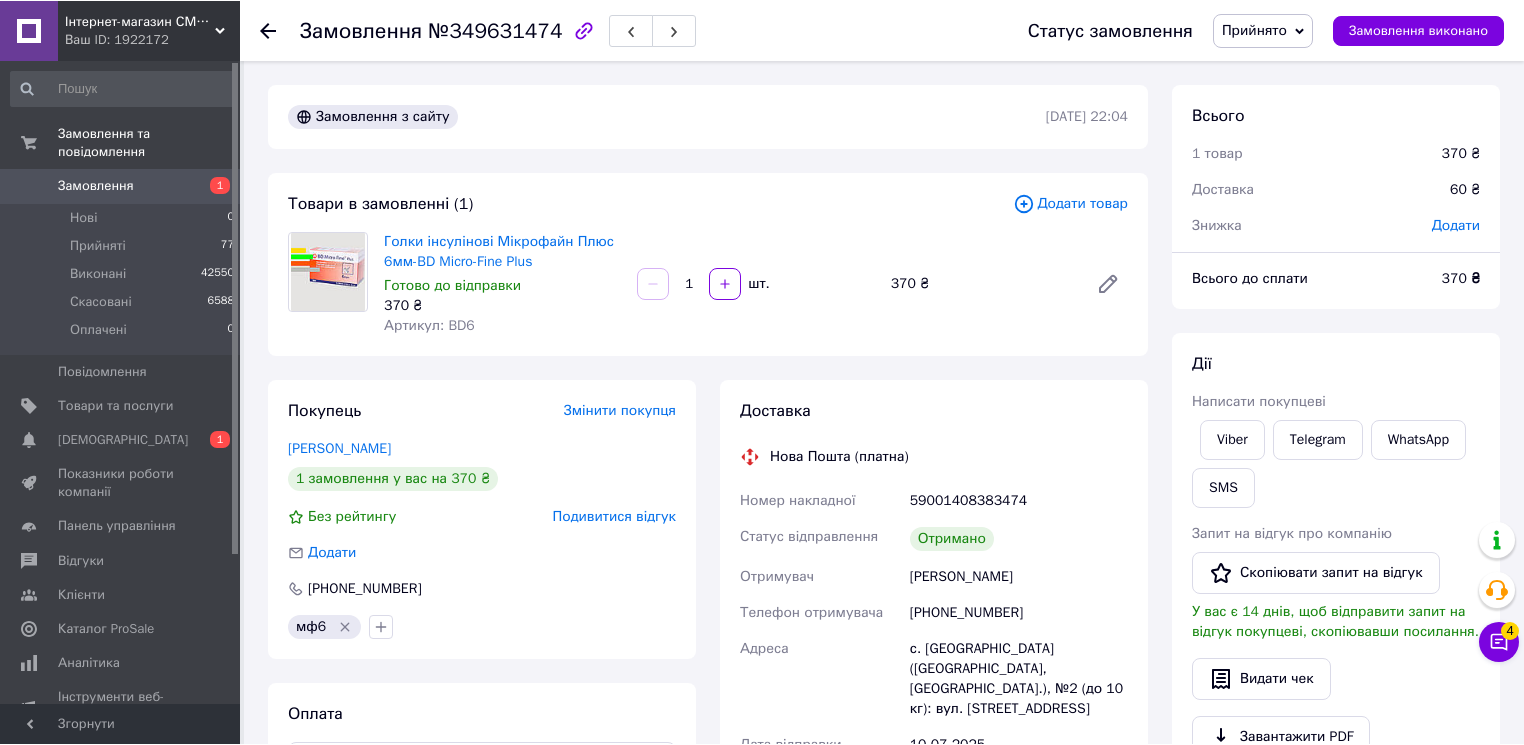 scroll, scrollTop: 287, scrollLeft: 0, axis: vertical 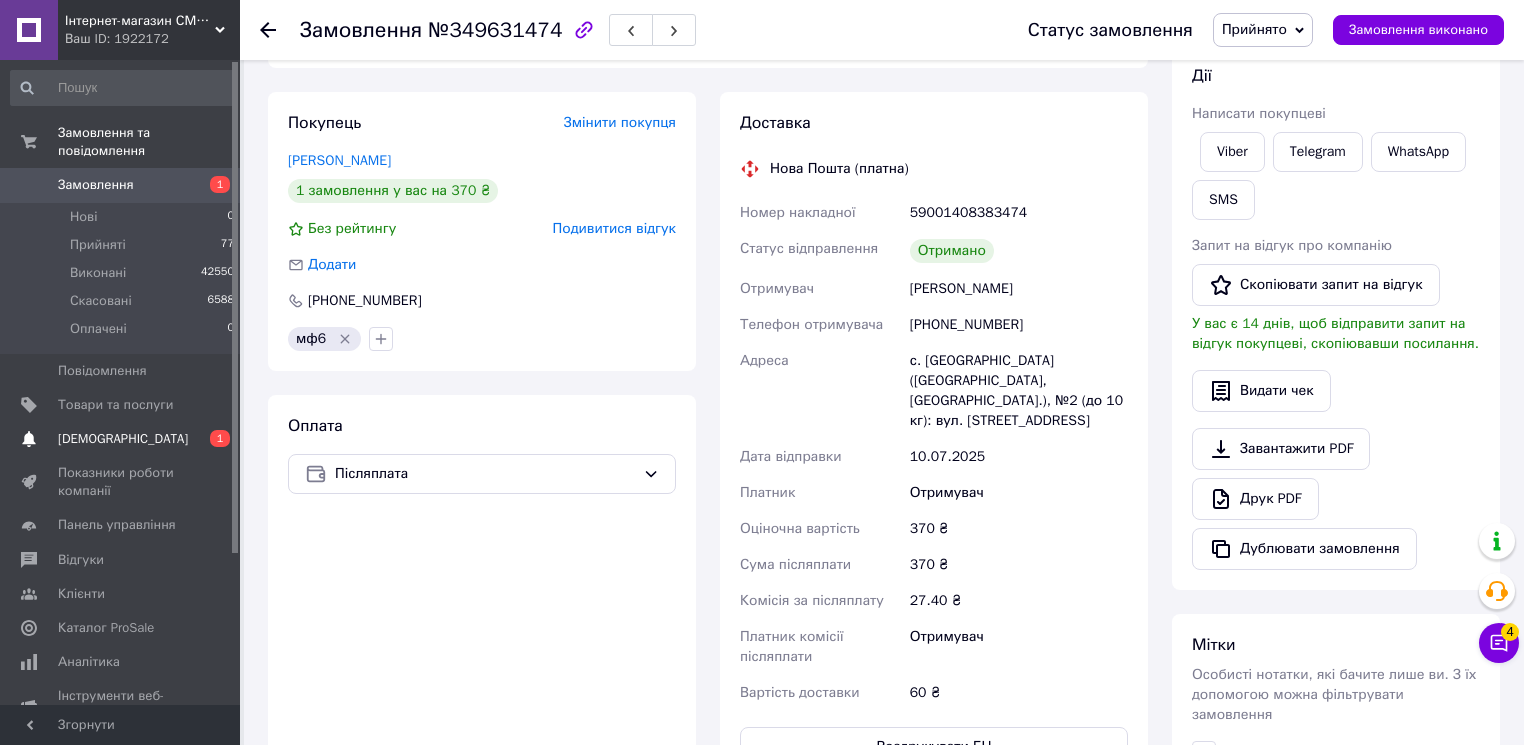 click on "[DEMOGRAPHIC_DATA]" at bounding box center (123, 439) 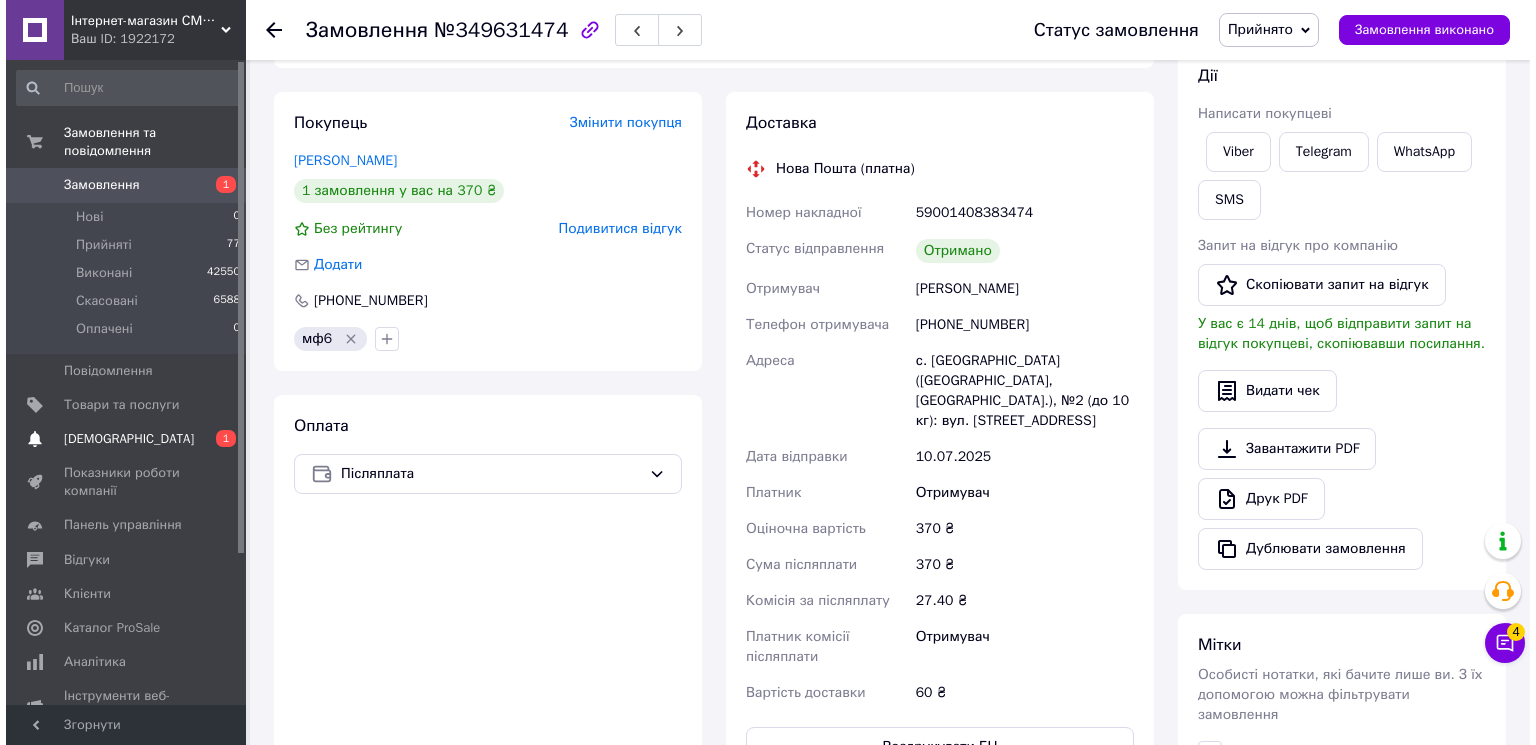 scroll, scrollTop: 0, scrollLeft: 0, axis: both 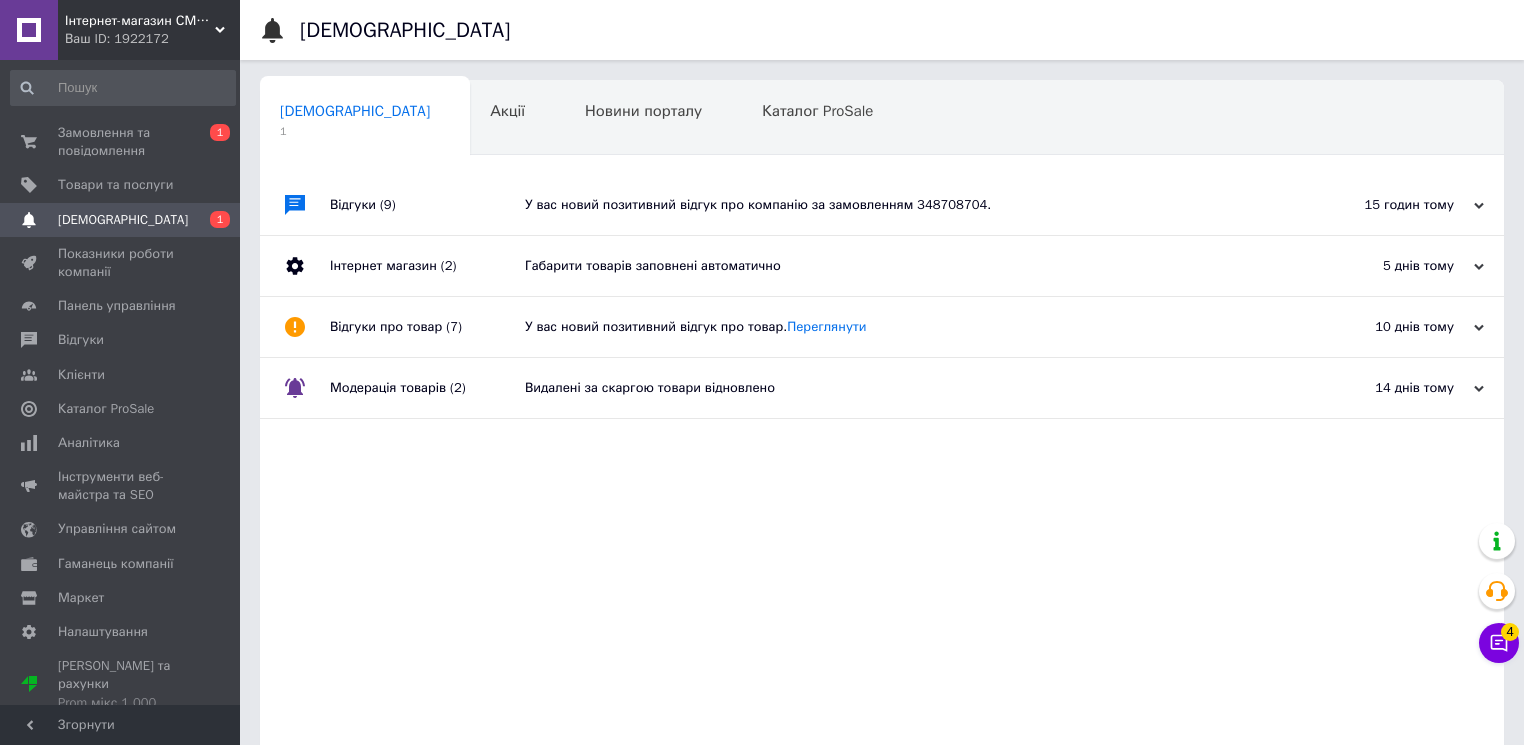 click on "У вас новий позитивний відгук про компанію за замовленням 348708704." at bounding box center [904, 205] 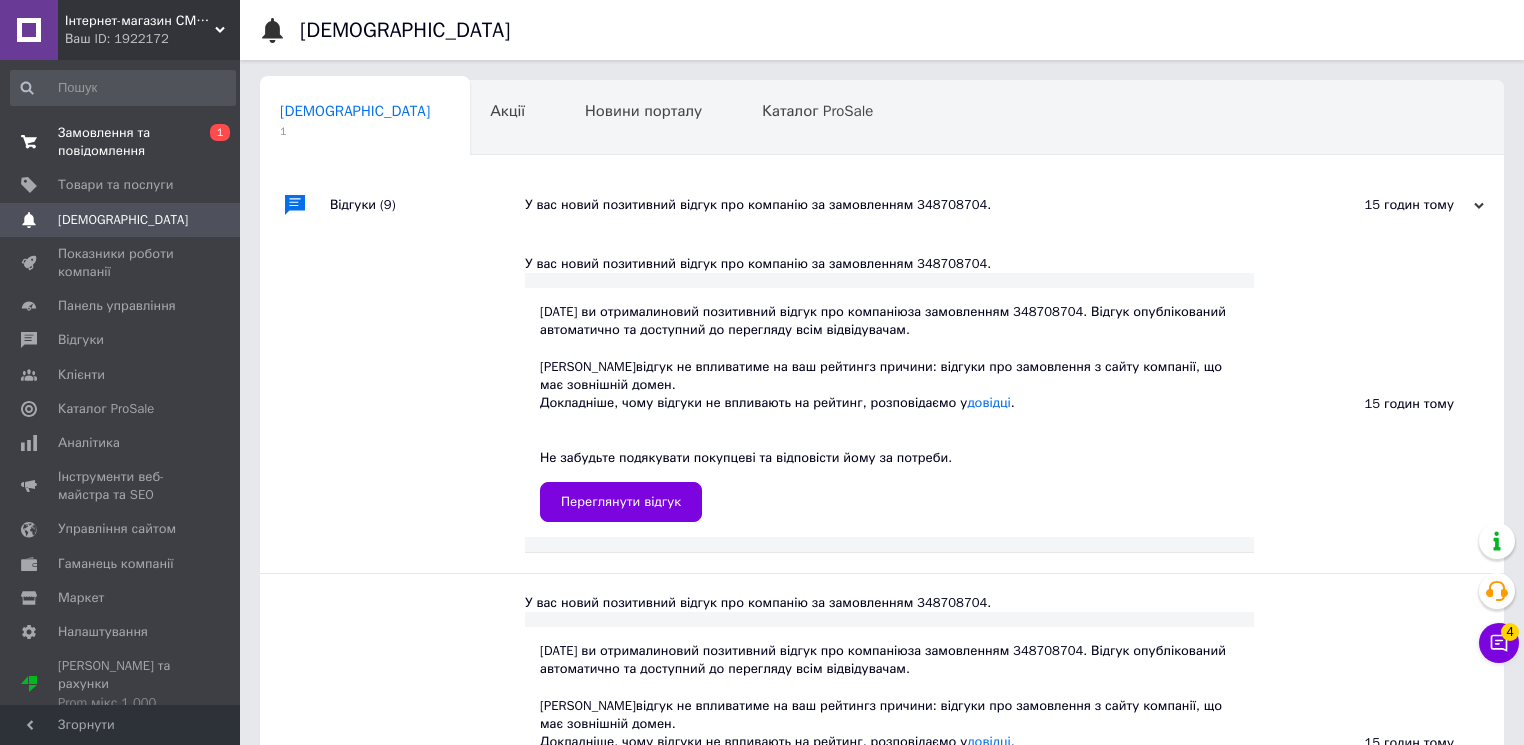 click on "Замовлення та повідомлення" at bounding box center [121, 142] 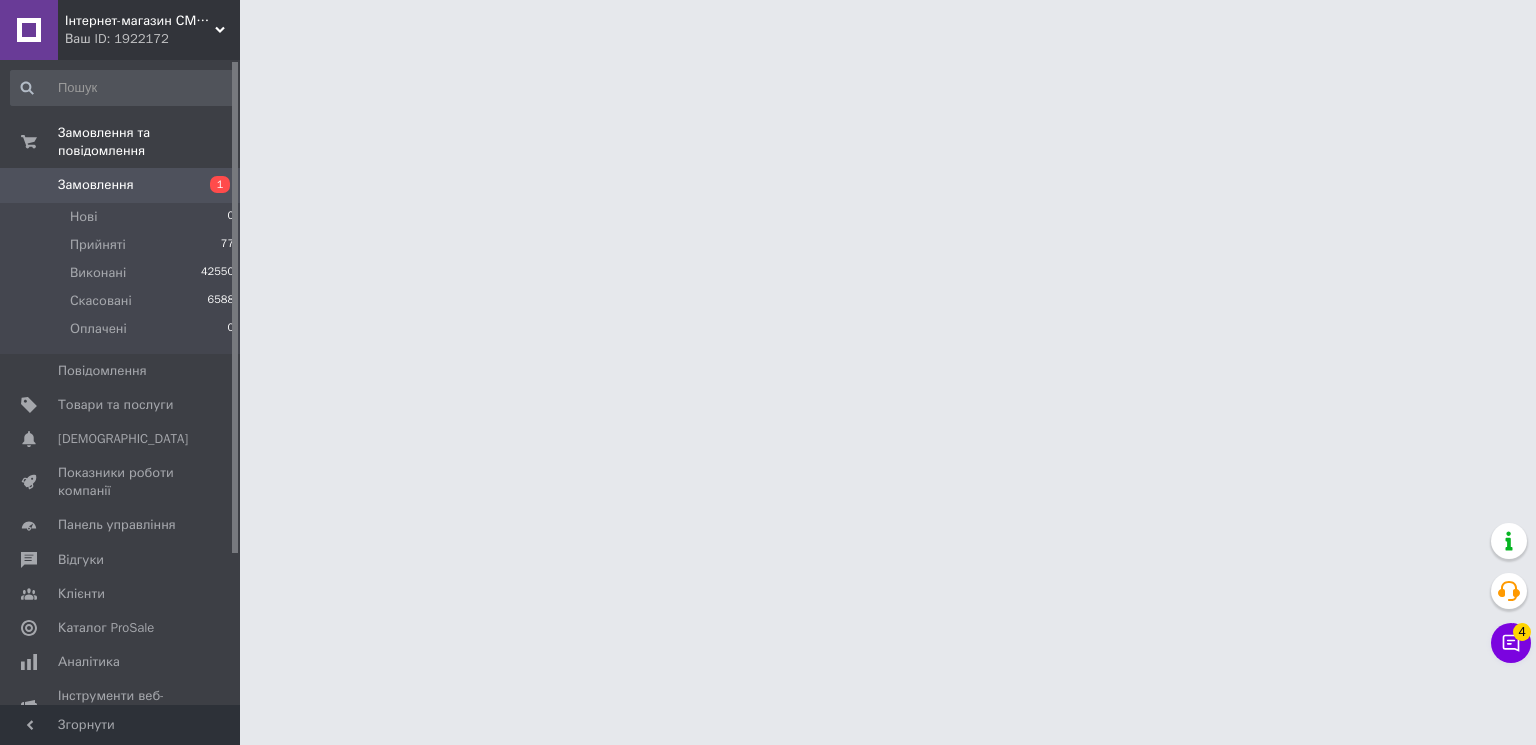 click on "Замовлення" at bounding box center (96, 185) 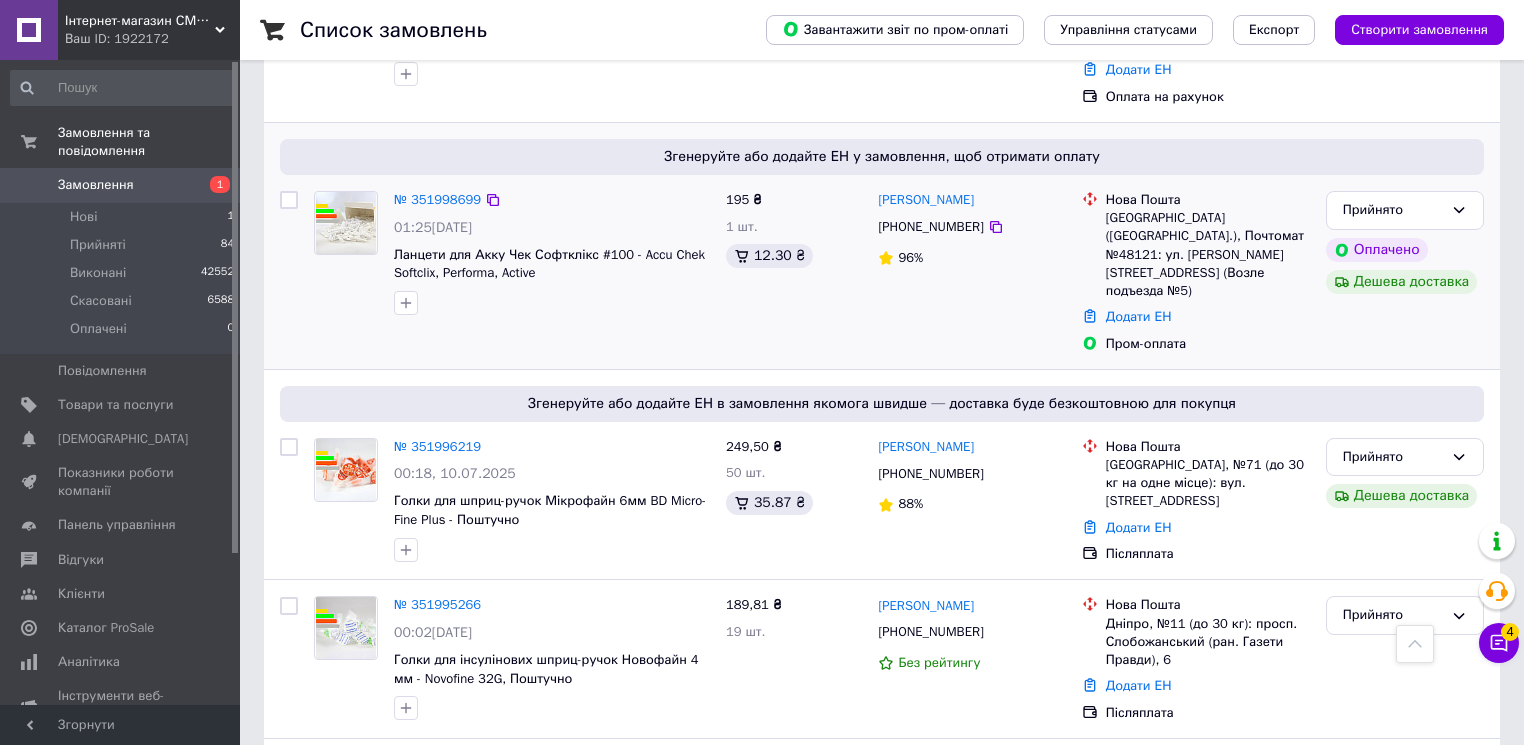 scroll, scrollTop: 560, scrollLeft: 0, axis: vertical 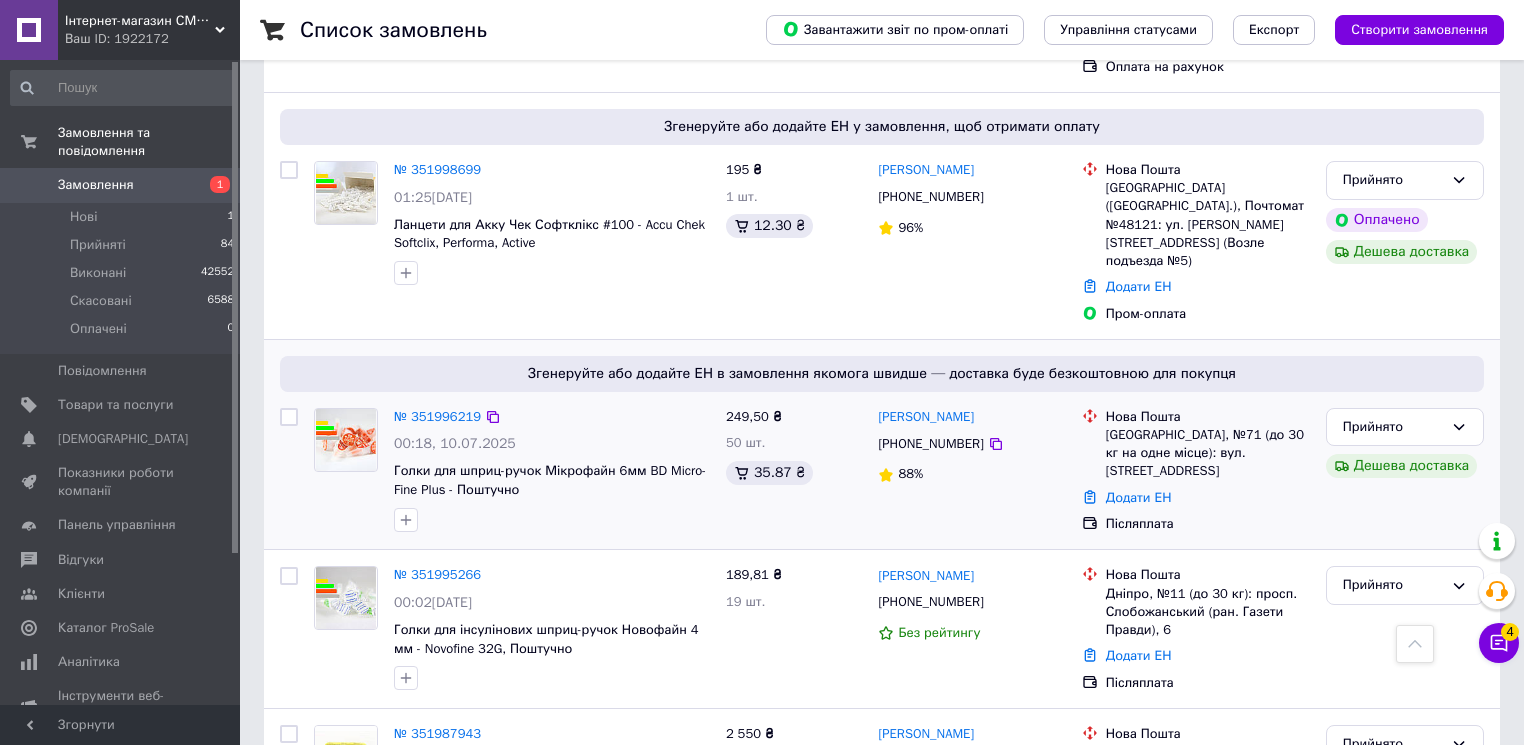 click on "88%" at bounding box center (971, 474) 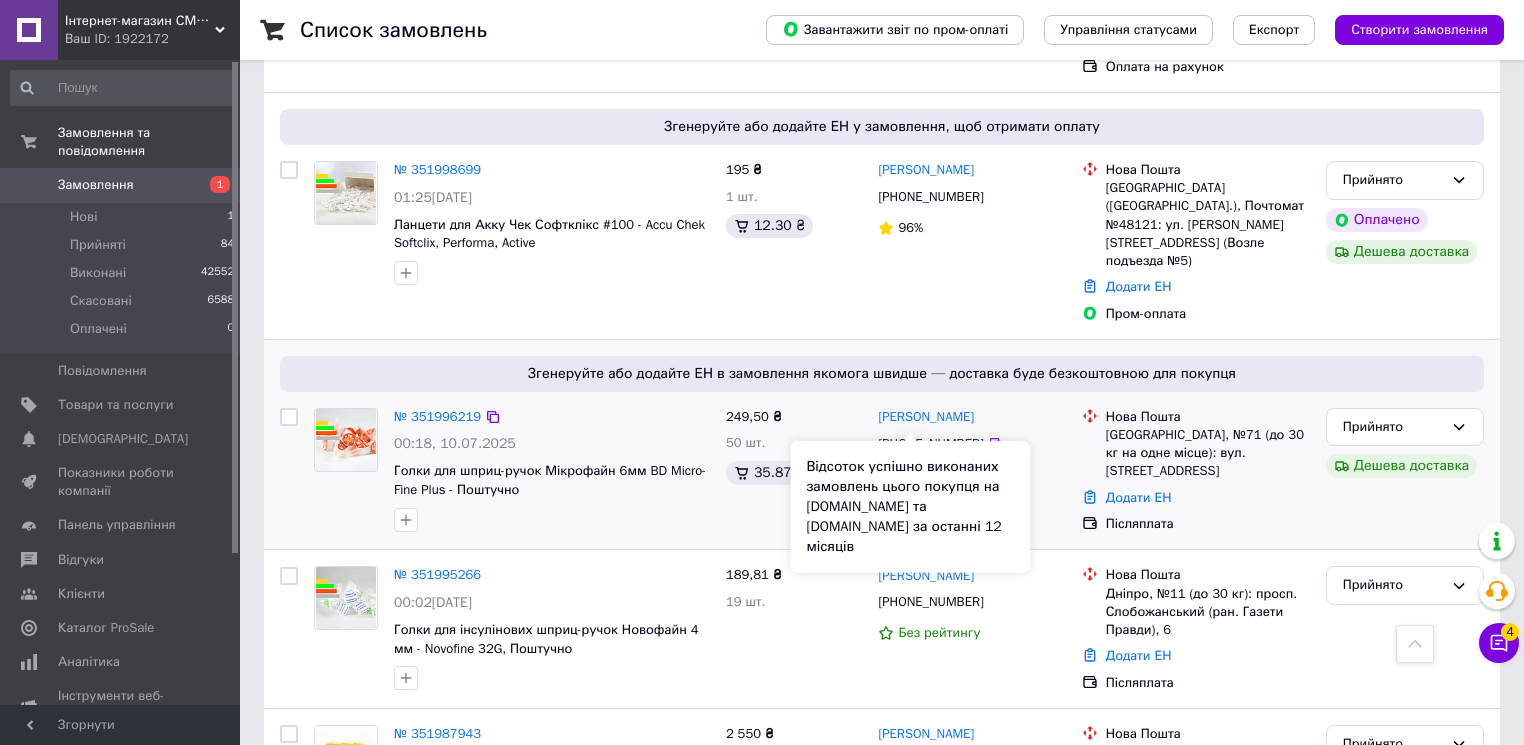 click on "88%" at bounding box center (910, 473) 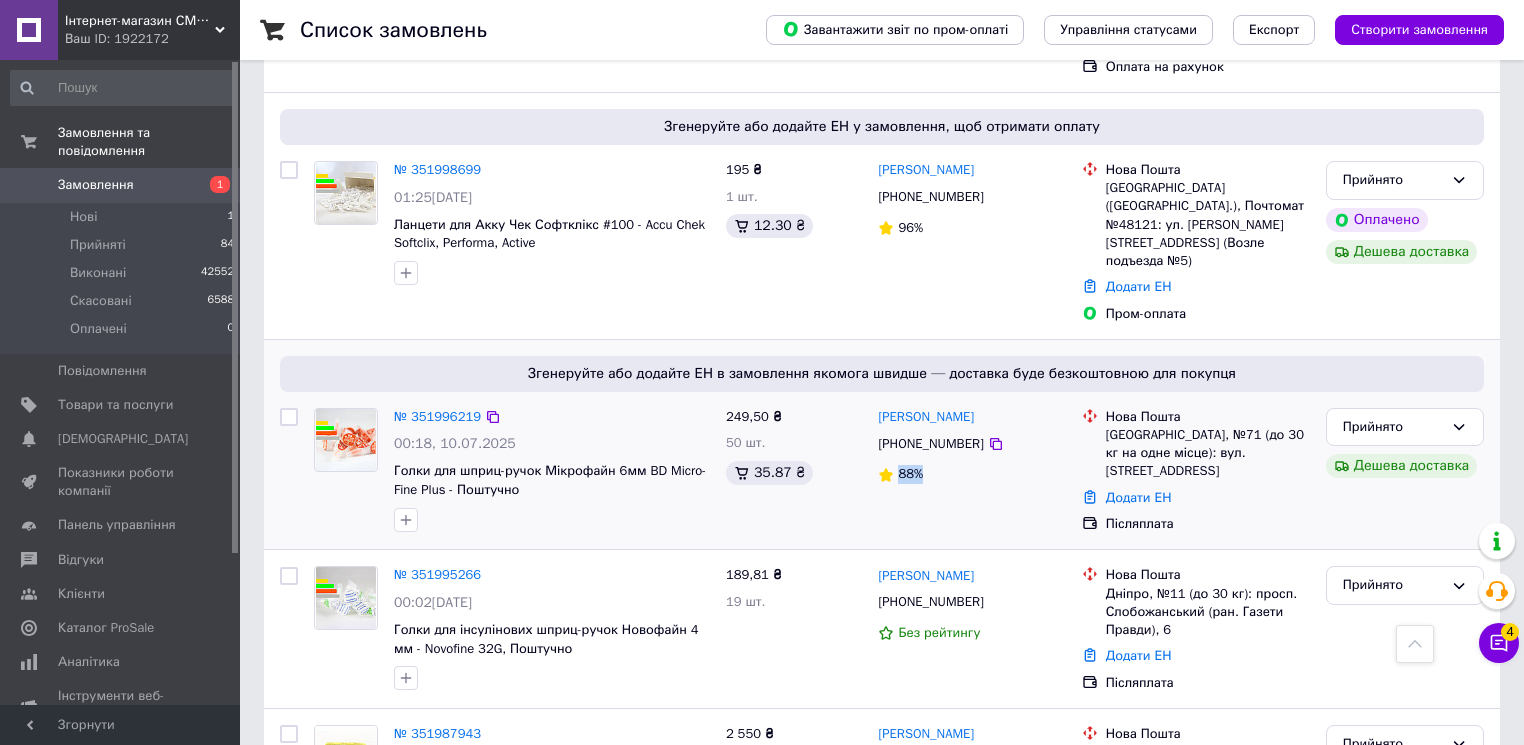 drag, startPoint x: 924, startPoint y: 424, endPoint x: 879, endPoint y: 421, distance: 45.099888 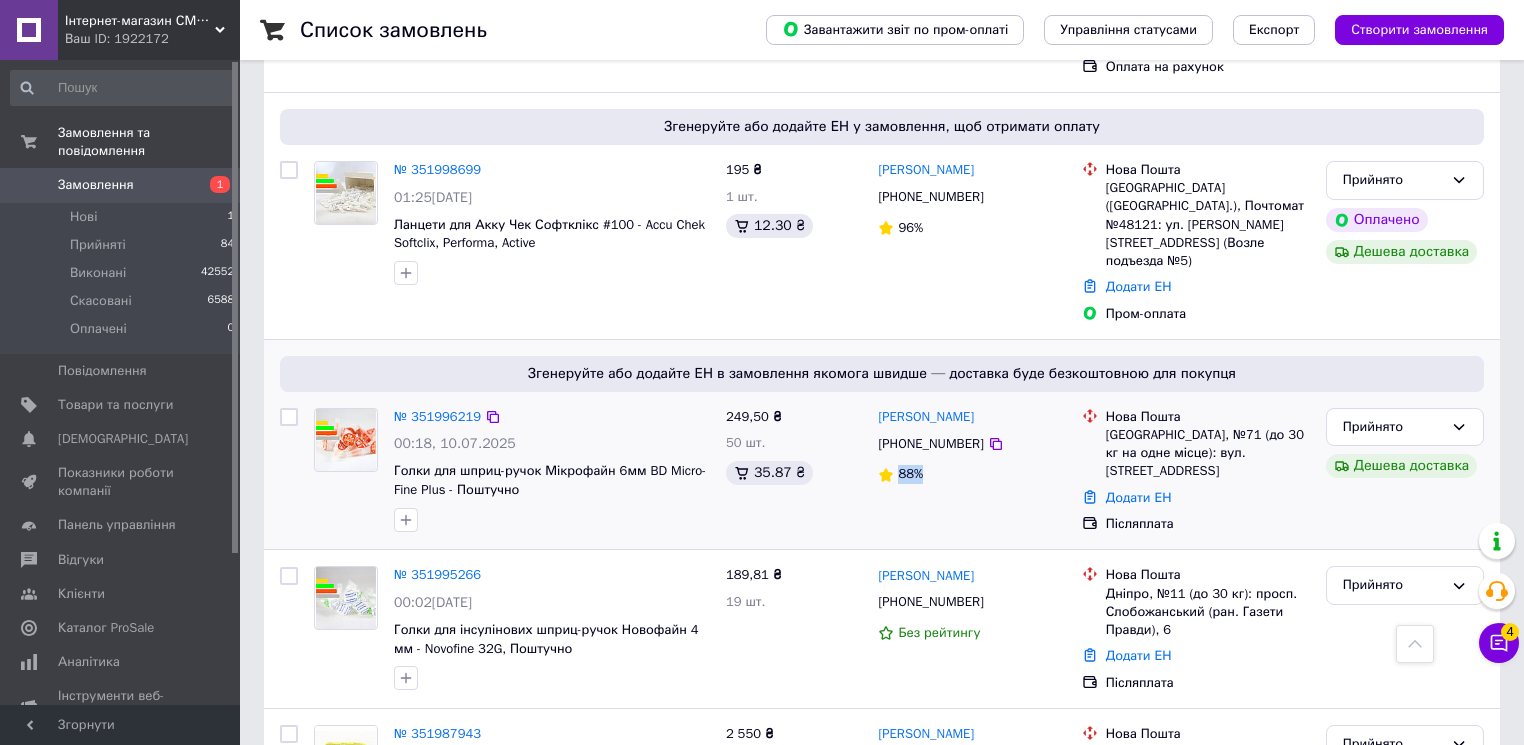 click on "88%" at bounding box center (900, 474) 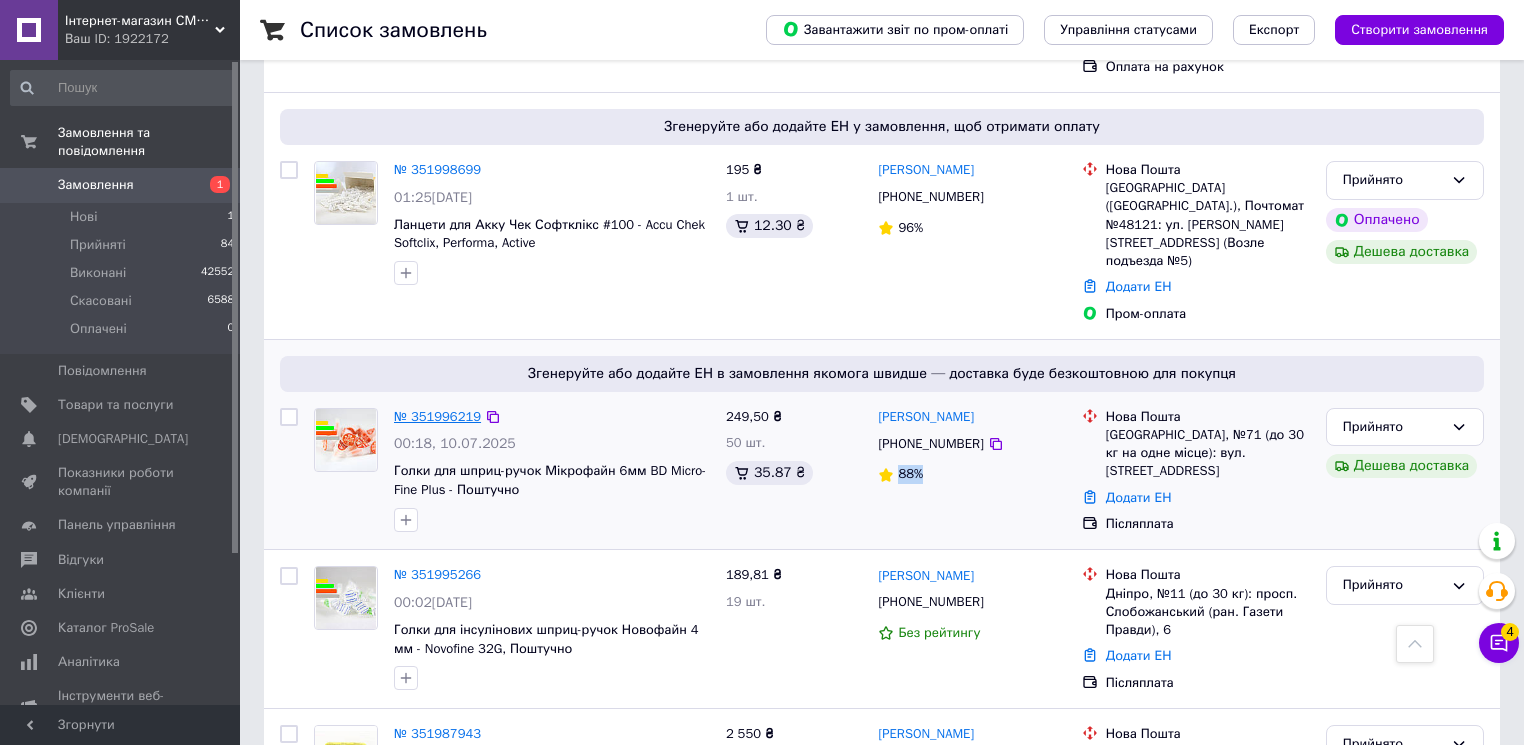 click on "№ 351996219" at bounding box center [437, 416] 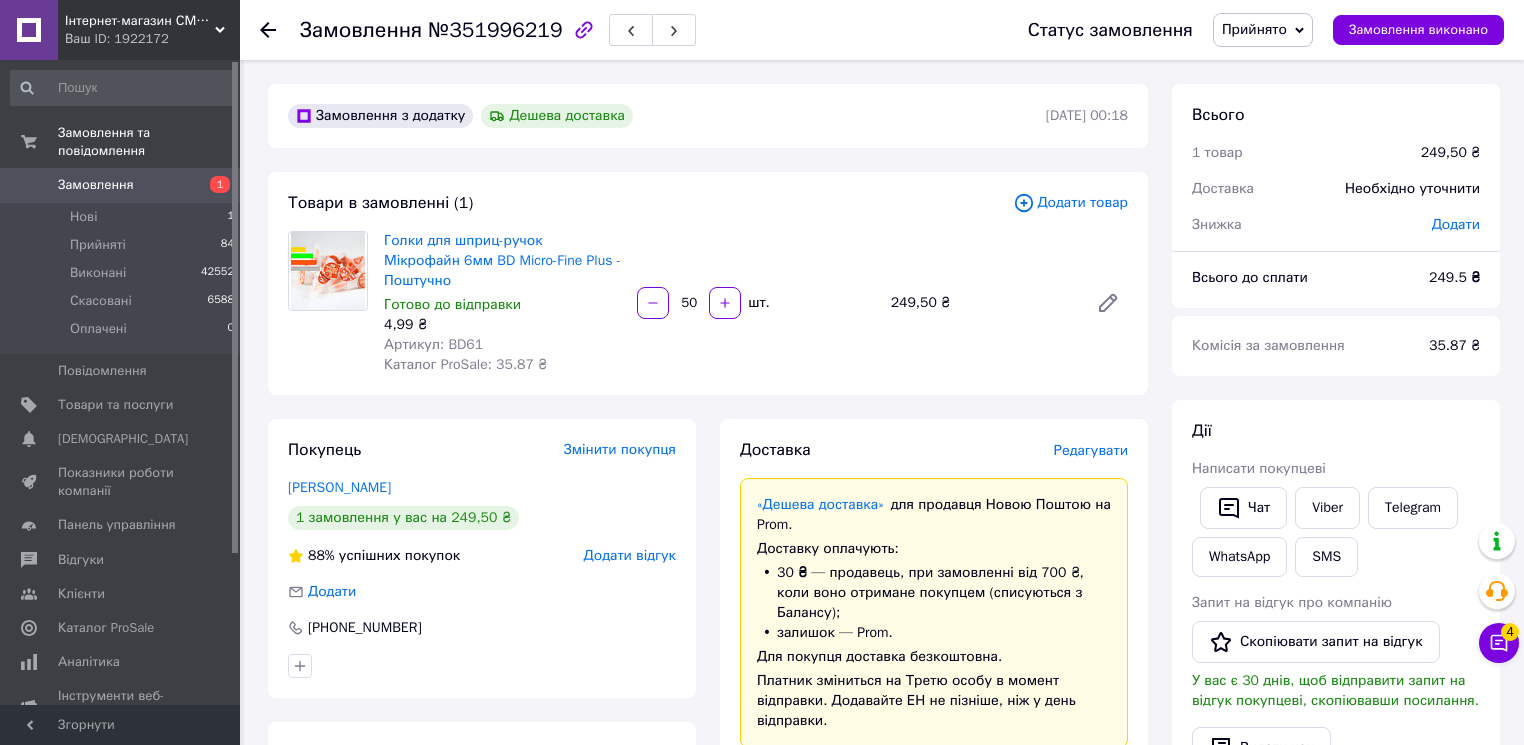 scroll, scrollTop: 160, scrollLeft: 0, axis: vertical 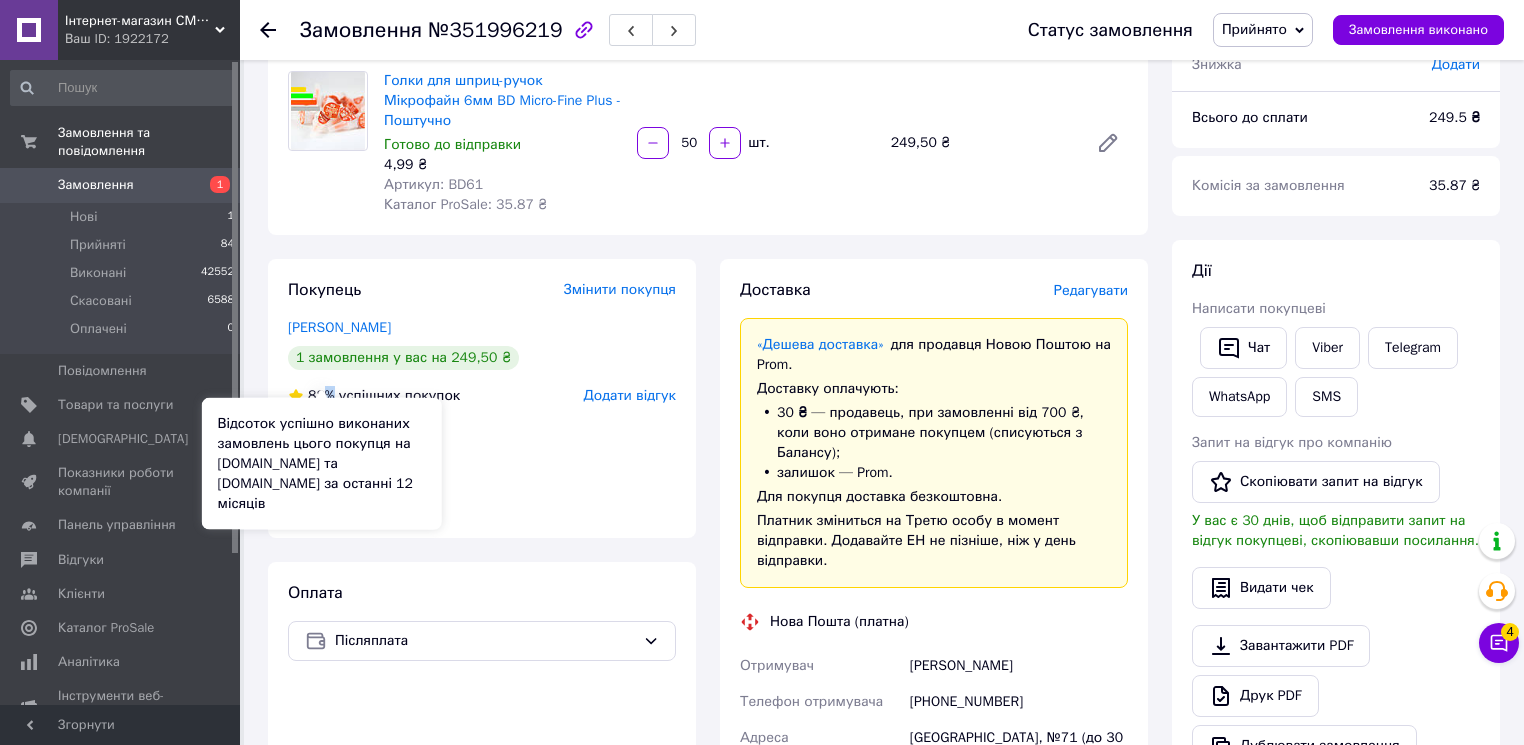 drag, startPoint x: 476, startPoint y: 376, endPoint x: 326, endPoint y: 379, distance: 150.03 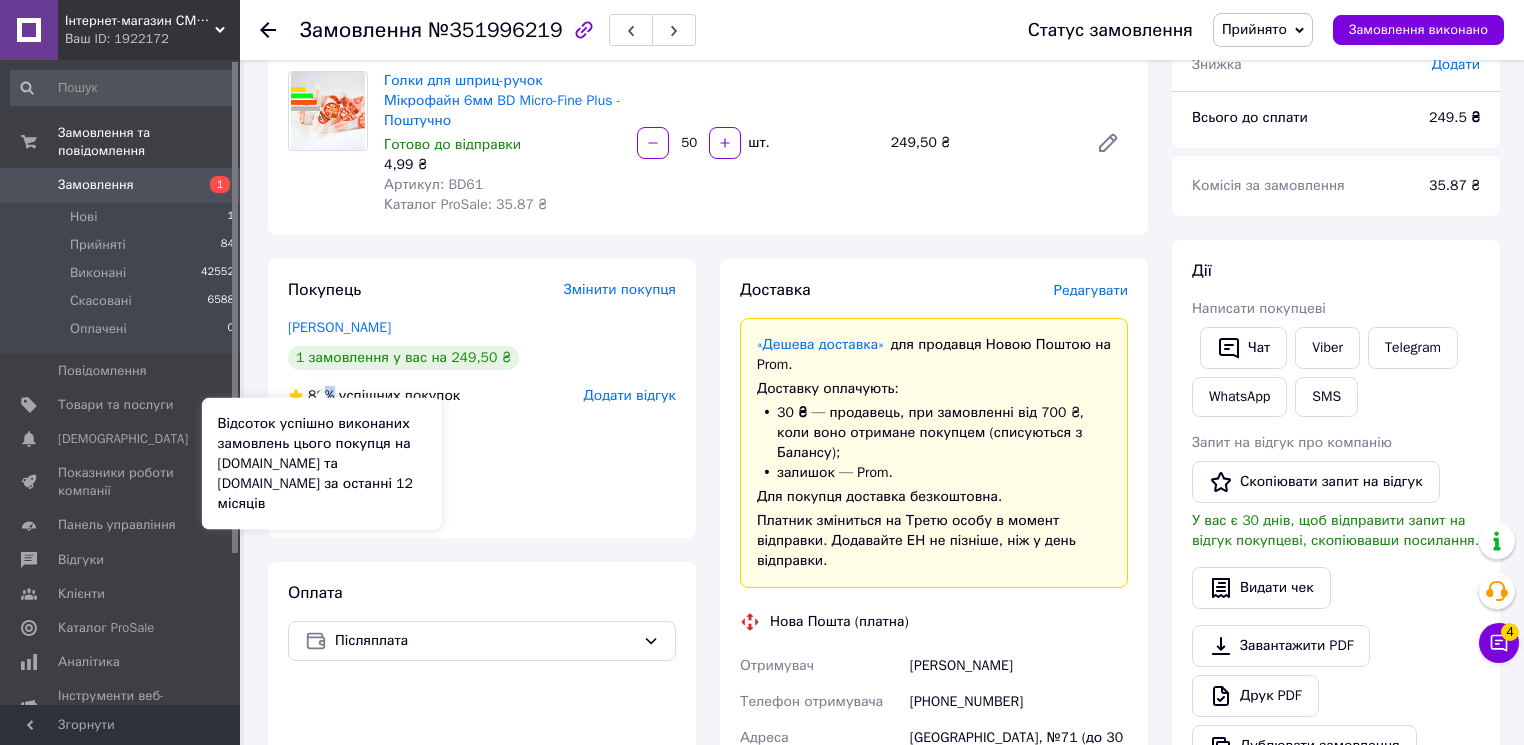 click on "88%   успішних покупок Додати відгук" at bounding box center (482, 396) 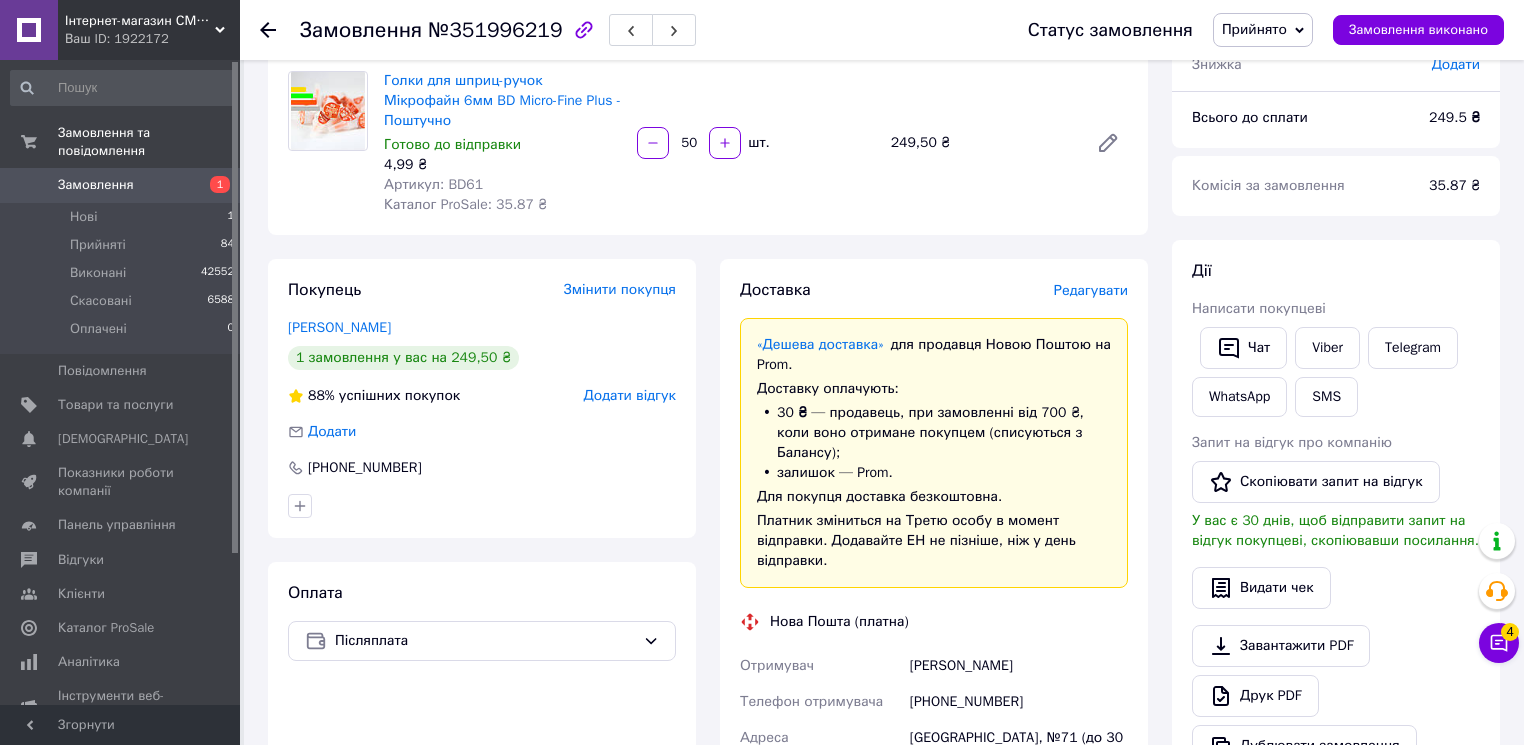 click on "88%   успішних покупок" at bounding box center (374, 396) 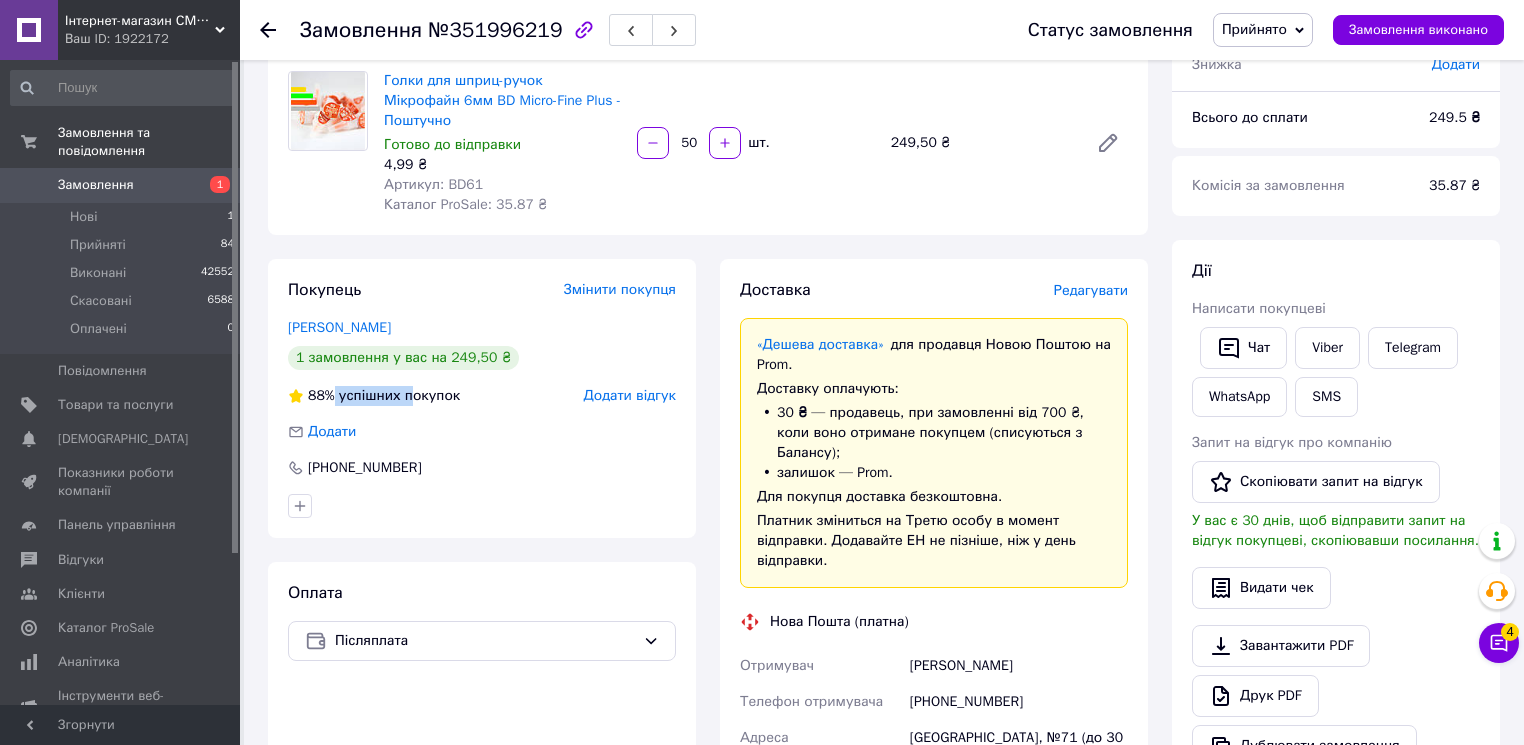 drag, startPoint x: 480, startPoint y: 385, endPoint x: 408, endPoint y: 380, distance: 72.1734 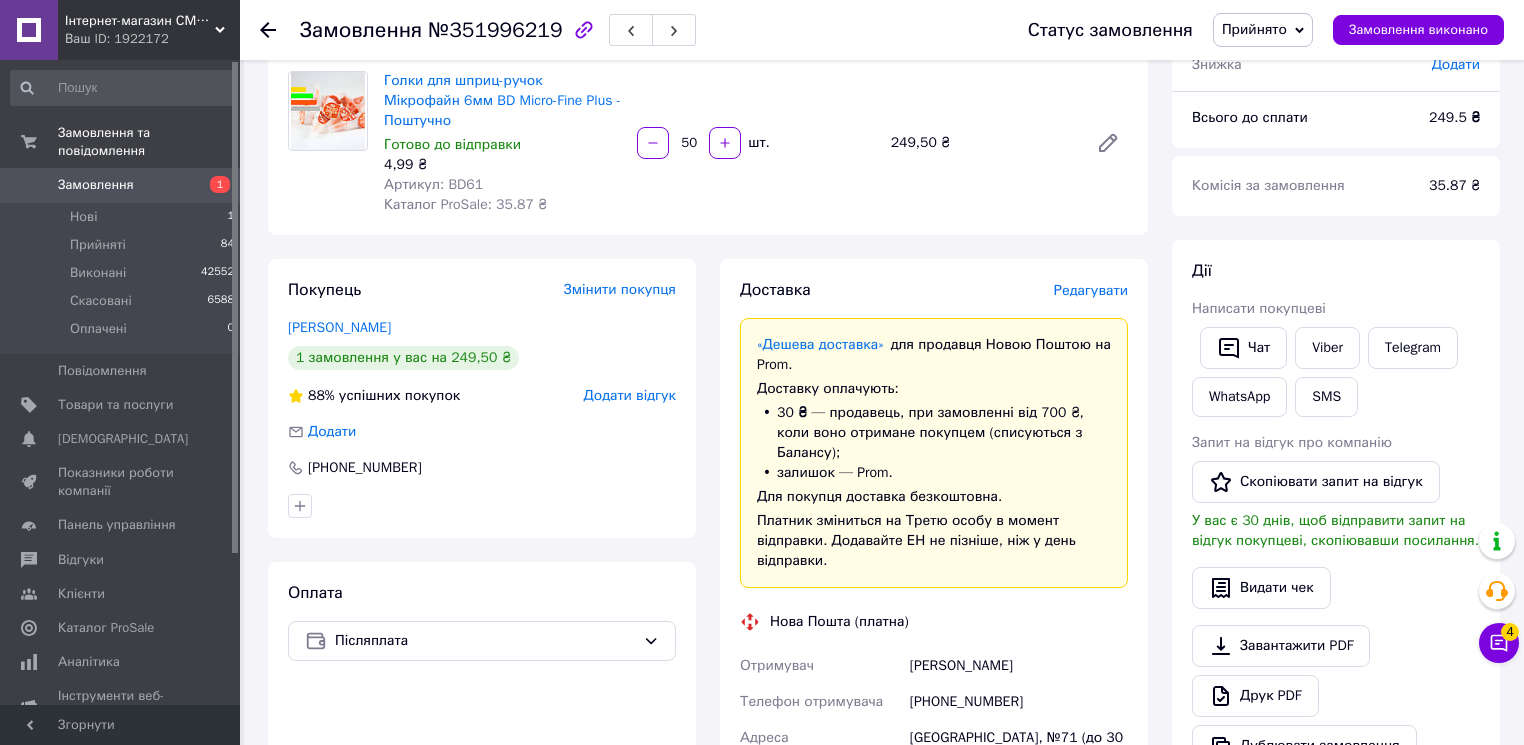 click on "88%   успішних покупок" at bounding box center (374, 396) 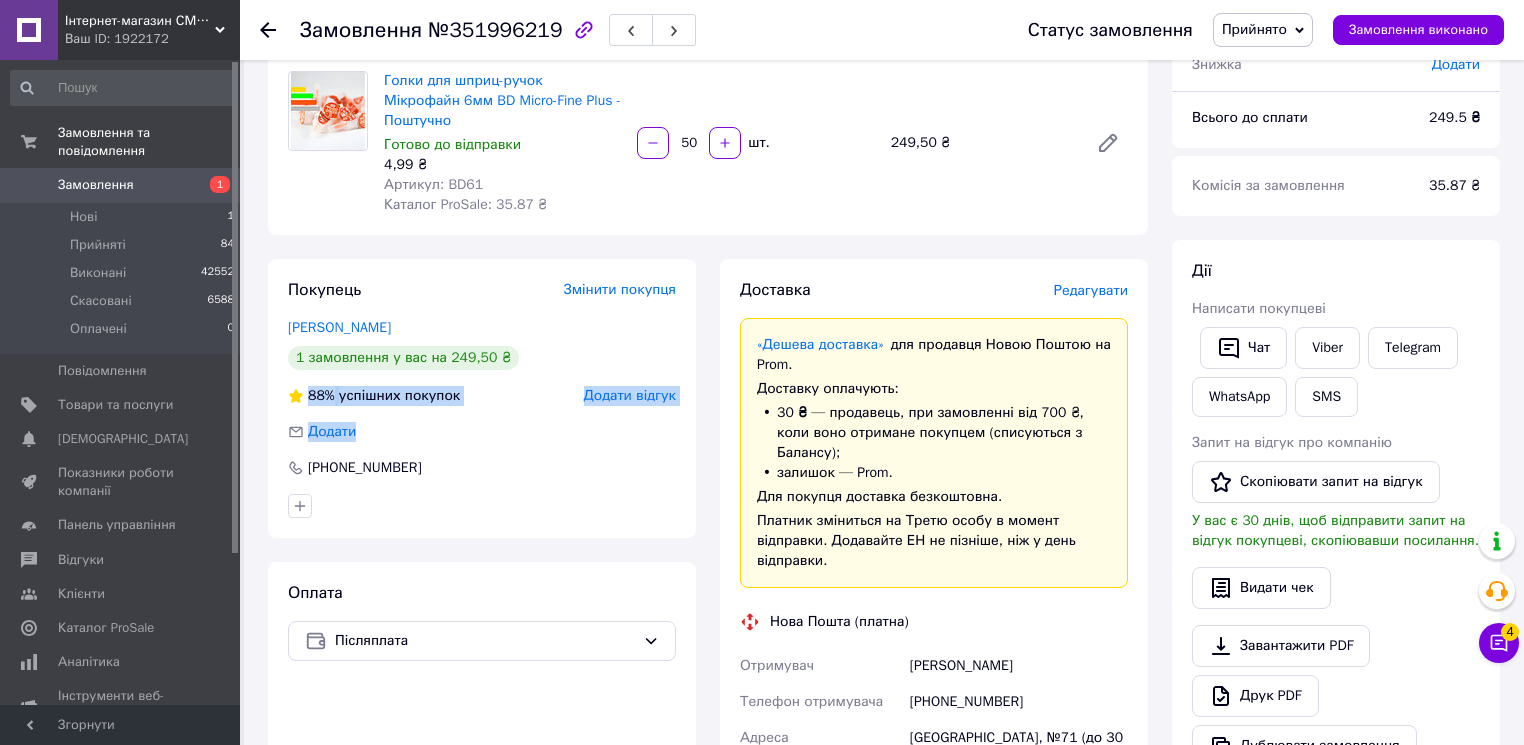 copy on "88%   успішних покупок Додати відгук Додати" 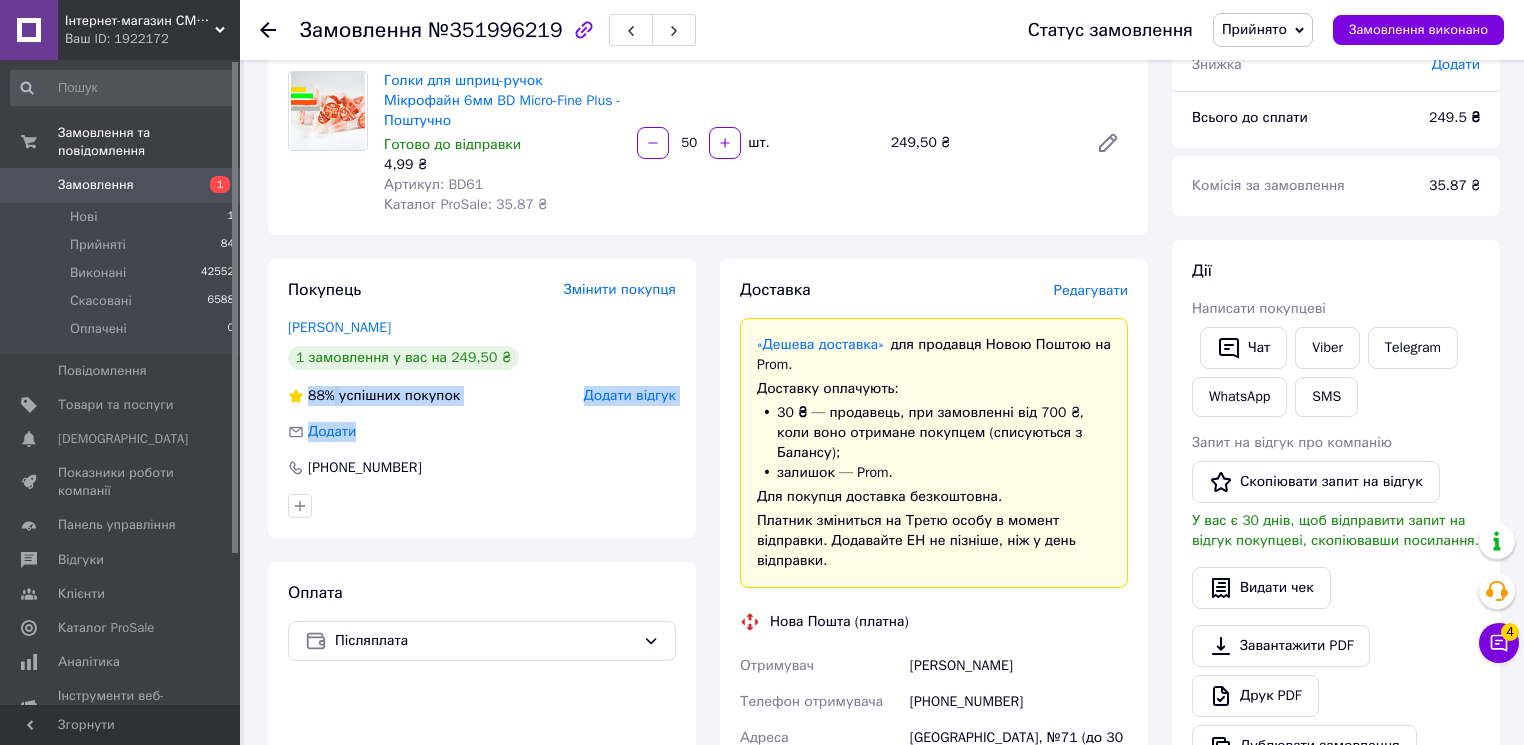 drag, startPoint x: 310, startPoint y: 376, endPoint x: 470, endPoint y: 387, distance: 160.37769 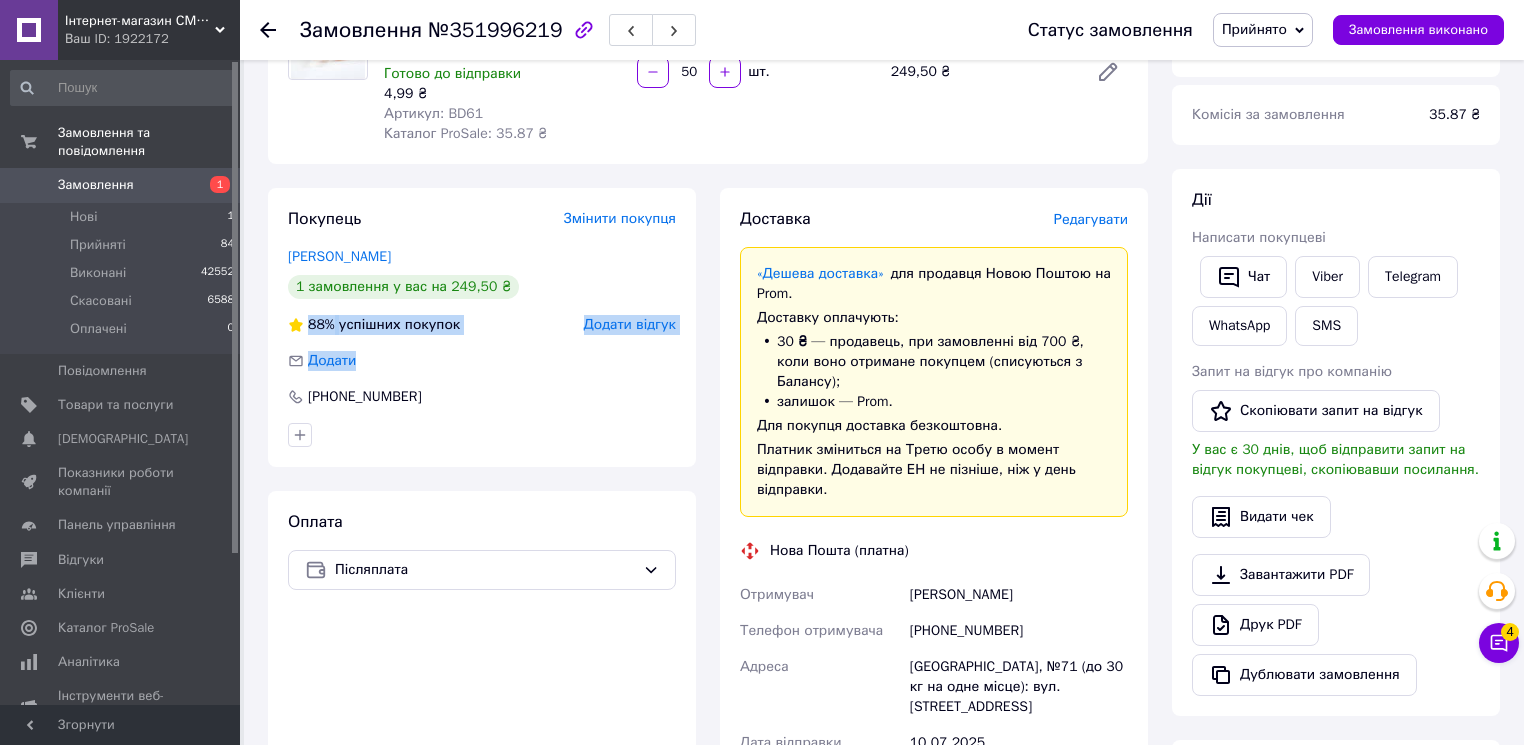 scroll, scrollTop: 240, scrollLeft: 0, axis: vertical 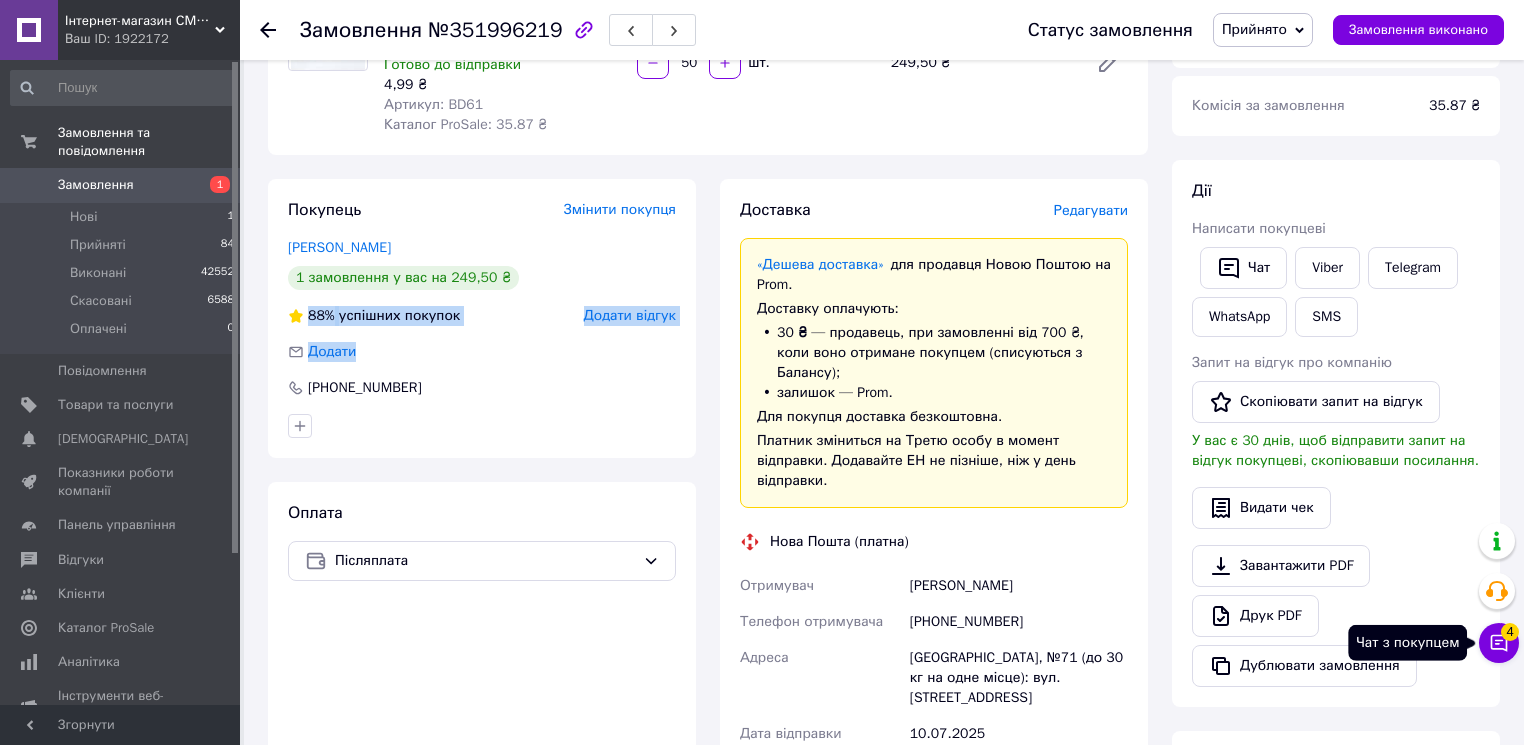 click 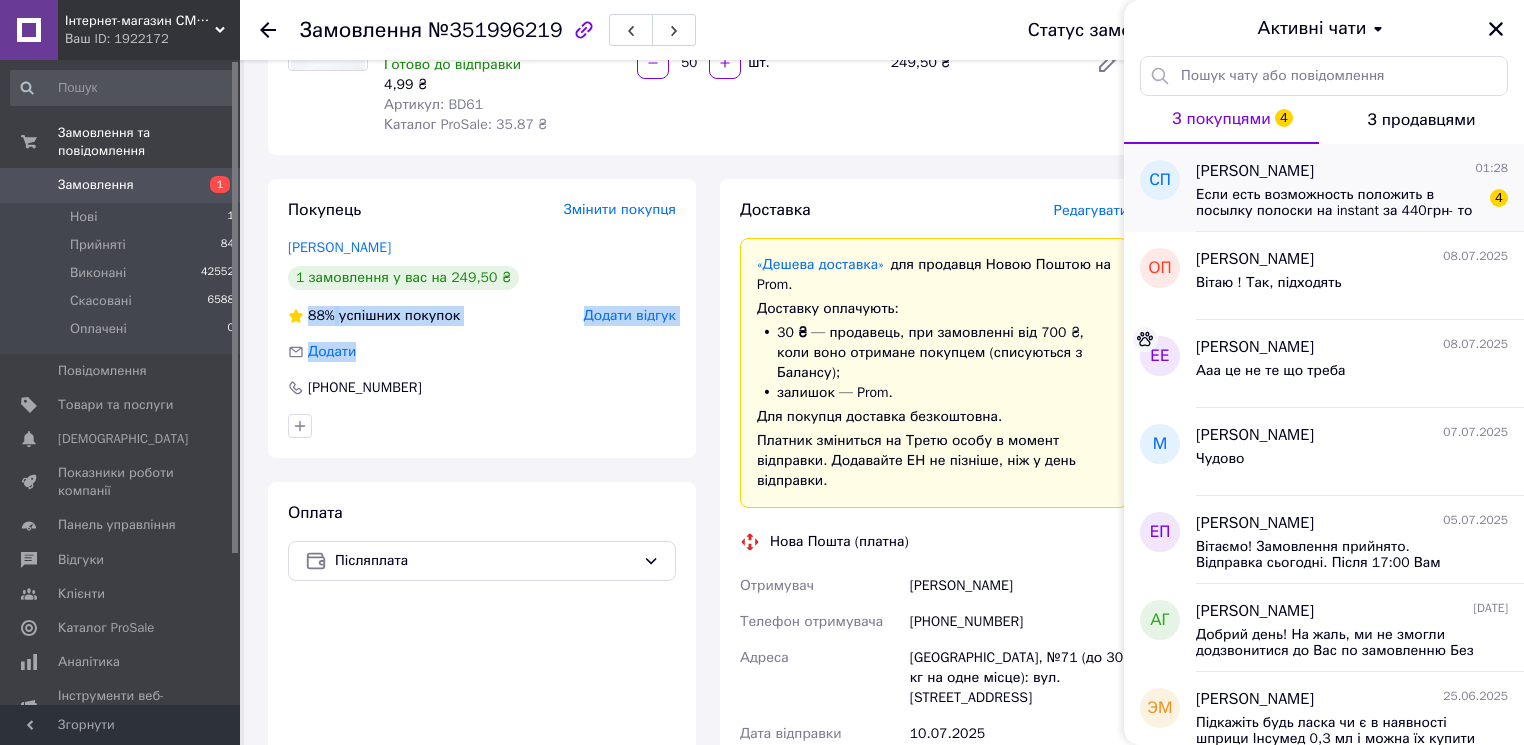 click on "Если есть возможность положить в посылку полоски на instant за 440грн- то доплачу на карту , получится? Дякую" at bounding box center (1338, 203) 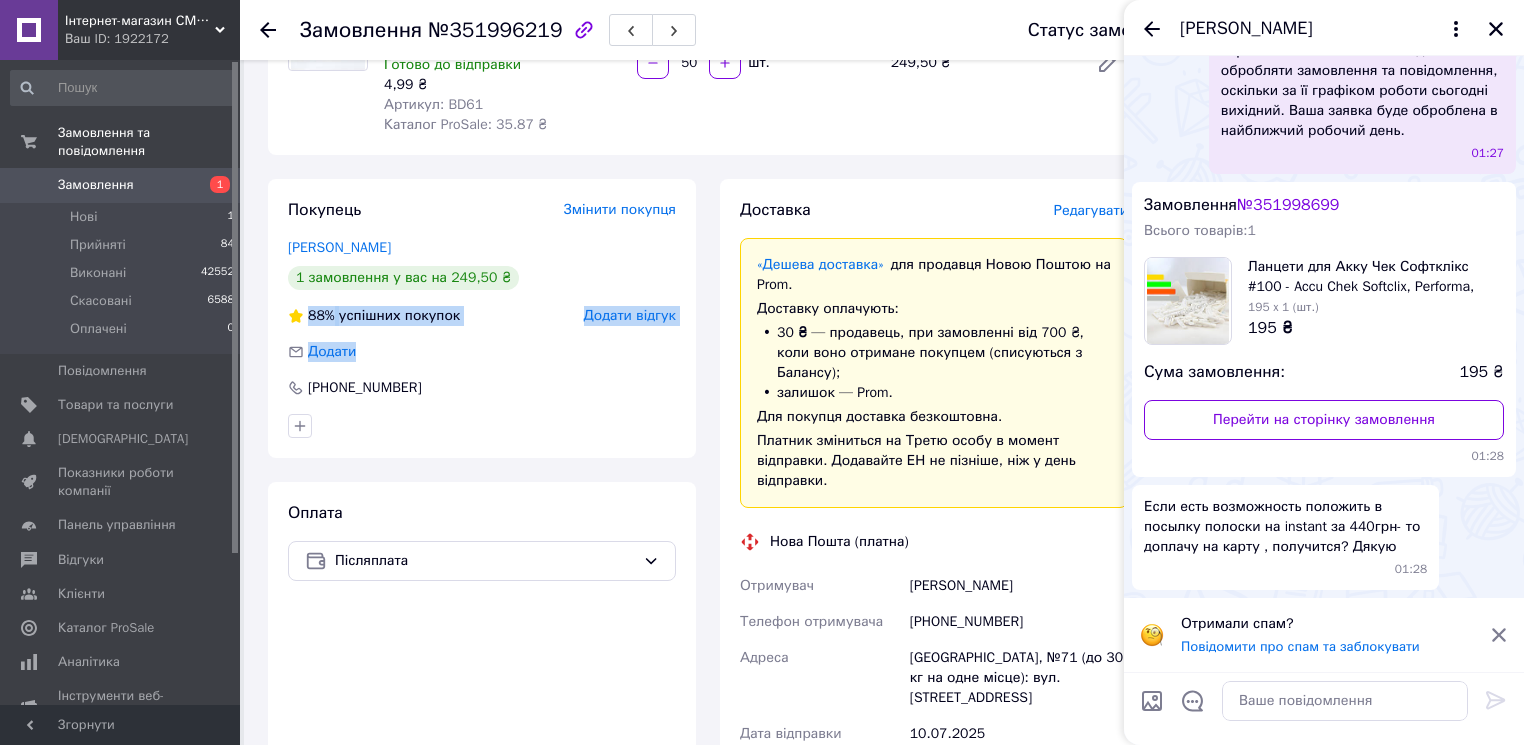 scroll, scrollTop: 419, scrollLeft: 0, axis: vertical 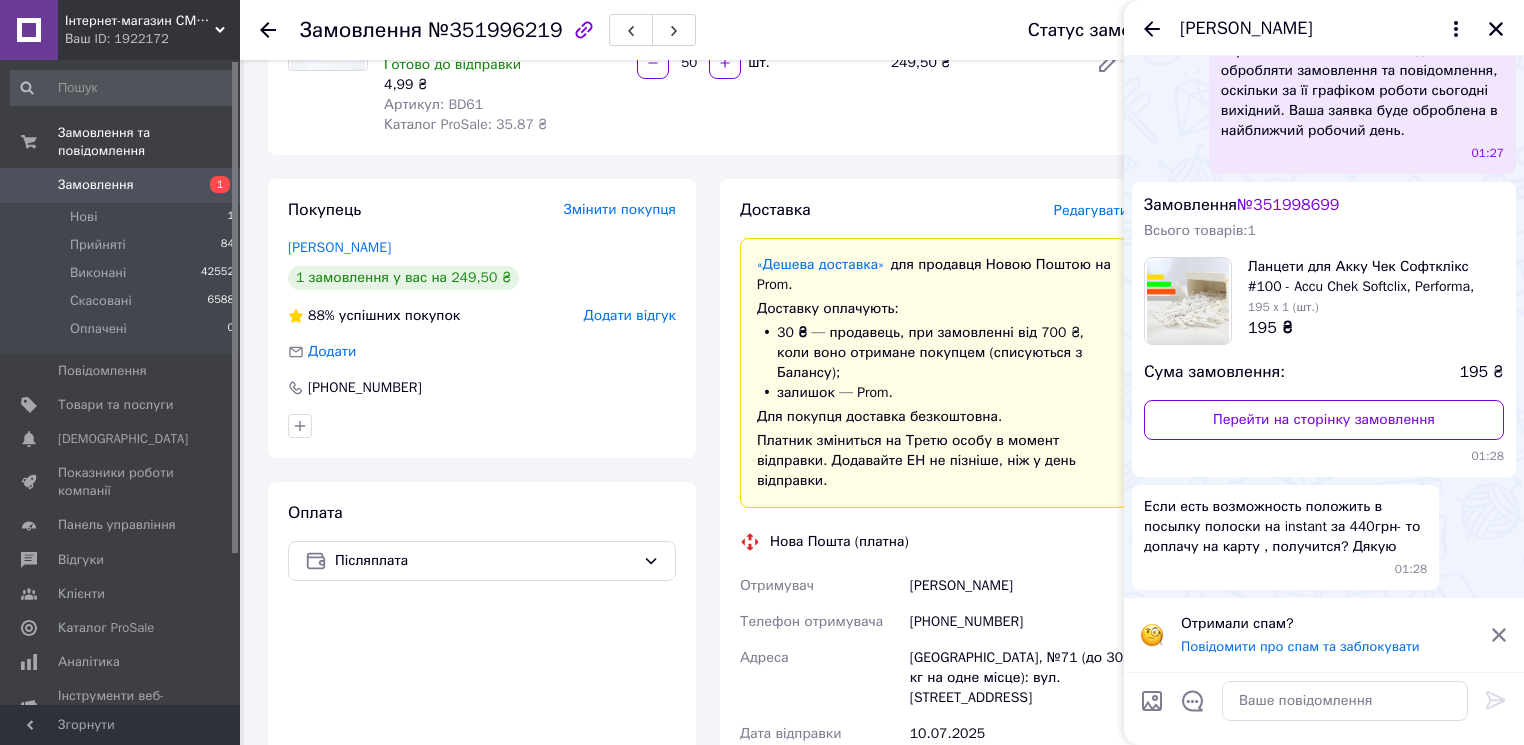 click on "№ 351998699" at bounding box center [1288, 205] 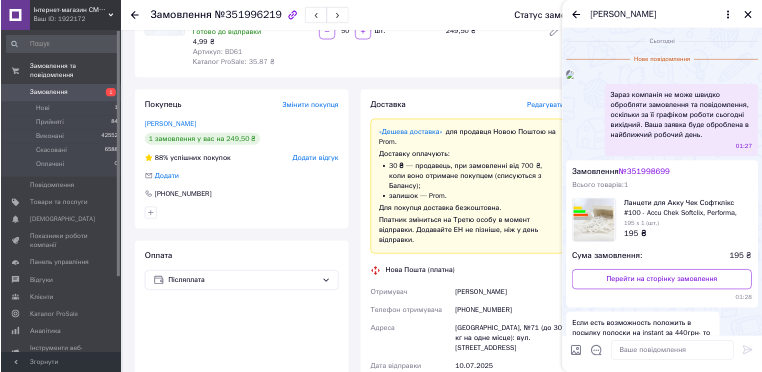 scroll, scrollTop: 0, scrollLeft: 0, axis: both 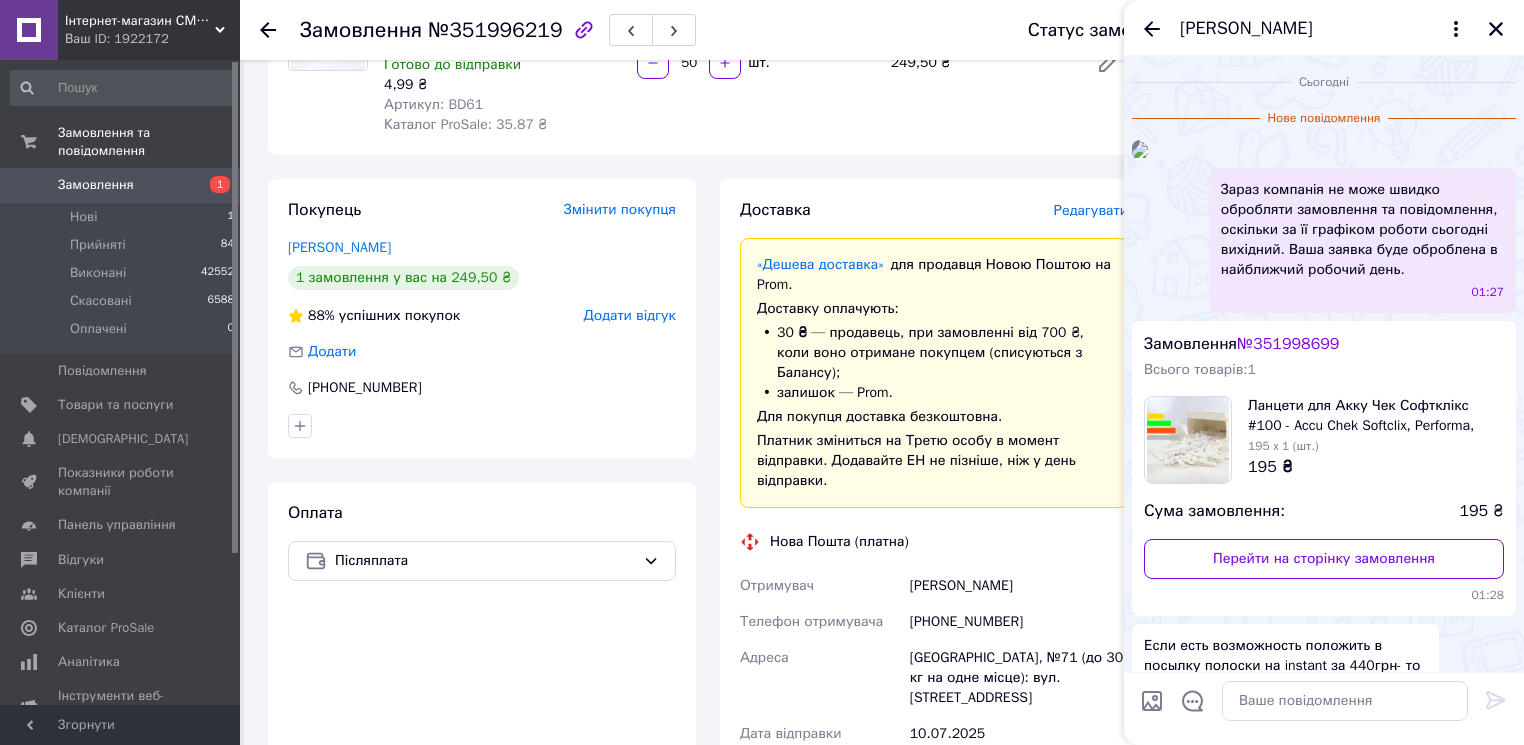 click at bounding box center (1140, 150) 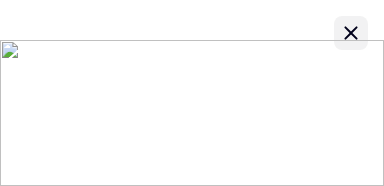 click 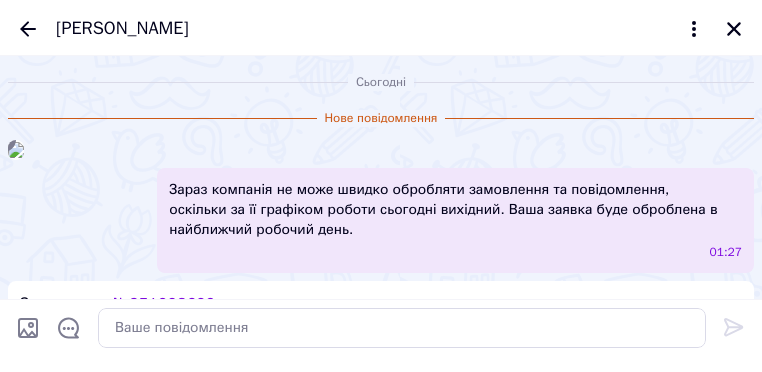 click 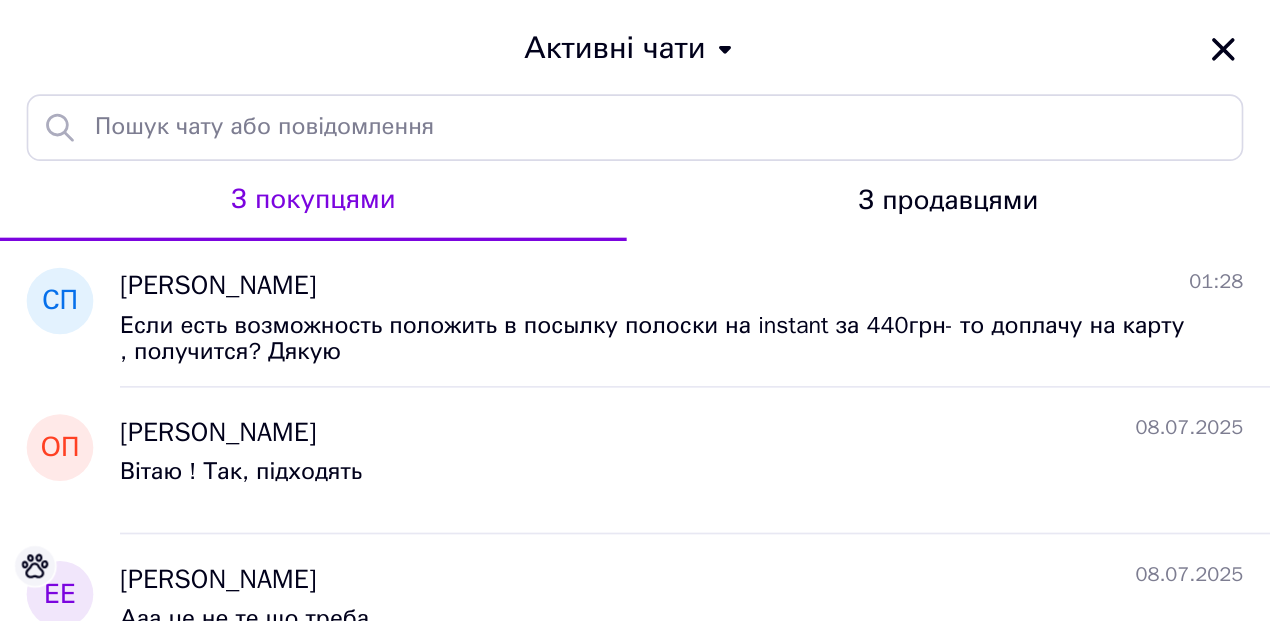 scroll, scrollTop: 809, scrollLeft: 0, axis: vertical 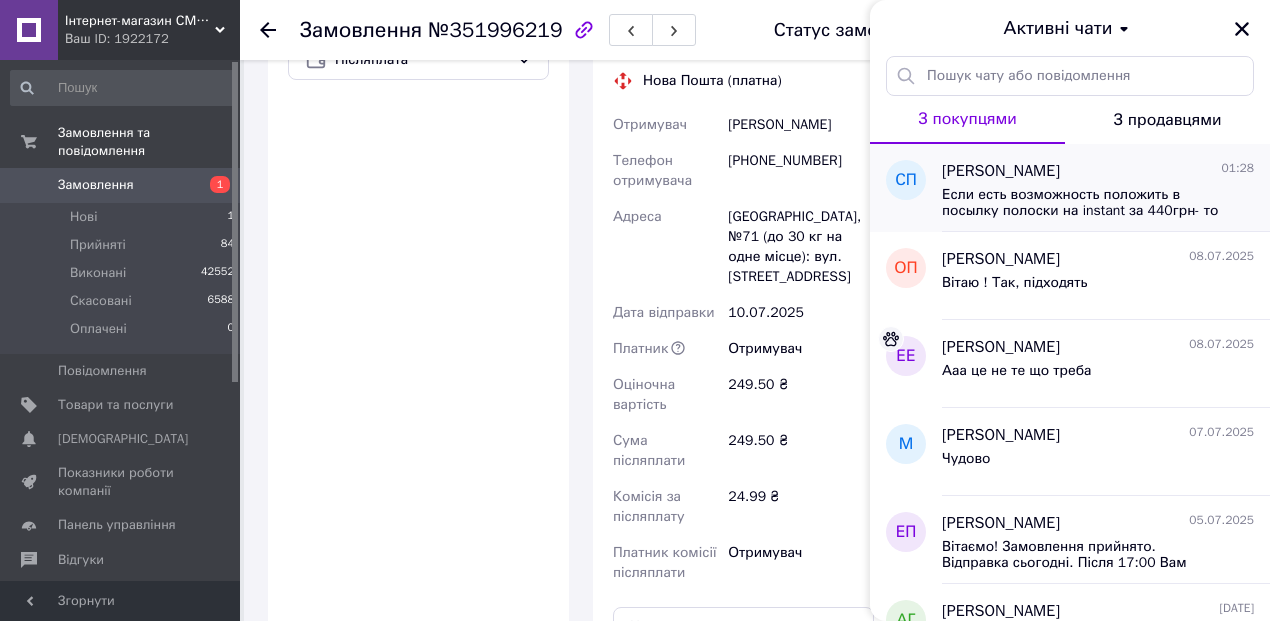 click on "Если есть возможность положить в посылку полоски на instant за 440грн- то доплачу на карту , получится? Дякую" at bounding box center [1084, 203] 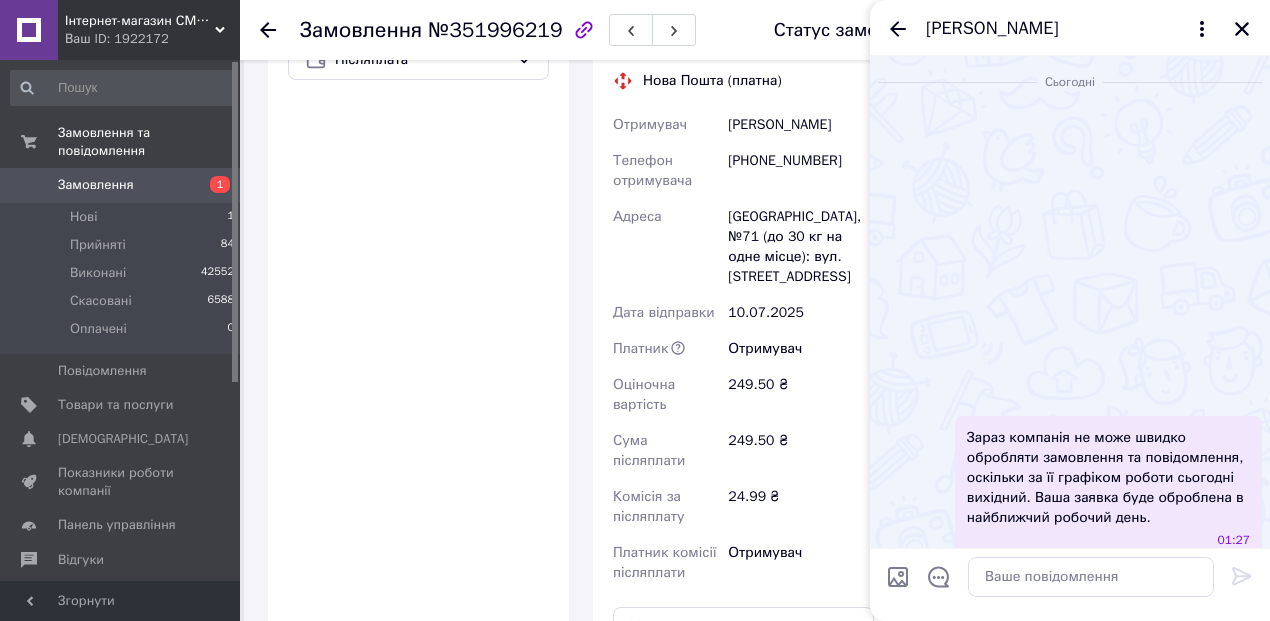 scroll, scrollTop: 511, scrollLeft: 0, axis: vertical 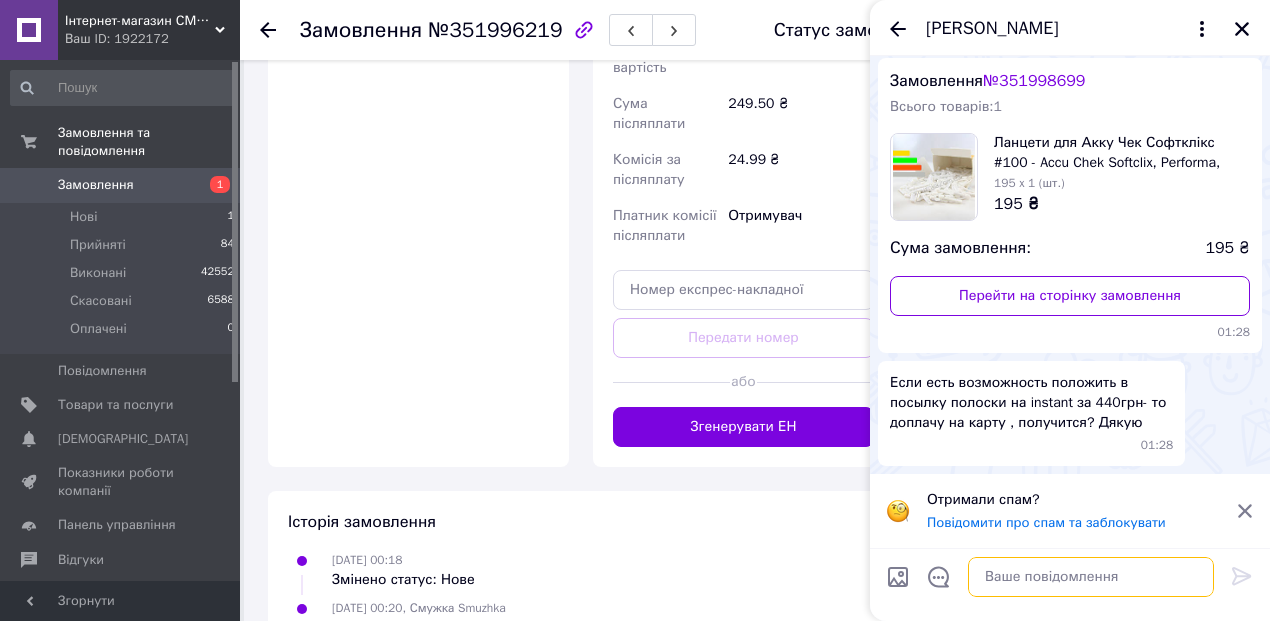 click at bounding box center [1091, 577] 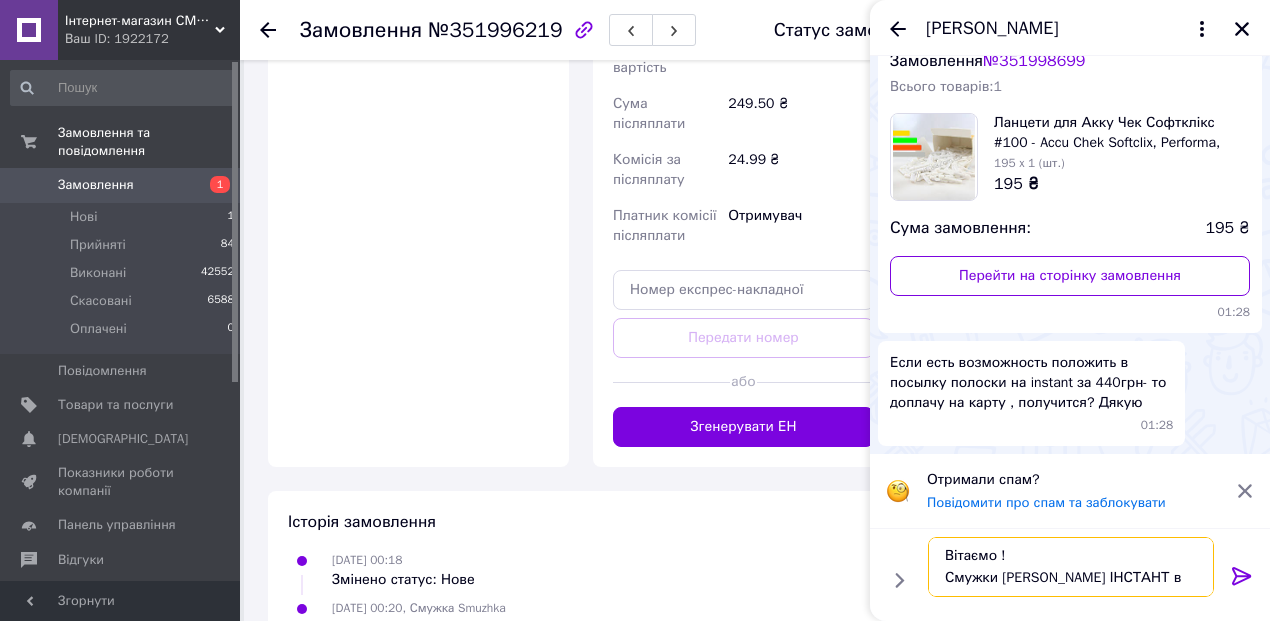 scroll, scrollTop: 14, scrollLeft: 0, axis: vertical 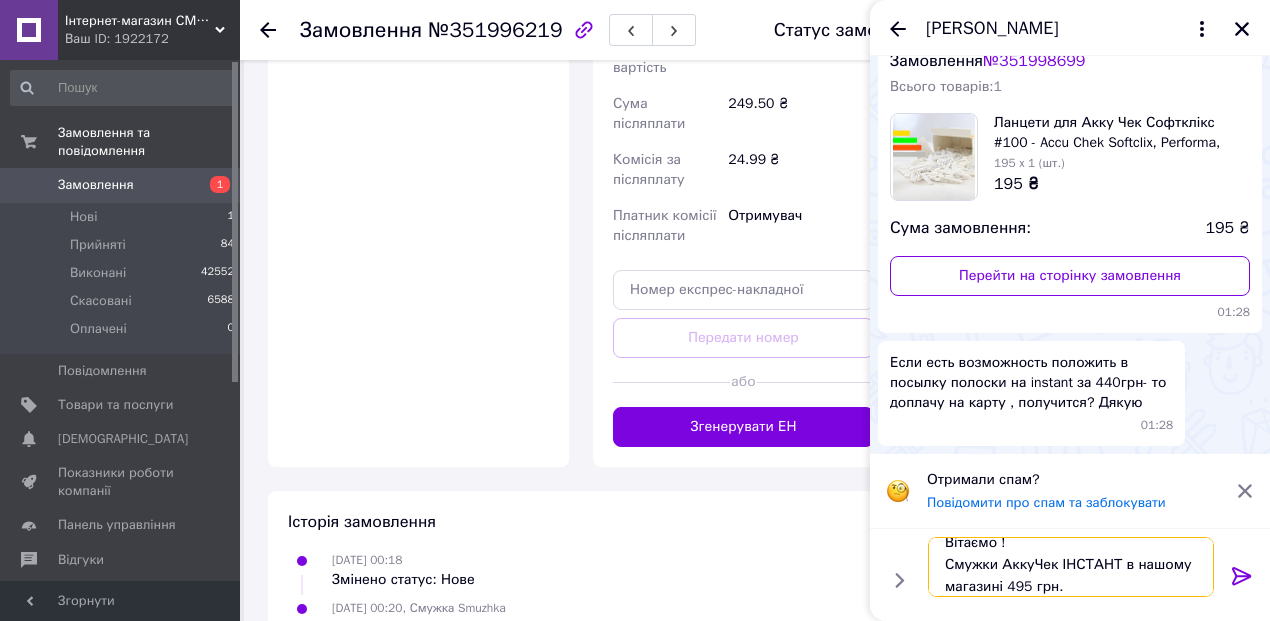 click on "Вітаємо !
Смужки АккуЧек ІНСТАНТ в нашому магазині 495 грн." at bounding box center (1071, 567) 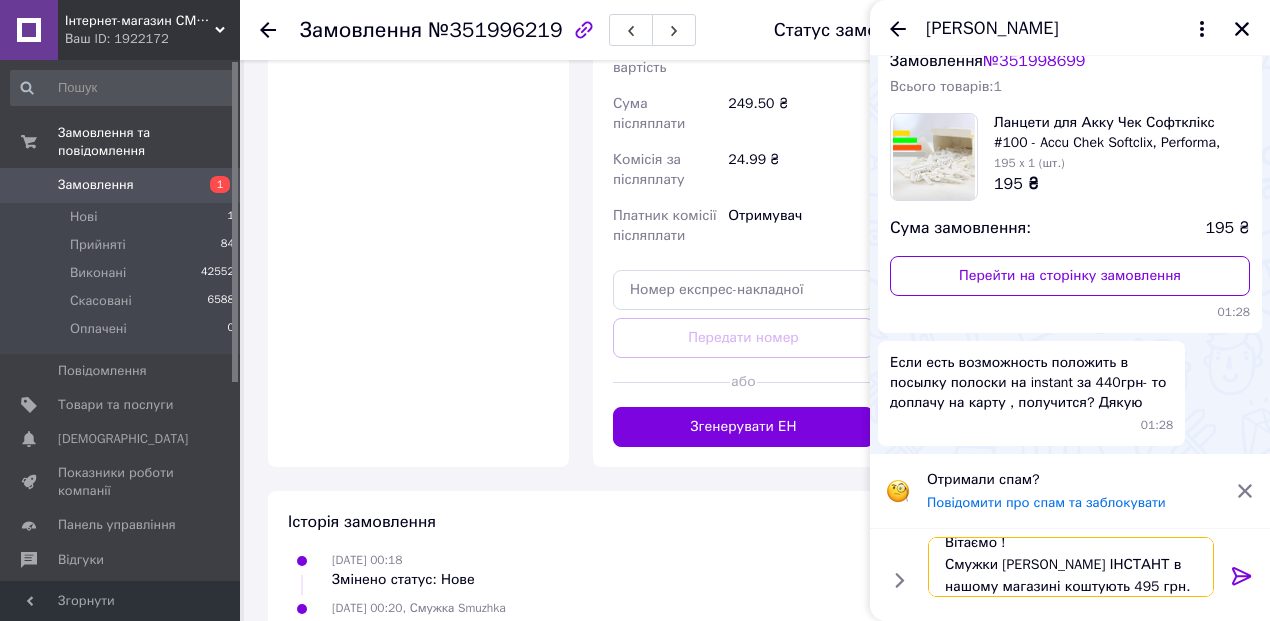 click on "Вітаємо !
Смужки АккуЧек ІНСТАНТ в нашому магазині коштують 495 грн." at bounding box center (1071, 567) 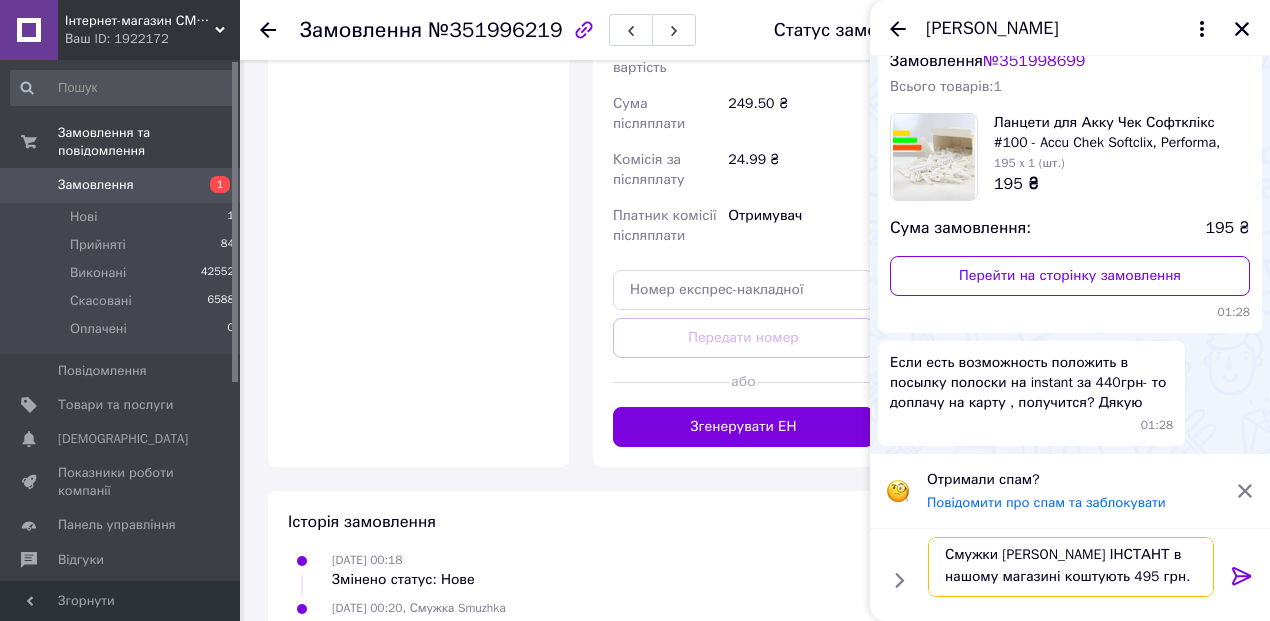 paste on "https://smuzhka.com.ua/ua/p1490388490-test-poloski-akku.html" 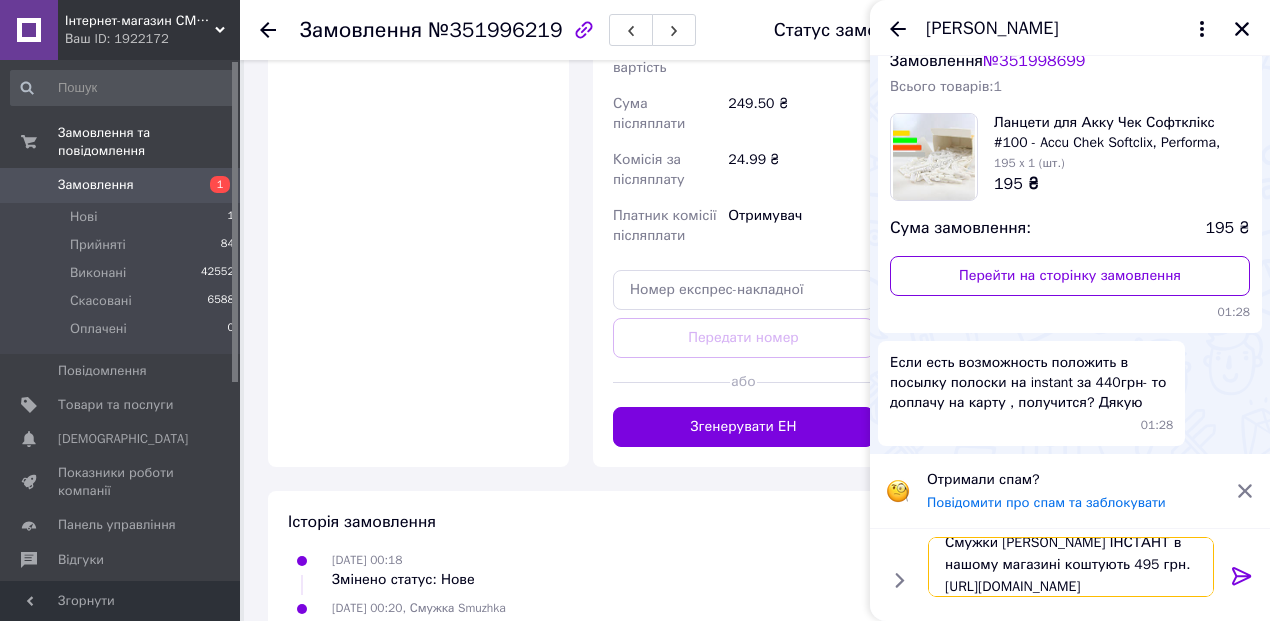 scroll, scrollTop: 23, scrollLeft: 0, axis: vertical 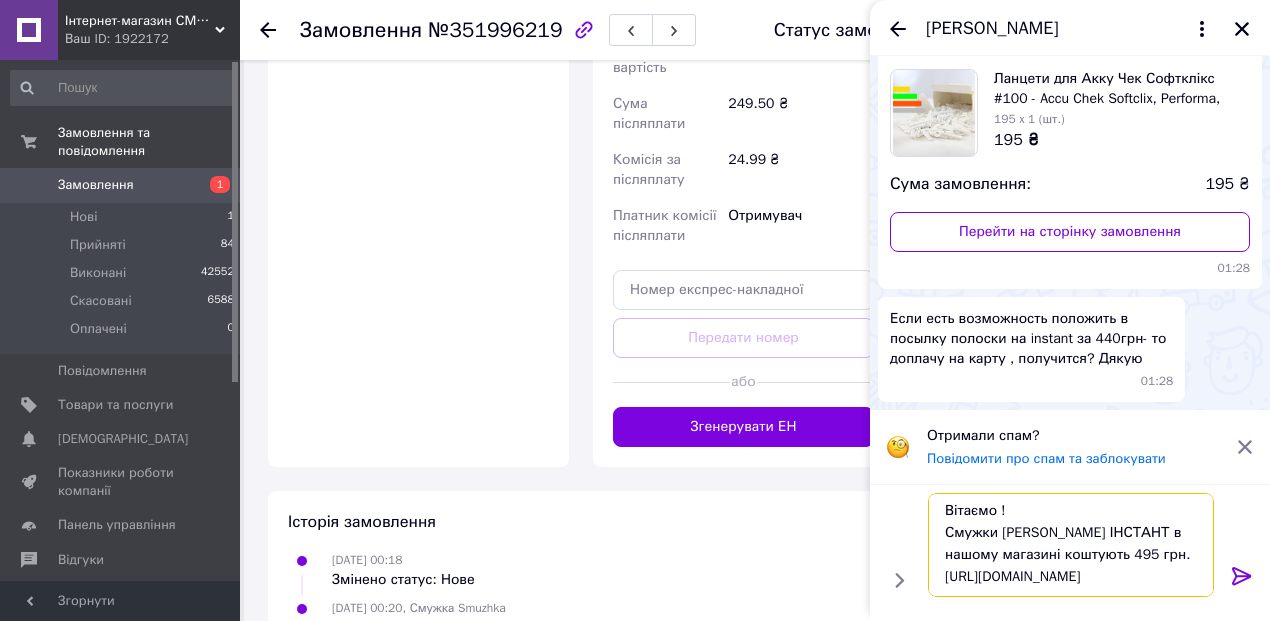 type on "Вітаємо !
Смужки АккуЧек ІНСТАНТ в нашому магазині коштують 495 грн.
https://smuzhka.com.ua/ua/p1490388490-test-poloski-akku.html" 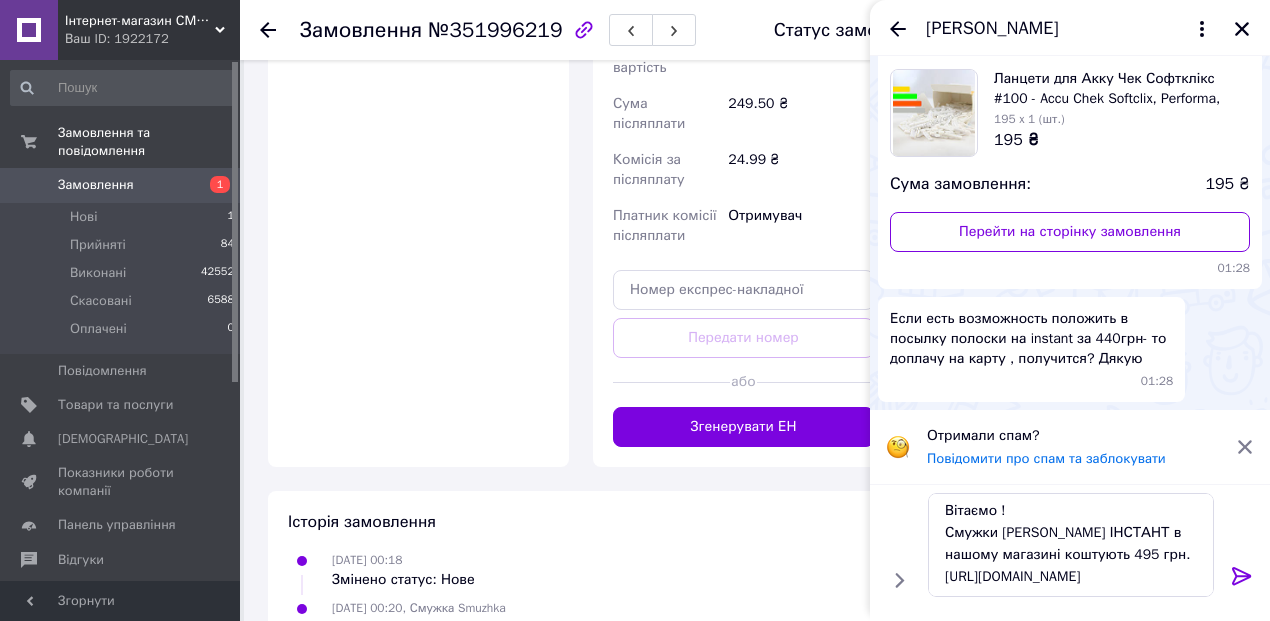 click 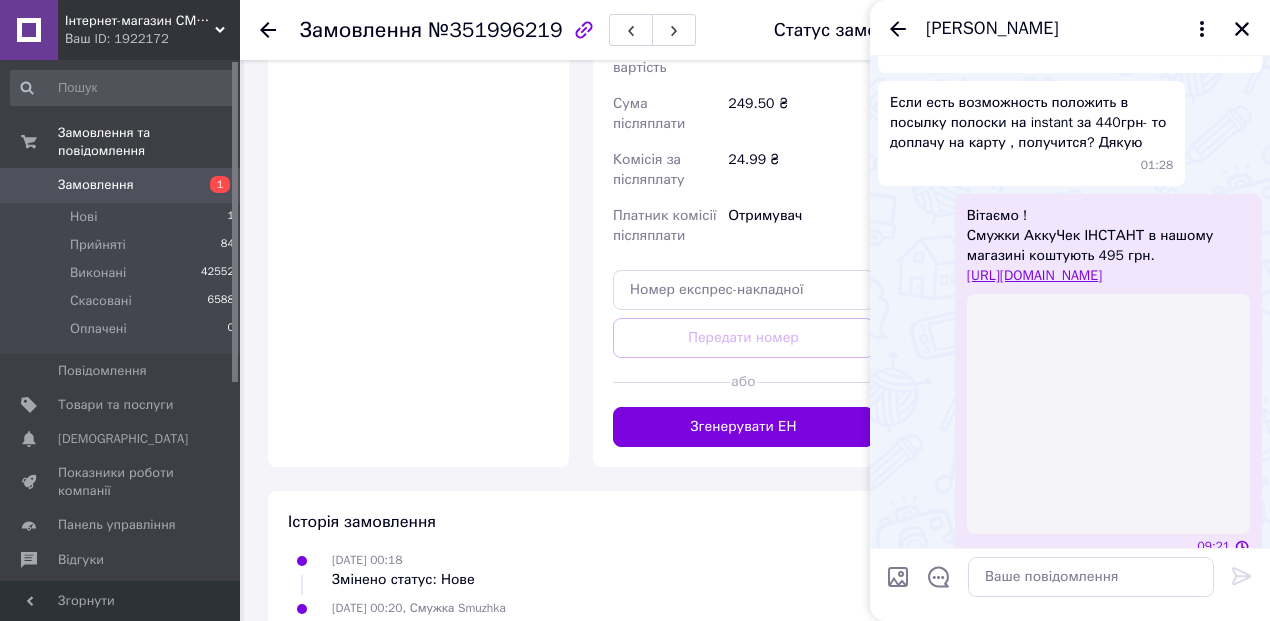 scroll, scrollTop: 0, scrollLeft: 0, axis: both 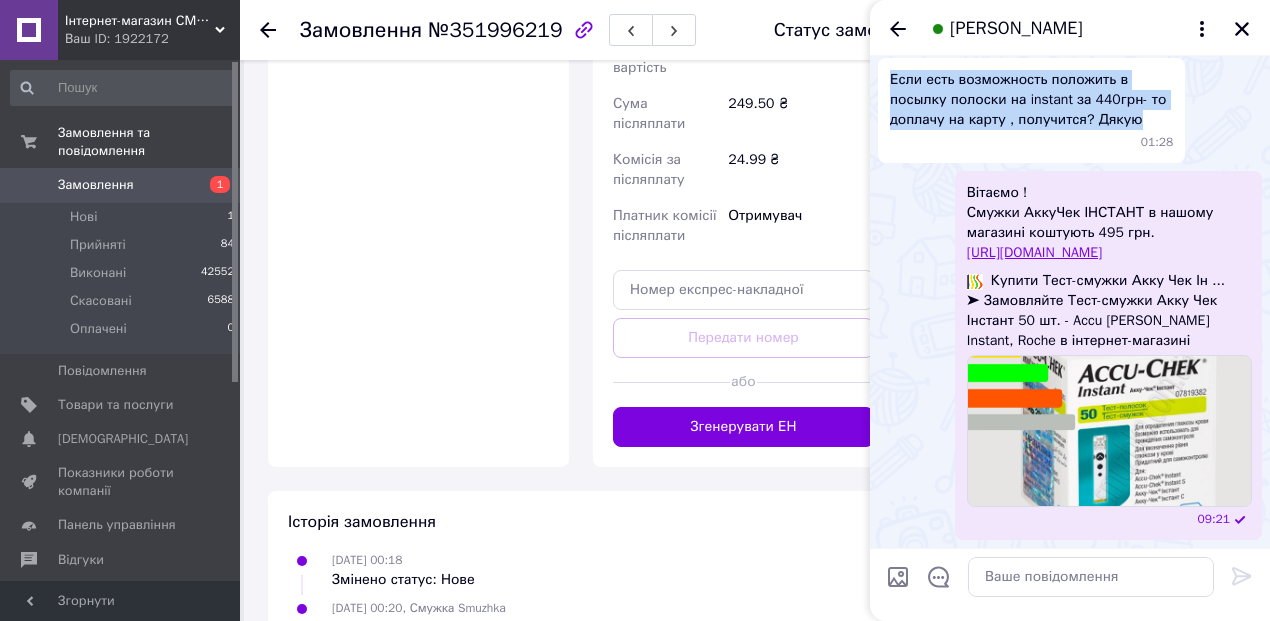 drag, startPoint x: 893, startPoint y: 280, endPoint x: 1130, endPoint y: 326, distance: 241.42287 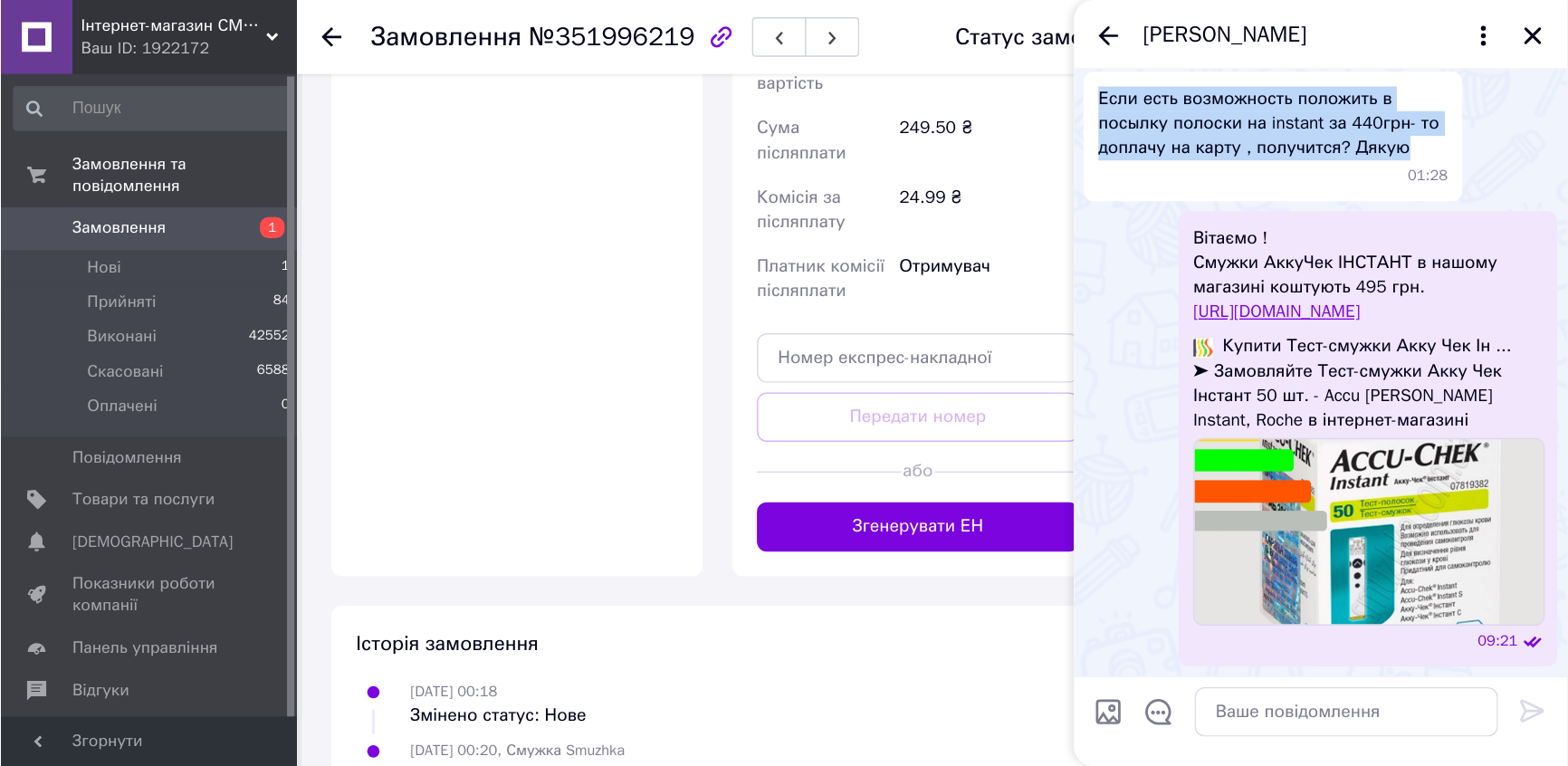 scroll, scrollTop: 589, scrollLeft: 0, axis: vertical 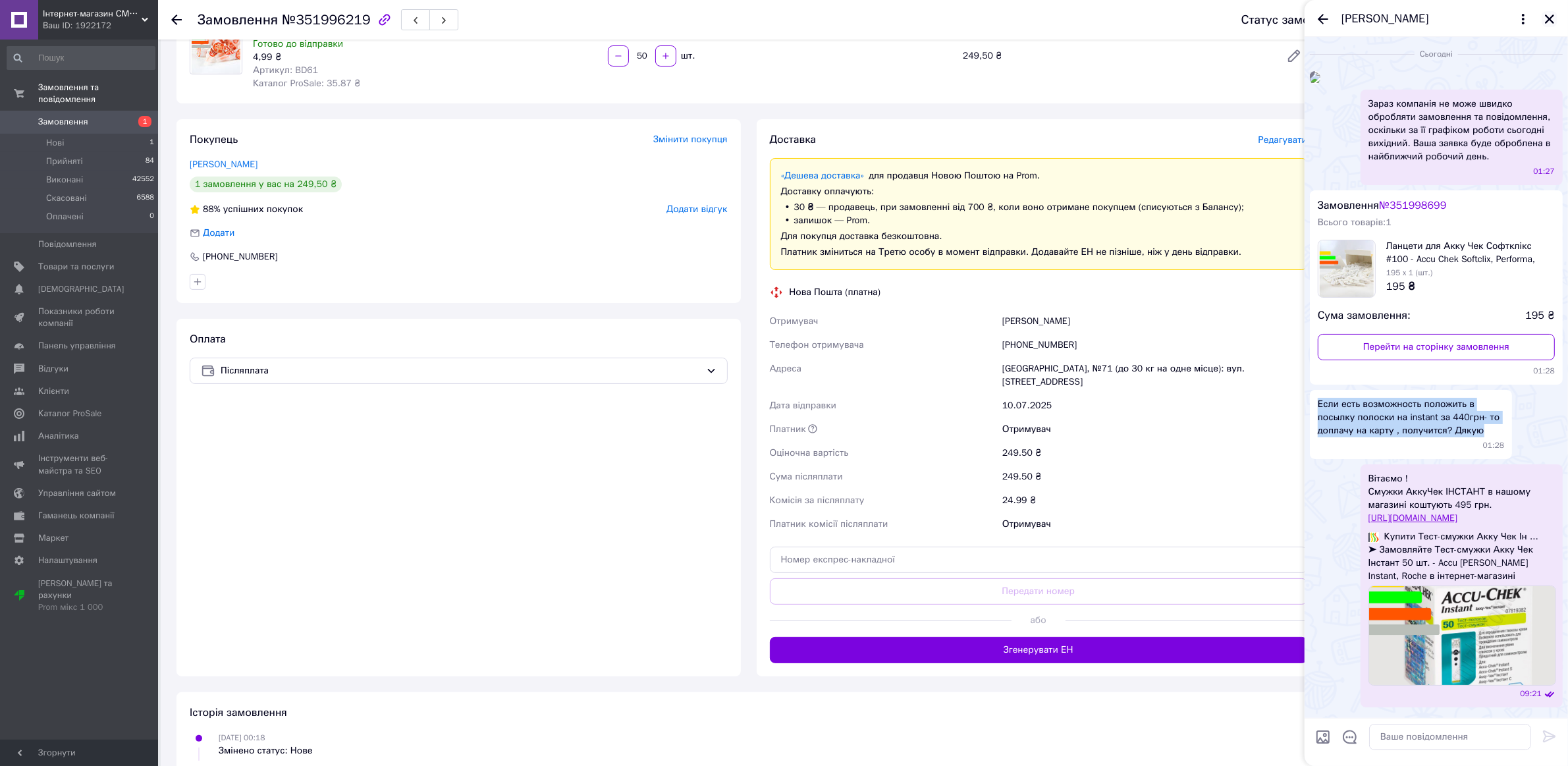 click 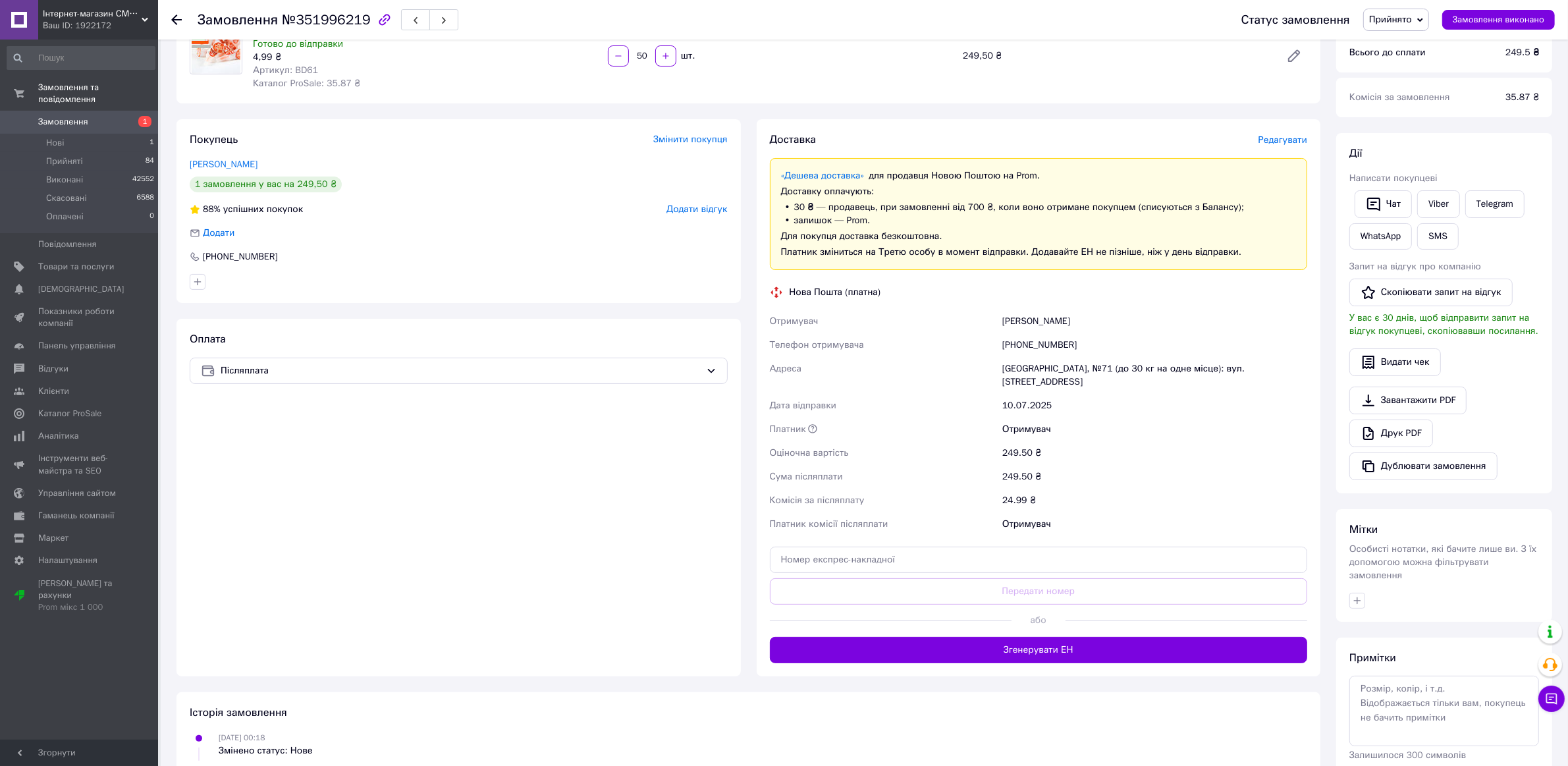 click on "Покупець" at bounding box center (213, 140) 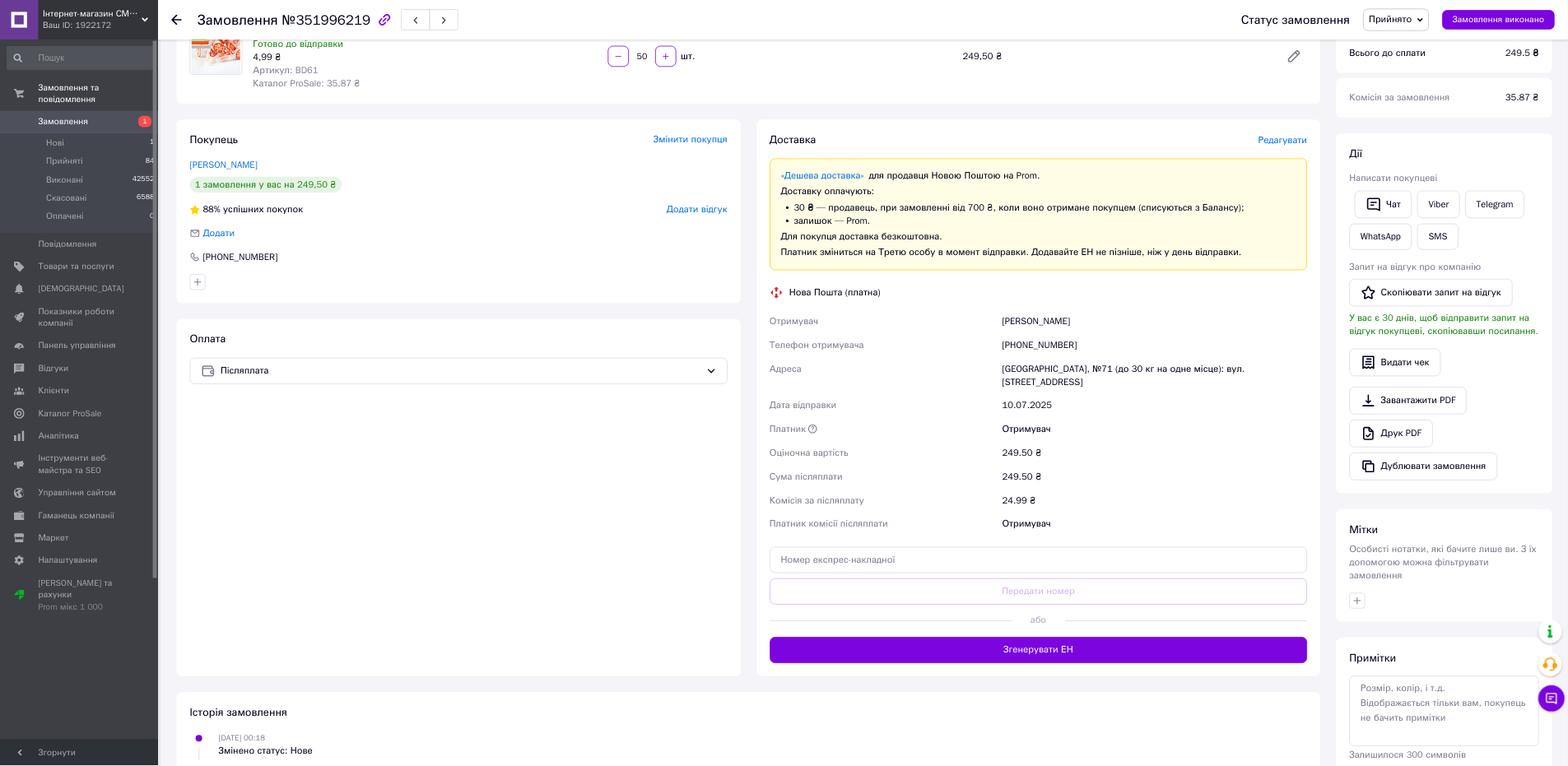 scroll, scrollTop: 164, scrollLeft: 0, axis: vertical 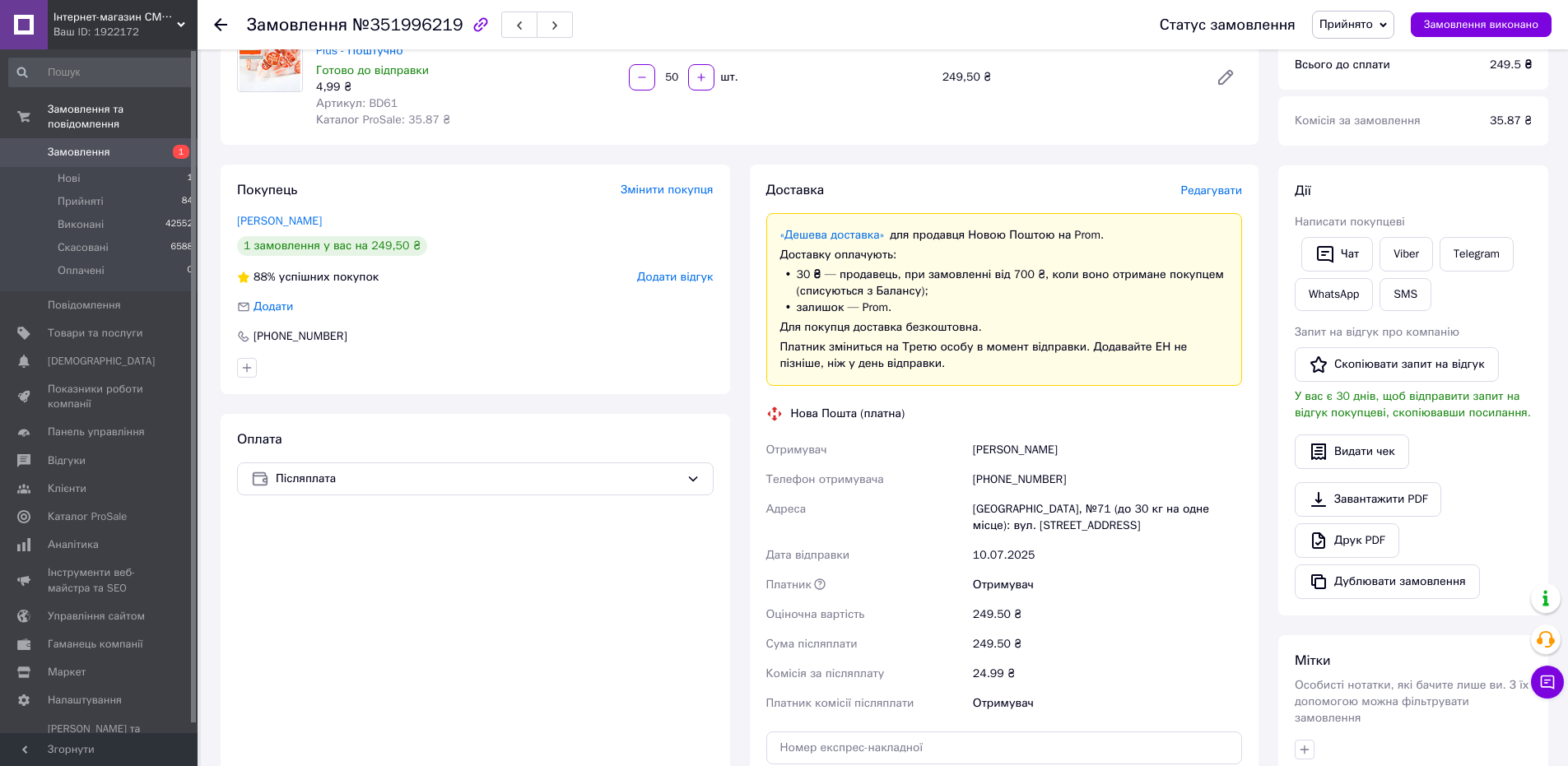 click on "Замовлення" at bounding box center (79, 152) 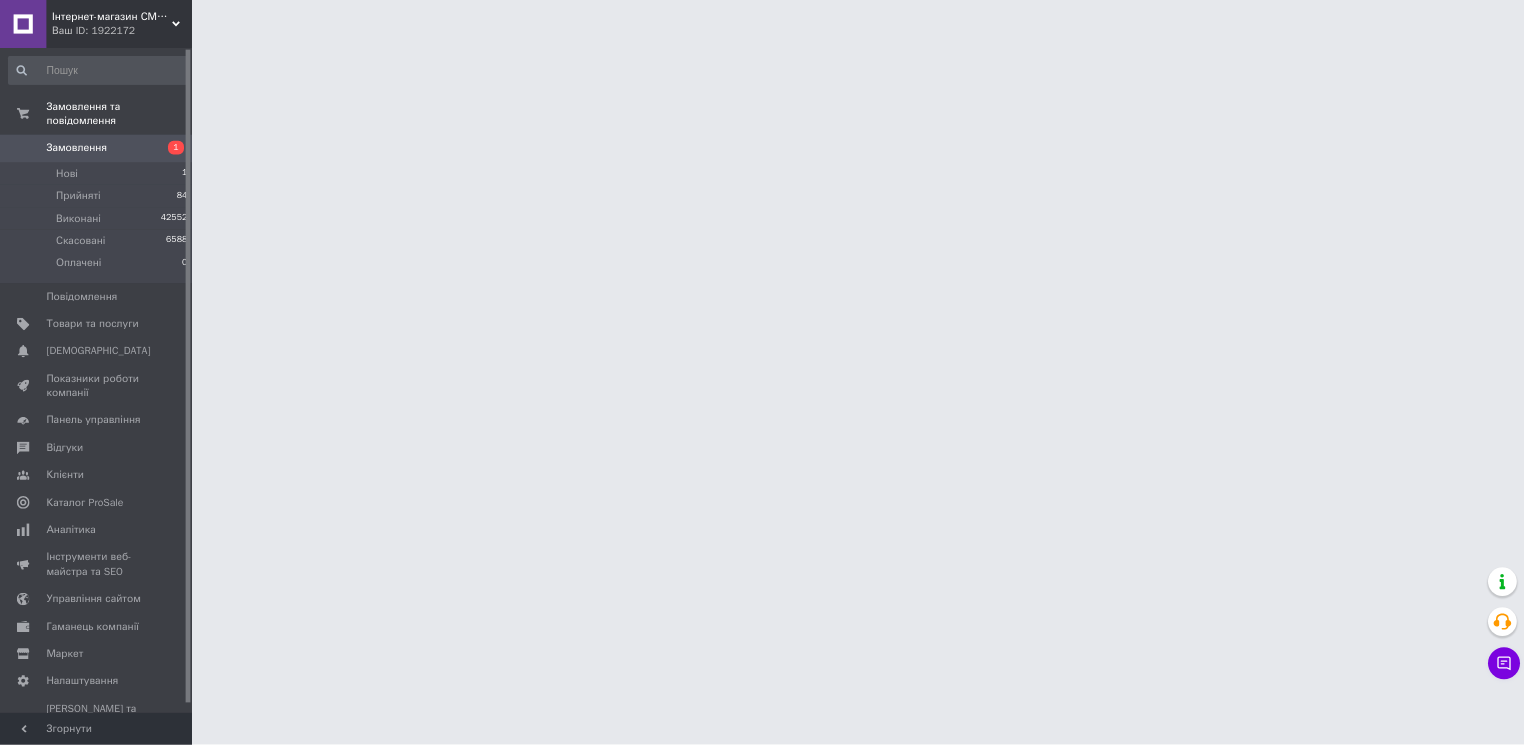 scroll, scrollTop: 0, scrollLeft: 0, axis: both 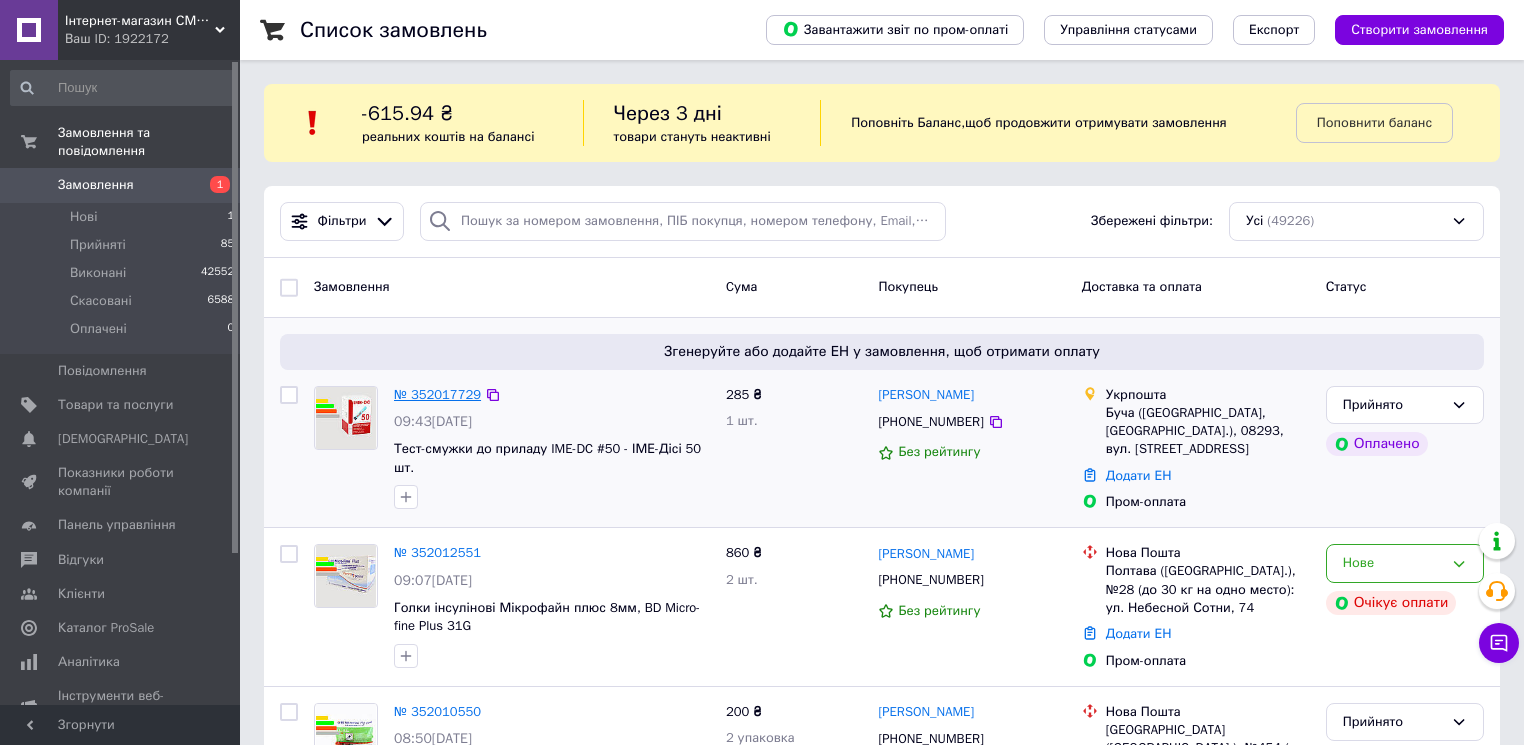 click on "№ 352017729" at bounding box center (437, 394) 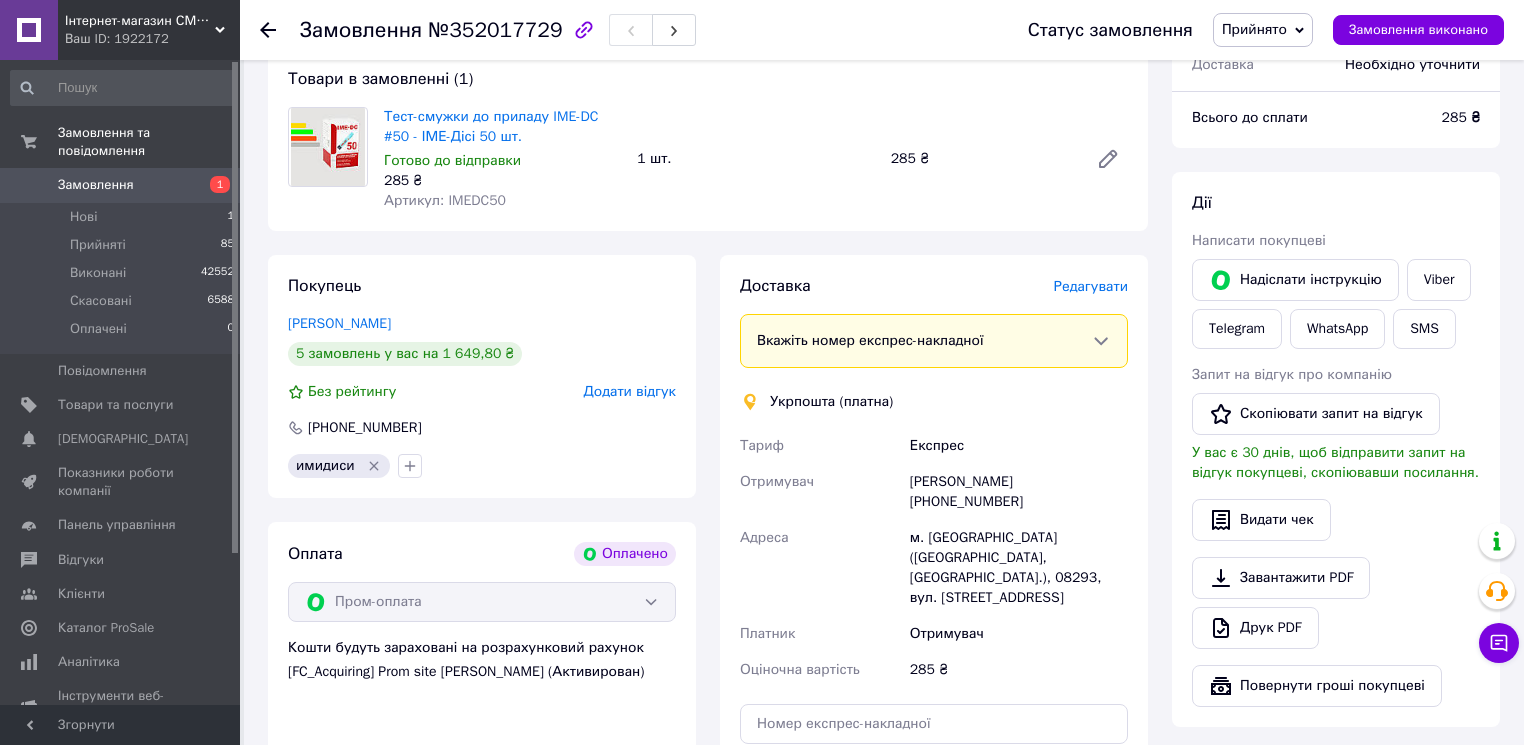 scroll, scrollTop: 720, scrollLeft: 0, axis: vertical 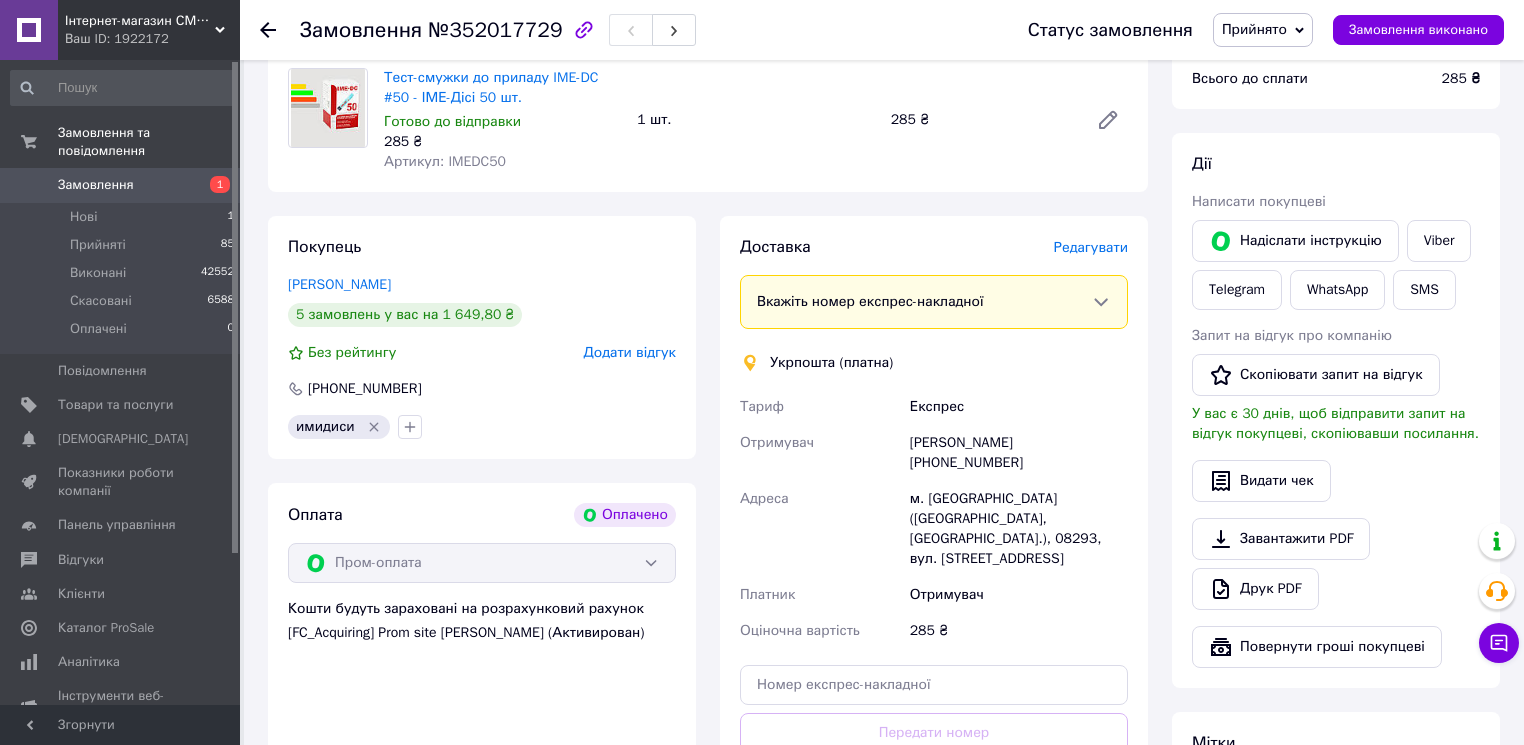 click 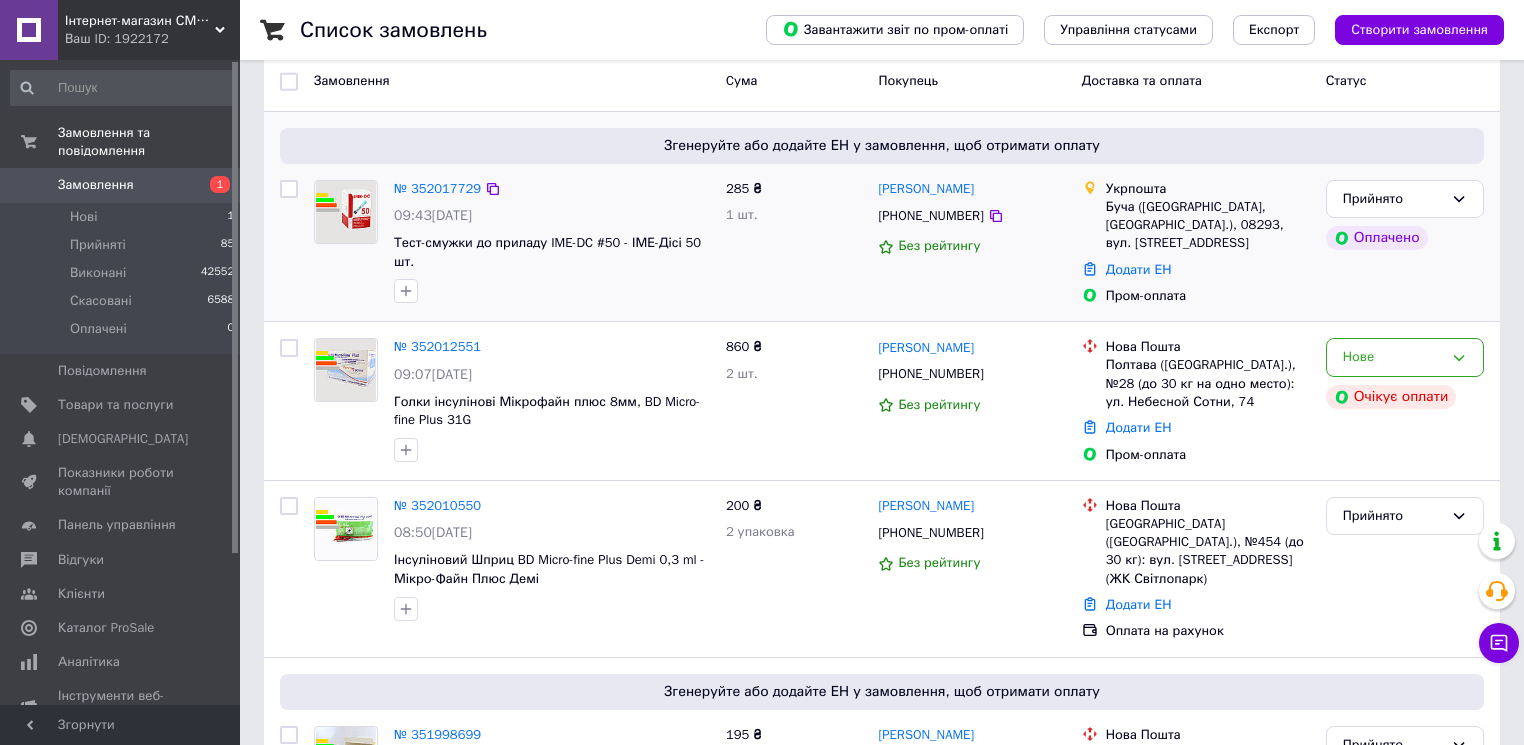 scroll, scrollTop: 240, scrollLeft: 0, axis: vertical 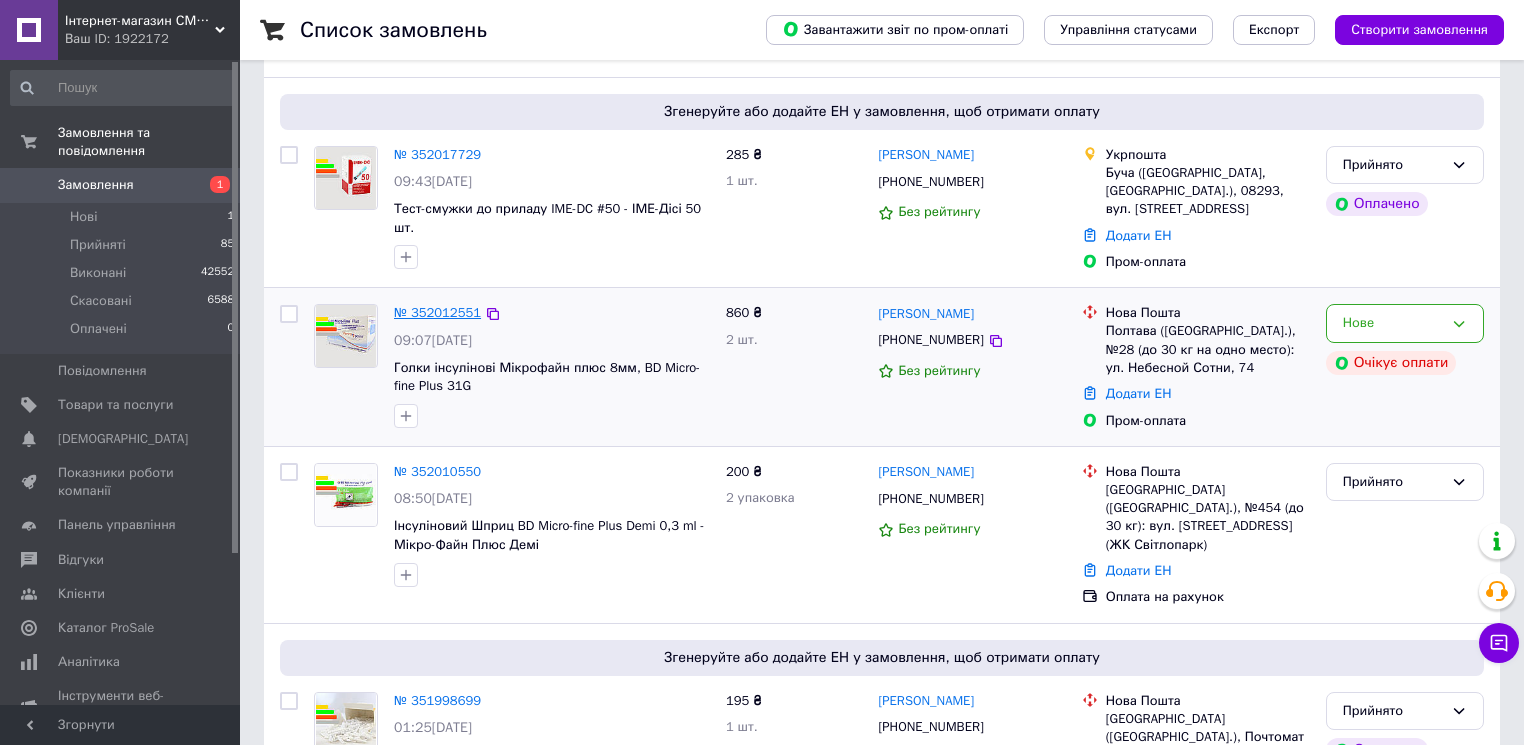 click on "№ 352012551" at bounding box center [437, 312] 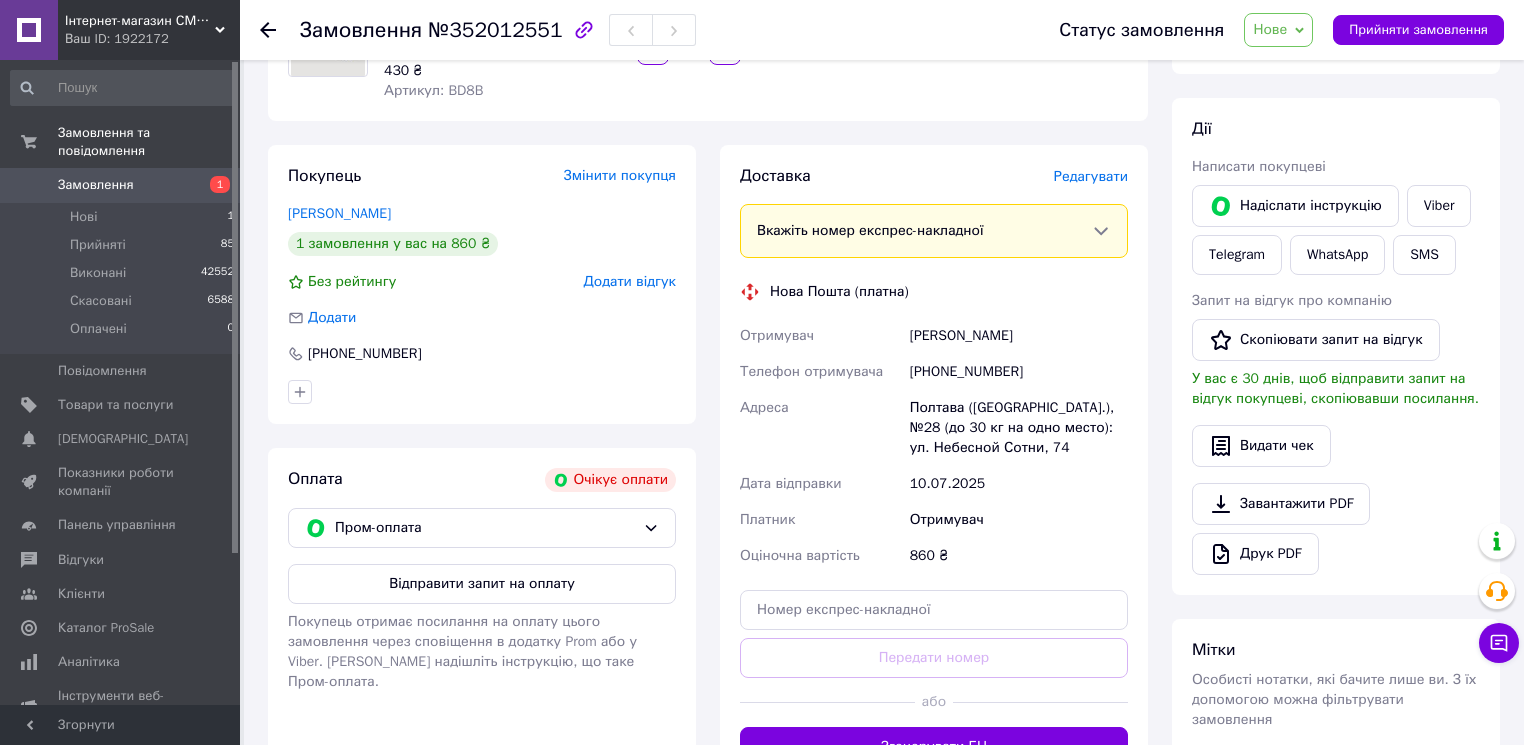 scroll, scrollTop: 240, scrollLeft: 0, axis: vertical 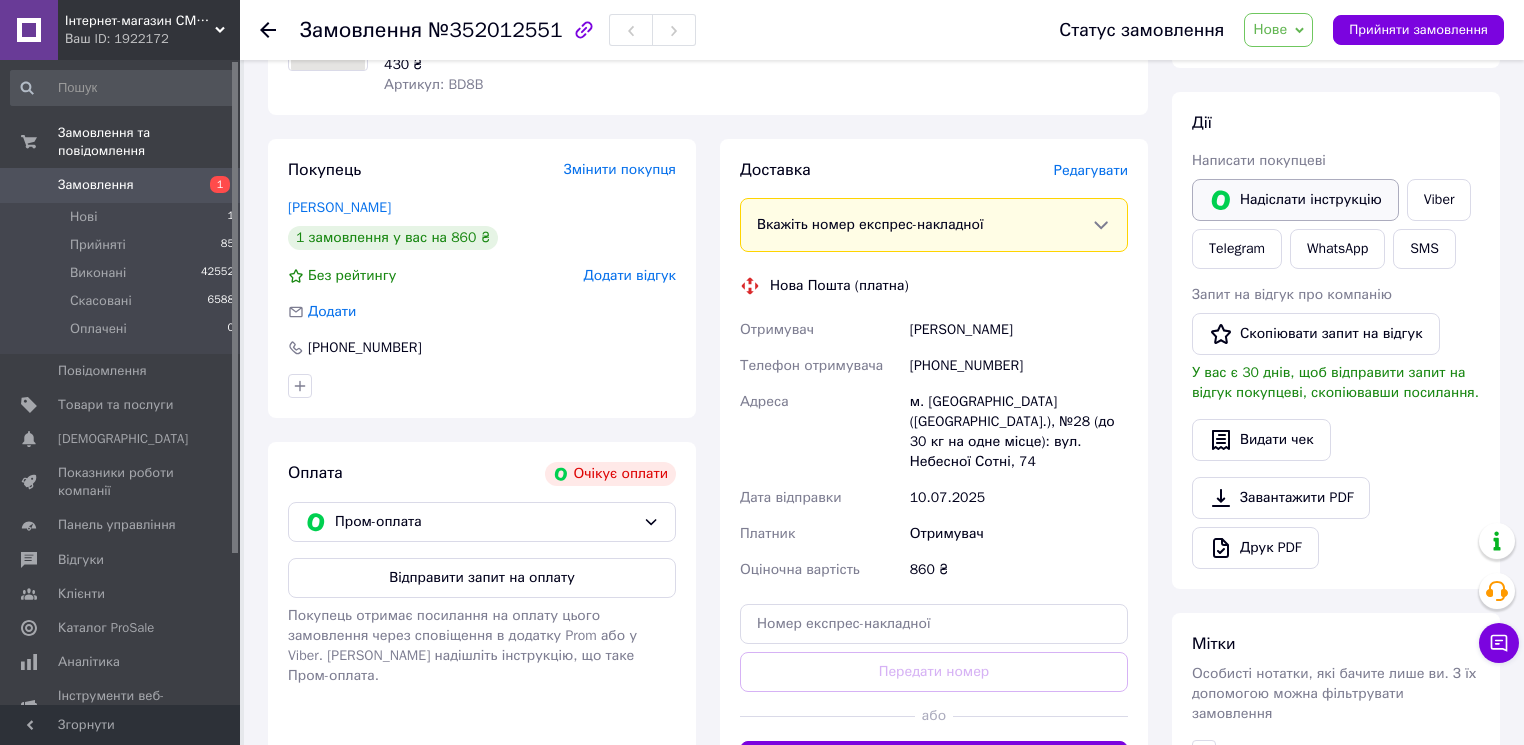 click on "Надіслати інструкцію" at bounding box center [1295, 200] 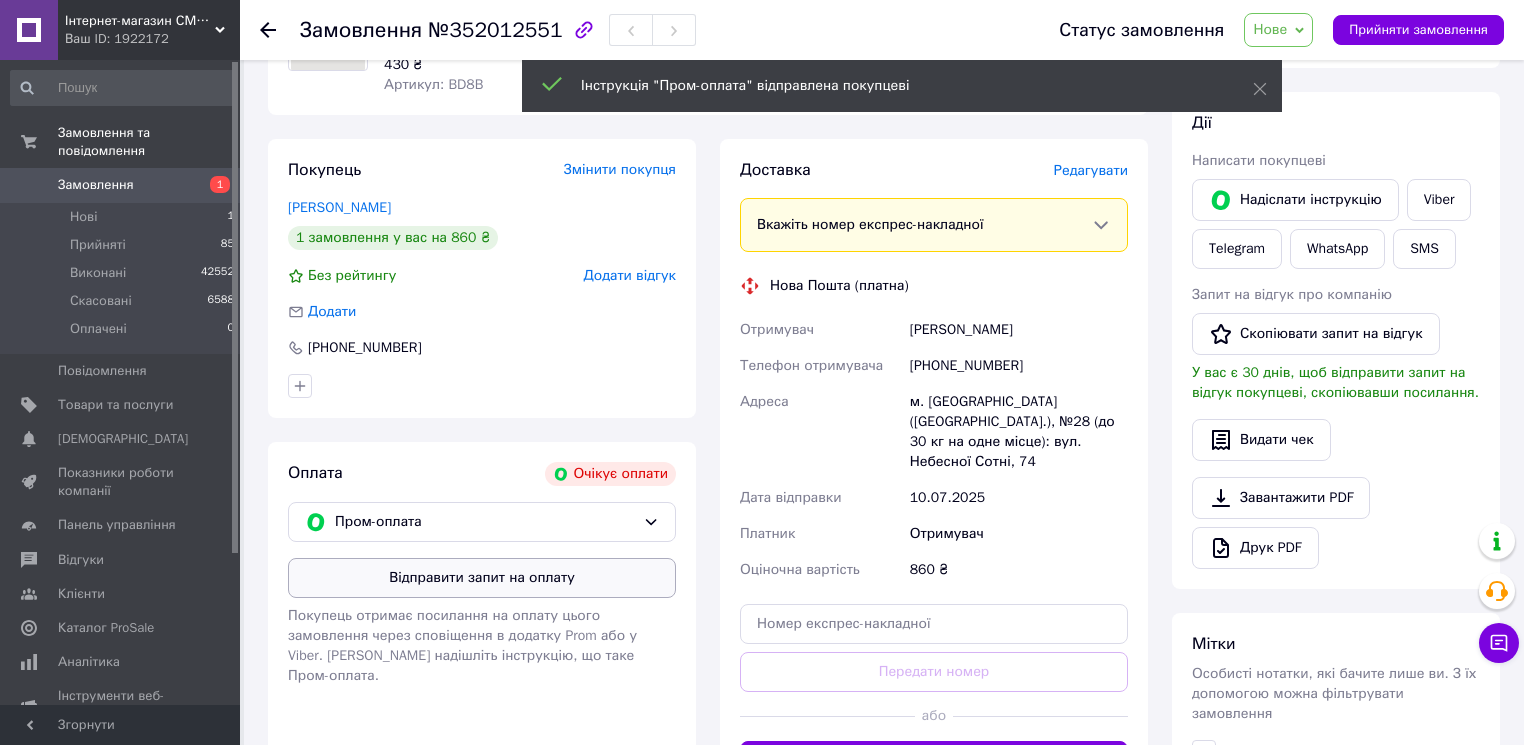 click on "Відправити запит на оплату" at bounding box center (482, 578) 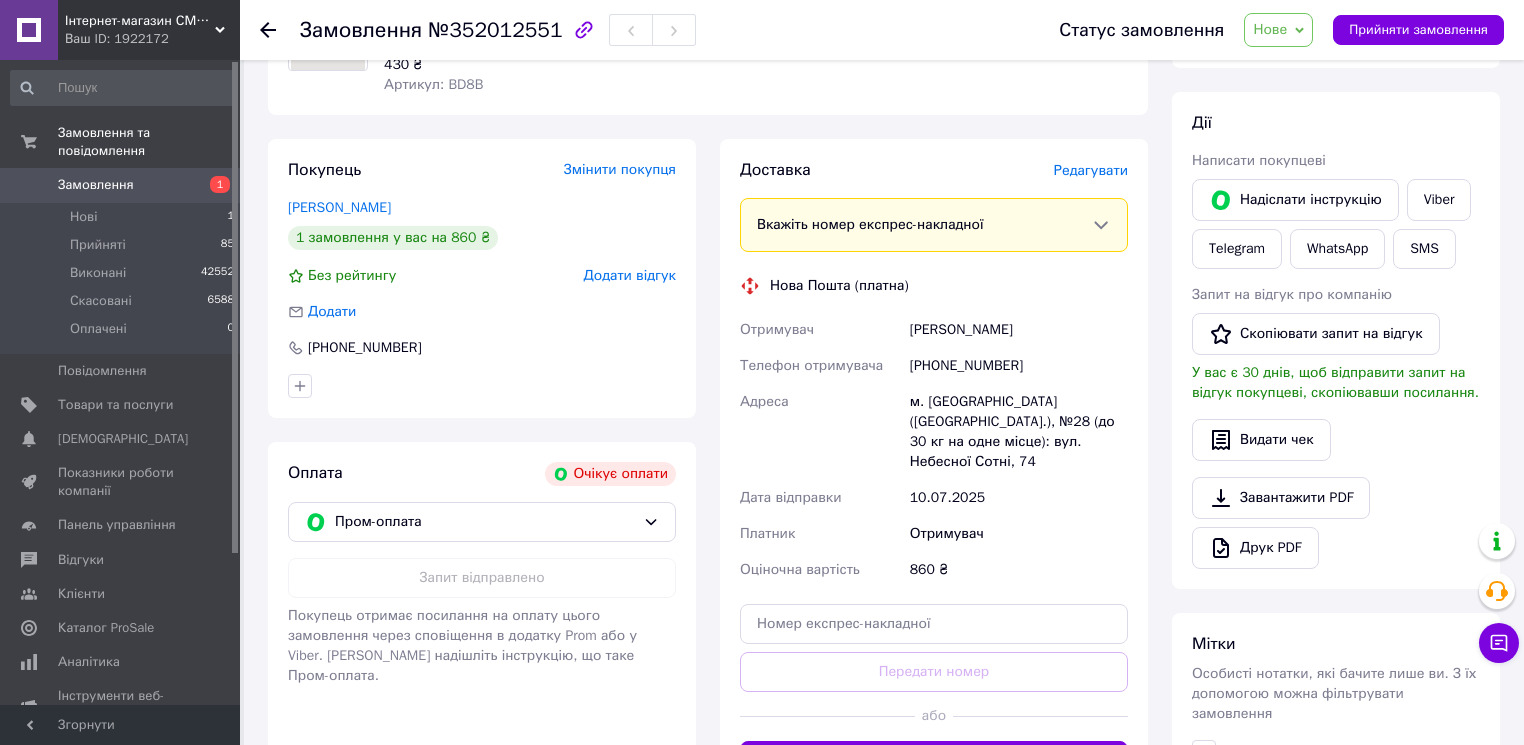 click on "Замовлення" at bounding box center [121, 185] 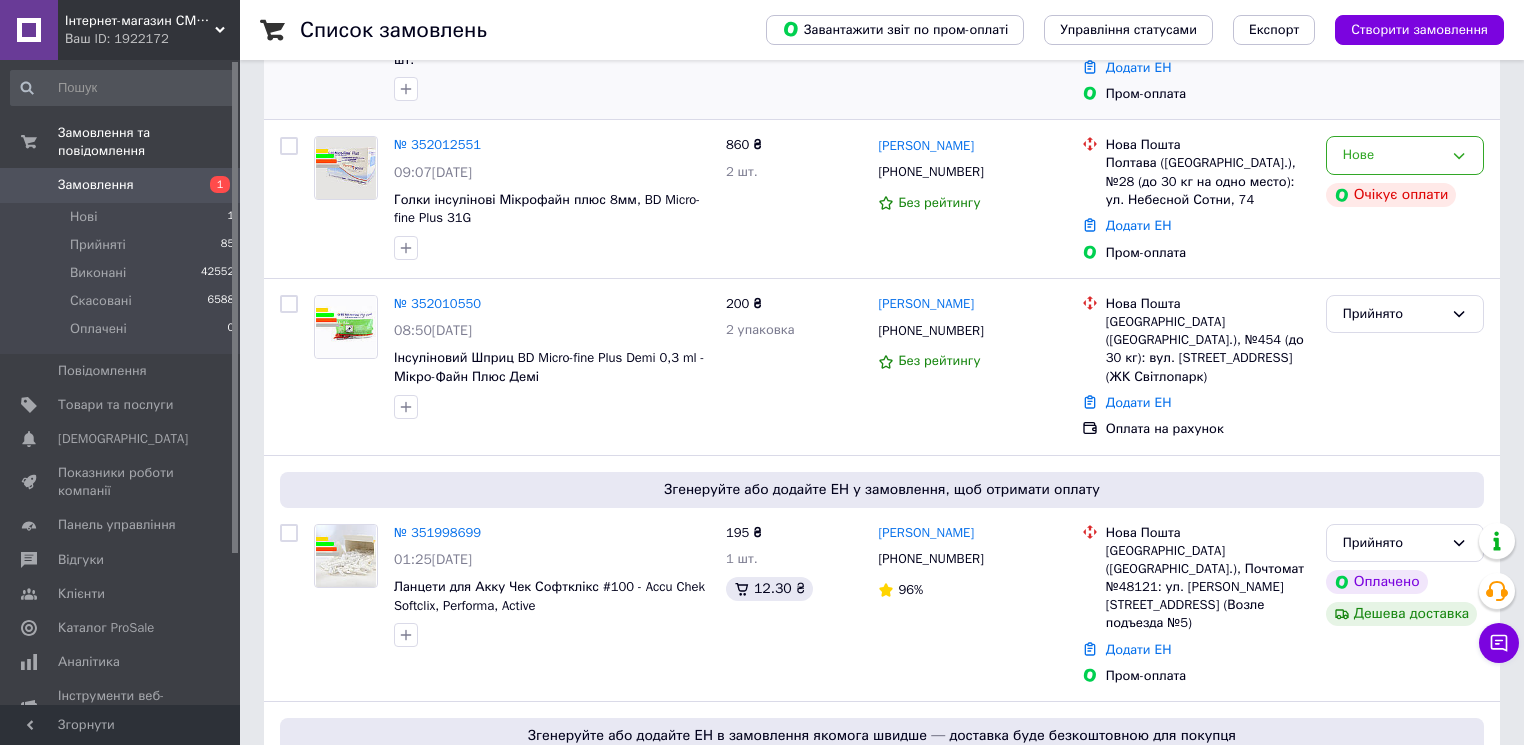 scroll, scrollTop: 560, scrollLeft: 0, axis: vertical 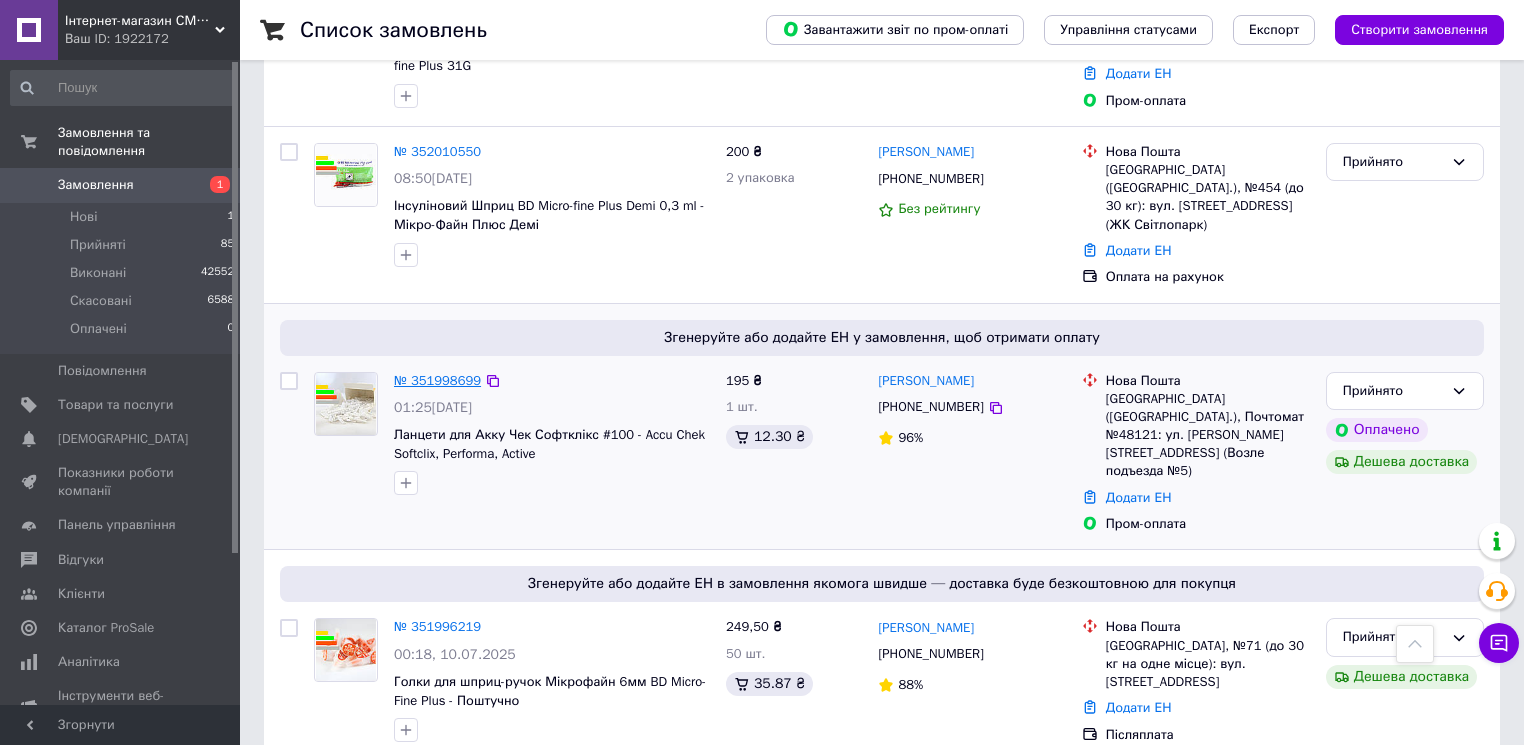 click on "№ 351998699" at bounding box center (437, 380) 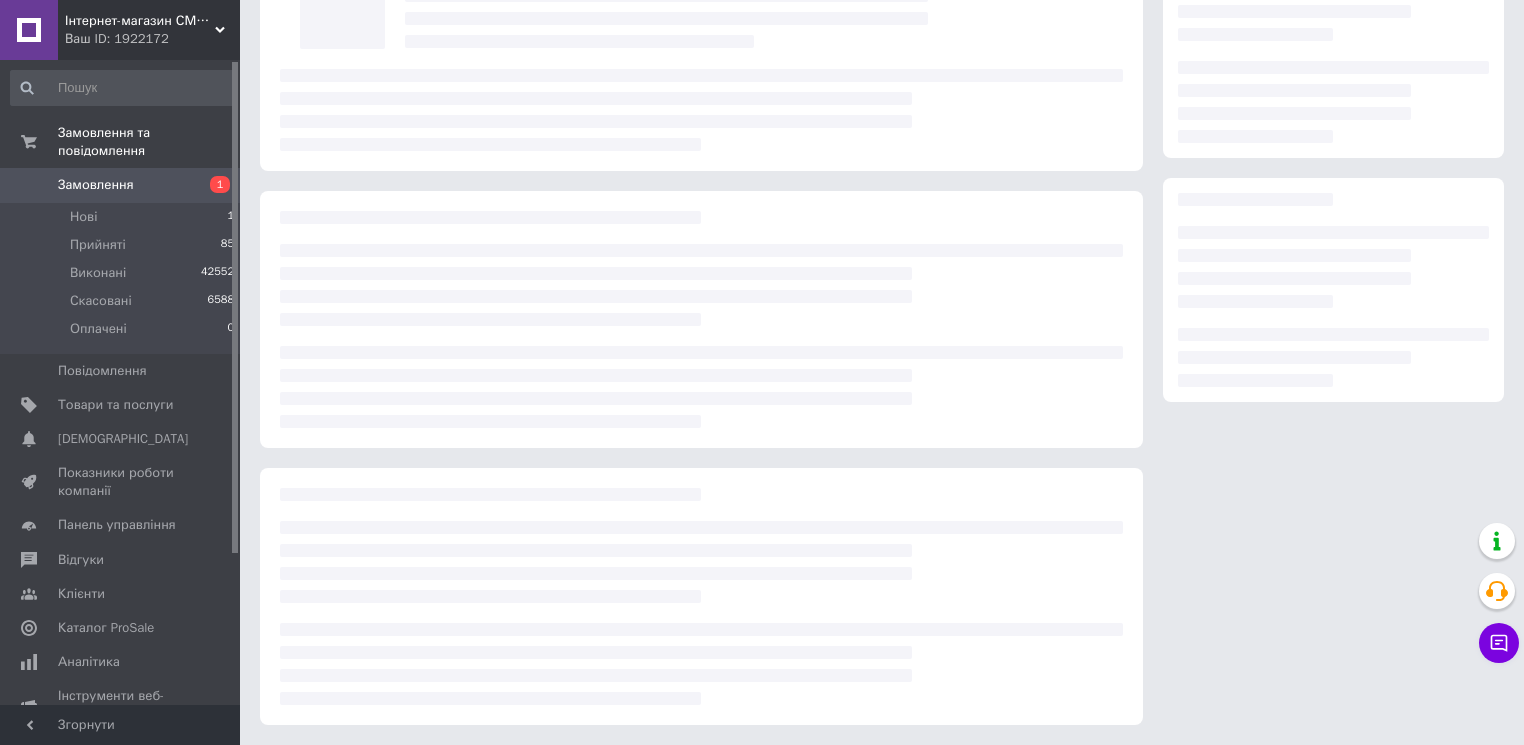 scroll, scrollTop: 560, scrollLeft: 0, axis: vertical 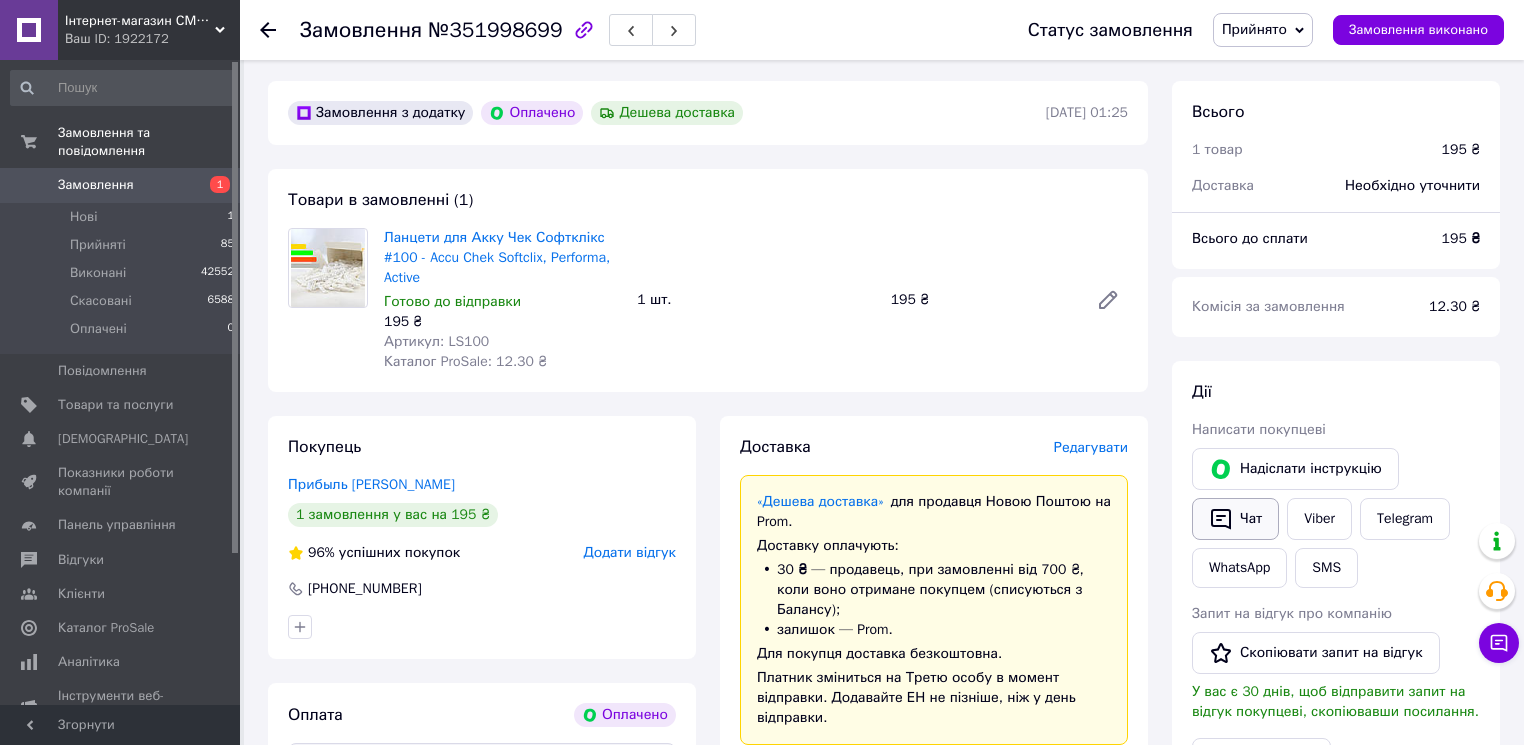 click on "Чат" at bounding box center [1235, 519] 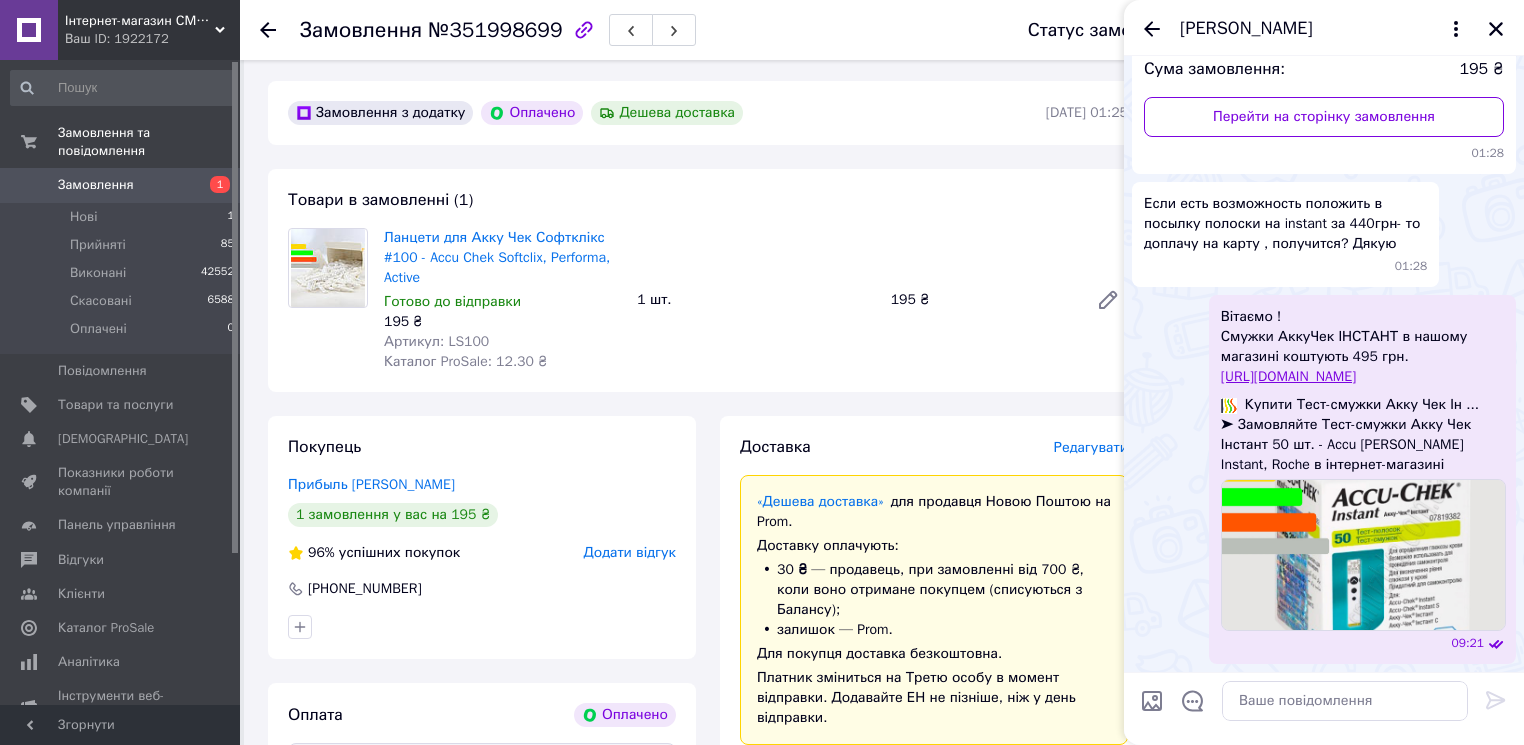 scroll, scrollTop: 710, scrollLeft: 0, axis: vertical 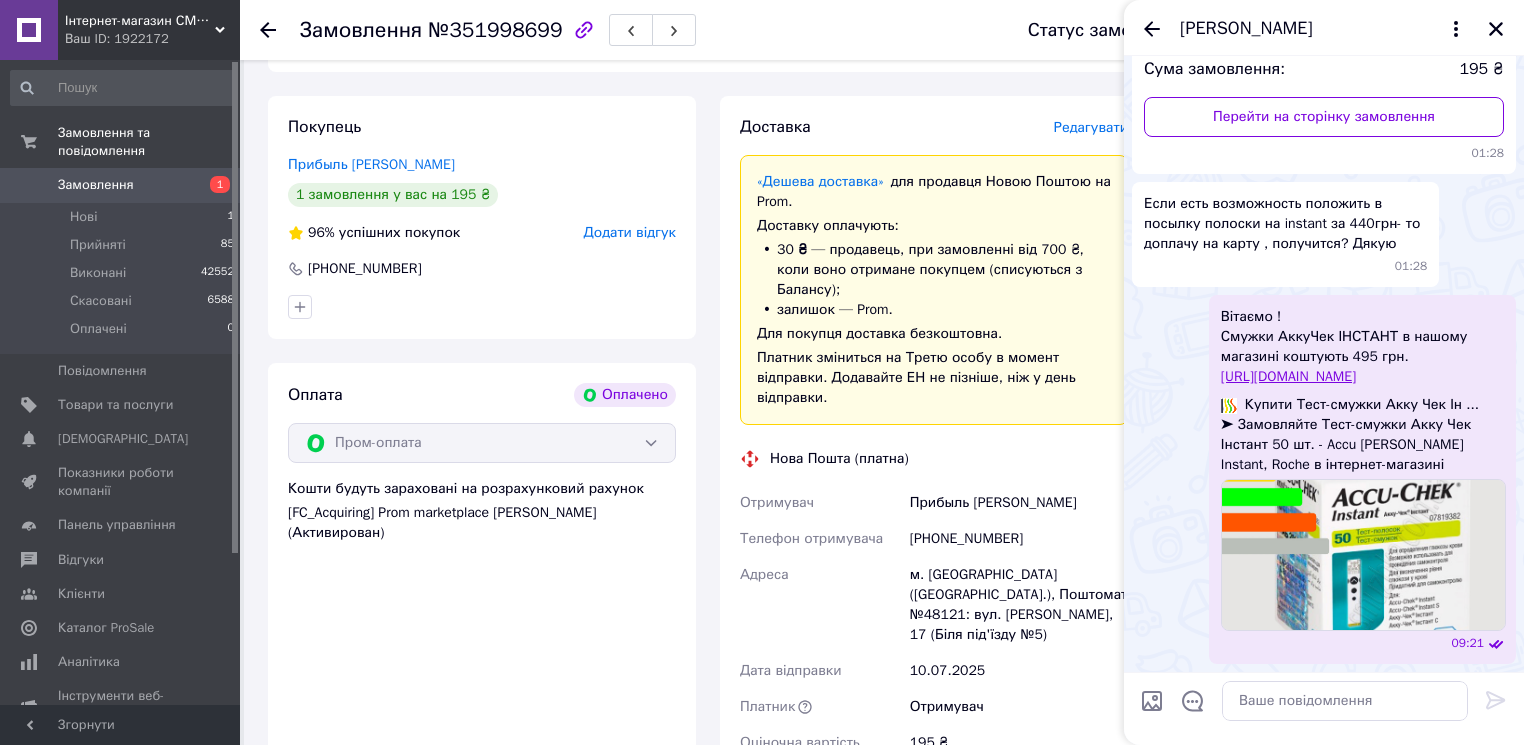click 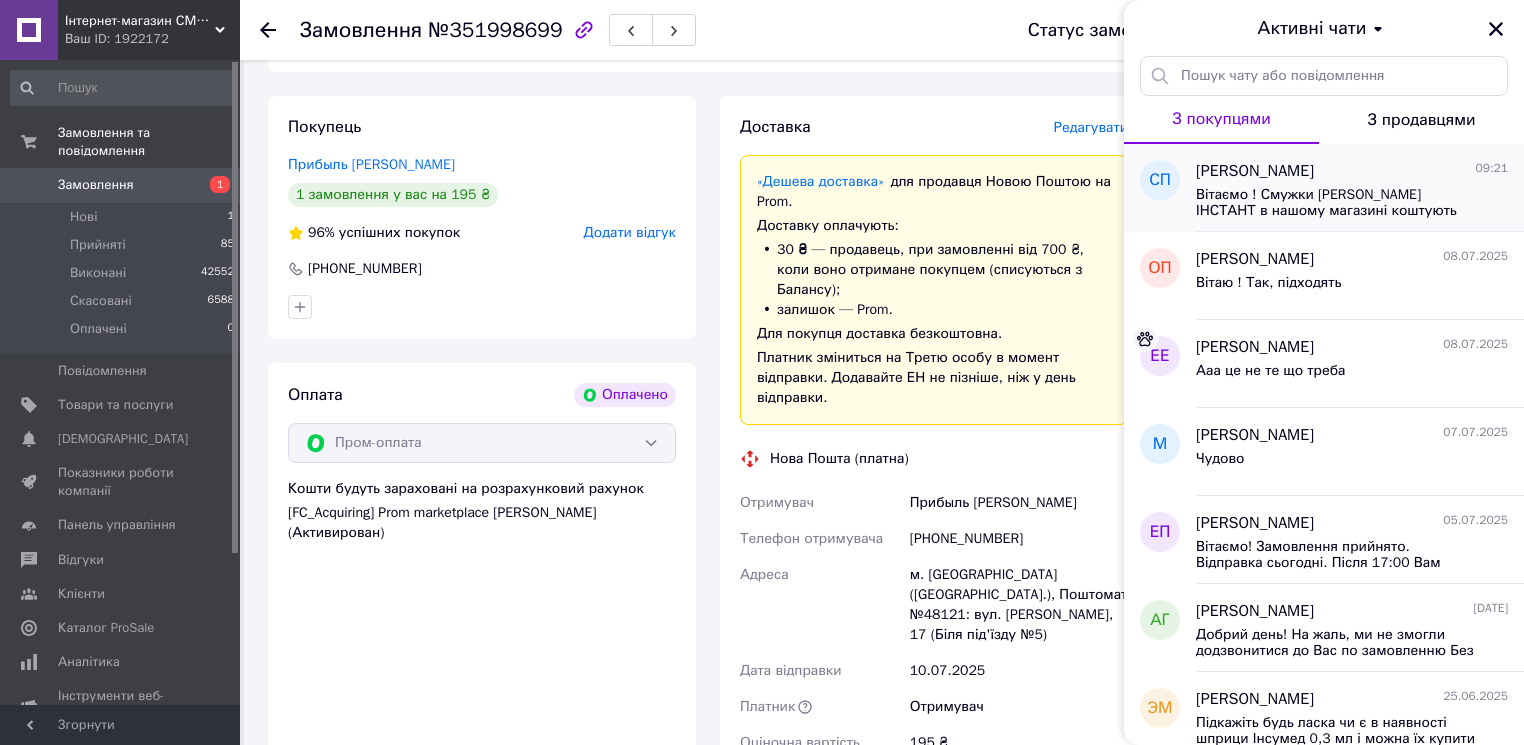 click on "Вітаємо !
Смужки АккуЧек ІНСТАНТ в нашому магазині коштують 495 грн.
https://smuzhka.com.ua/ua/p1490388490-test-poloski-akku.html" at bounding box center (1338, 203) 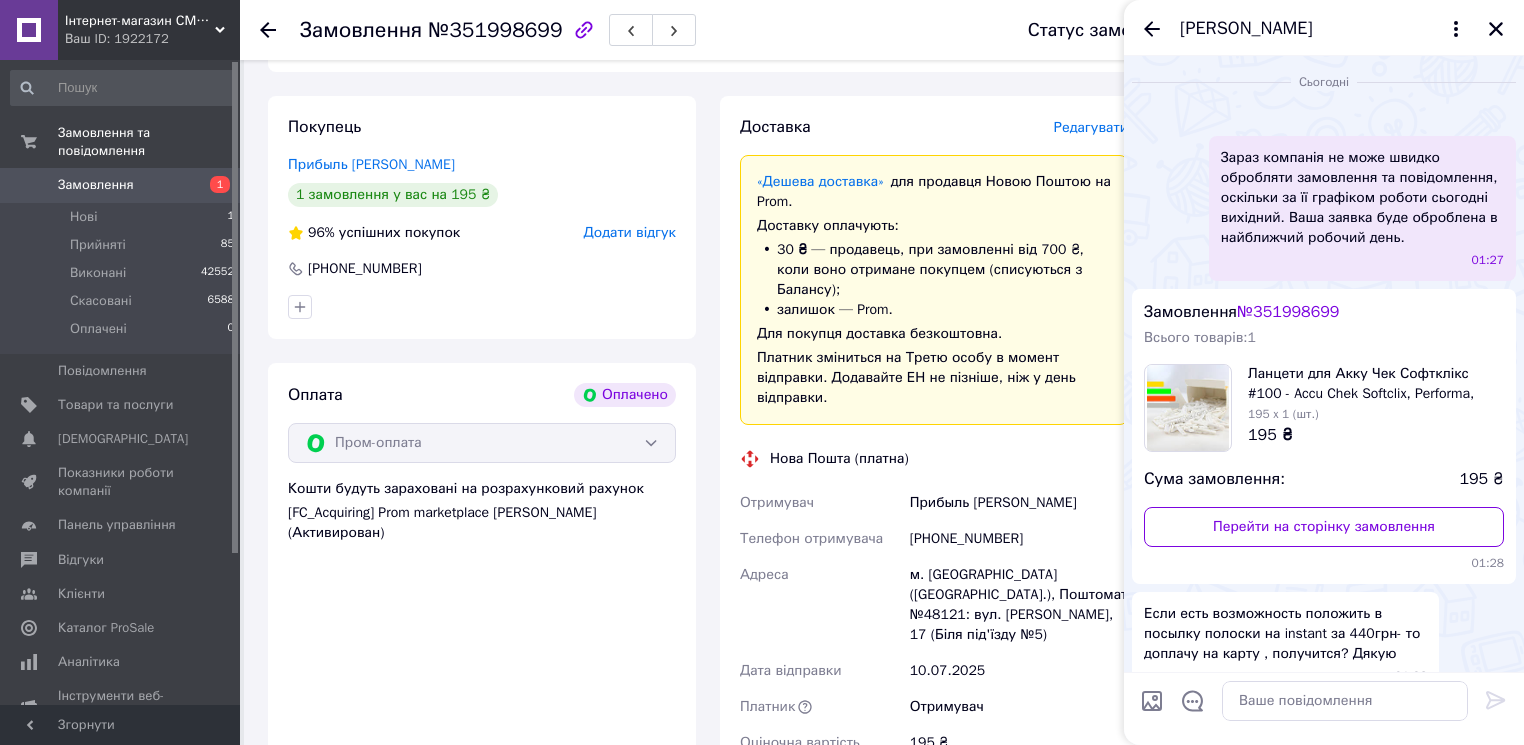 scroll, scrollTop: 710, scrollLeft: 0, axis: vertical 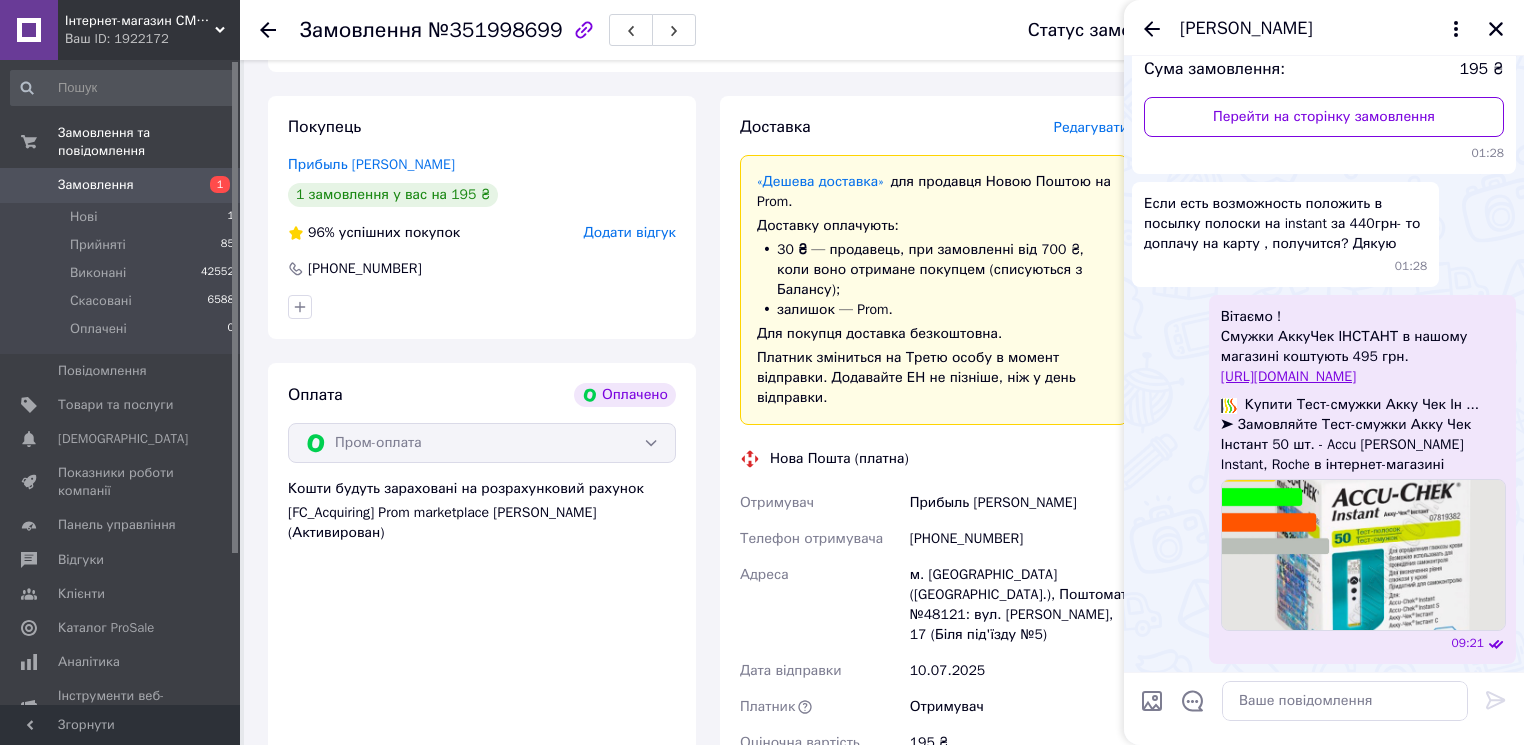click on "Замовлення" at bounding box center (96, 185) 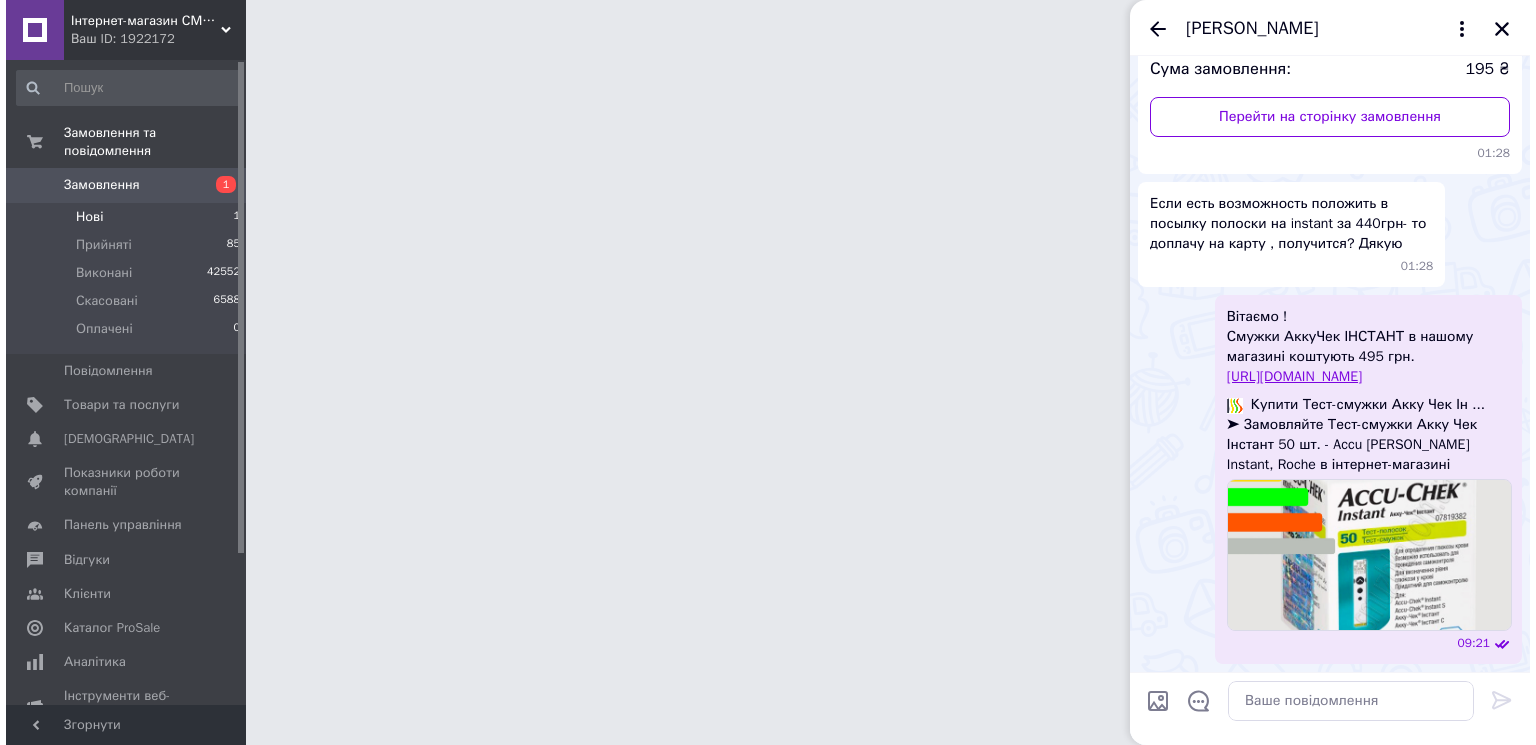 scroll, scrollTop: 0, scrollLeft: 0, axis: both 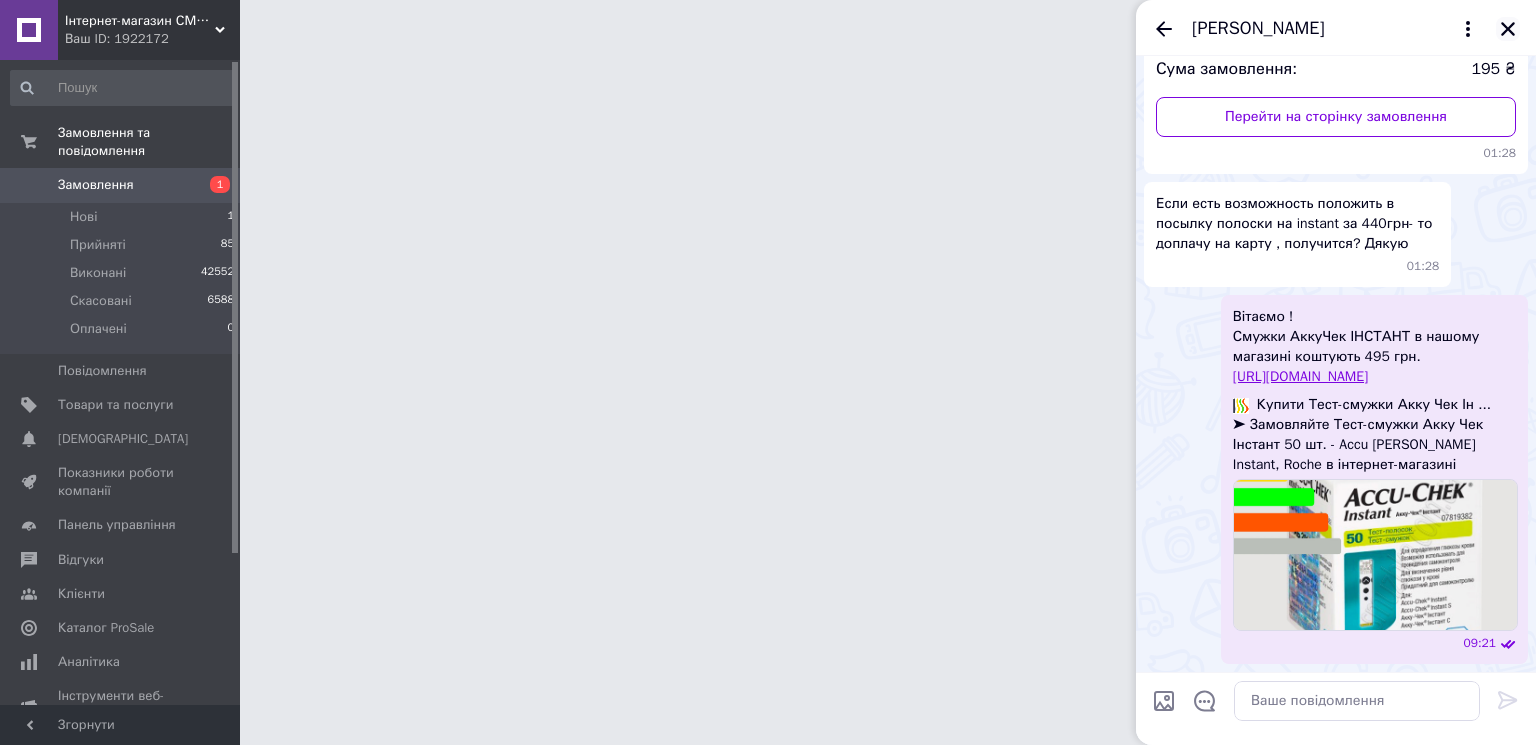 click 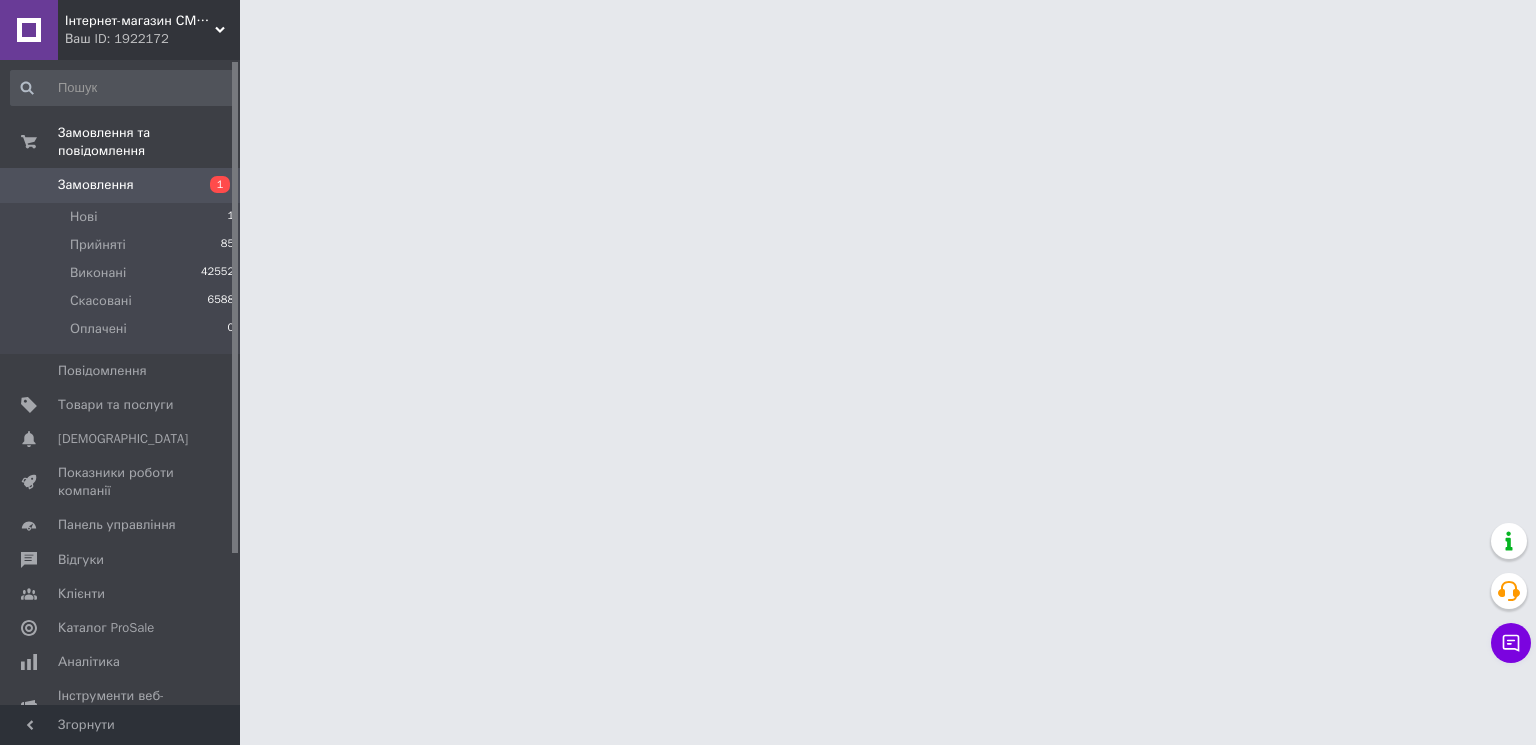 click on "Замовлення" at bounding box center [96, 185] 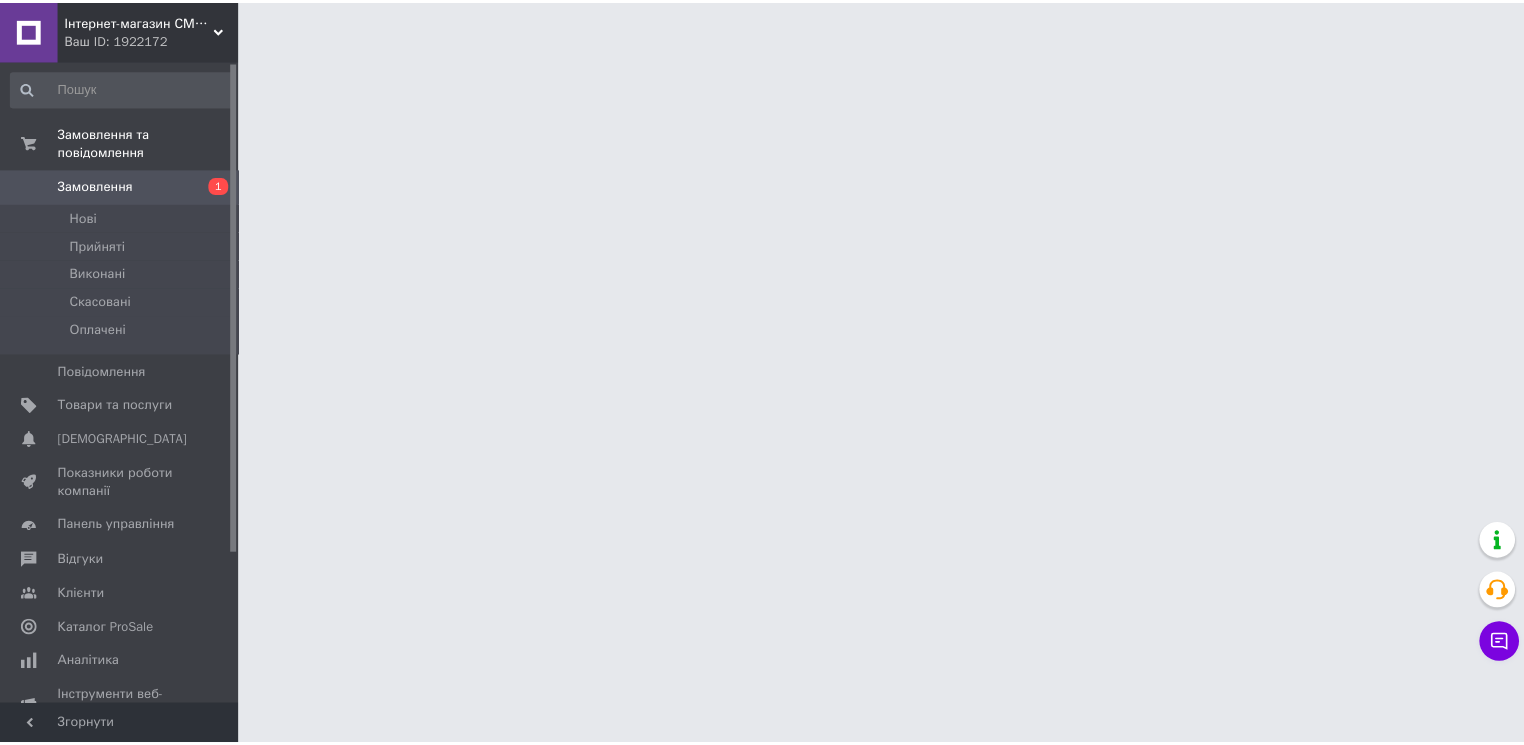 scroll, scrollTop: 0, scrollLeft: 0, axis: both 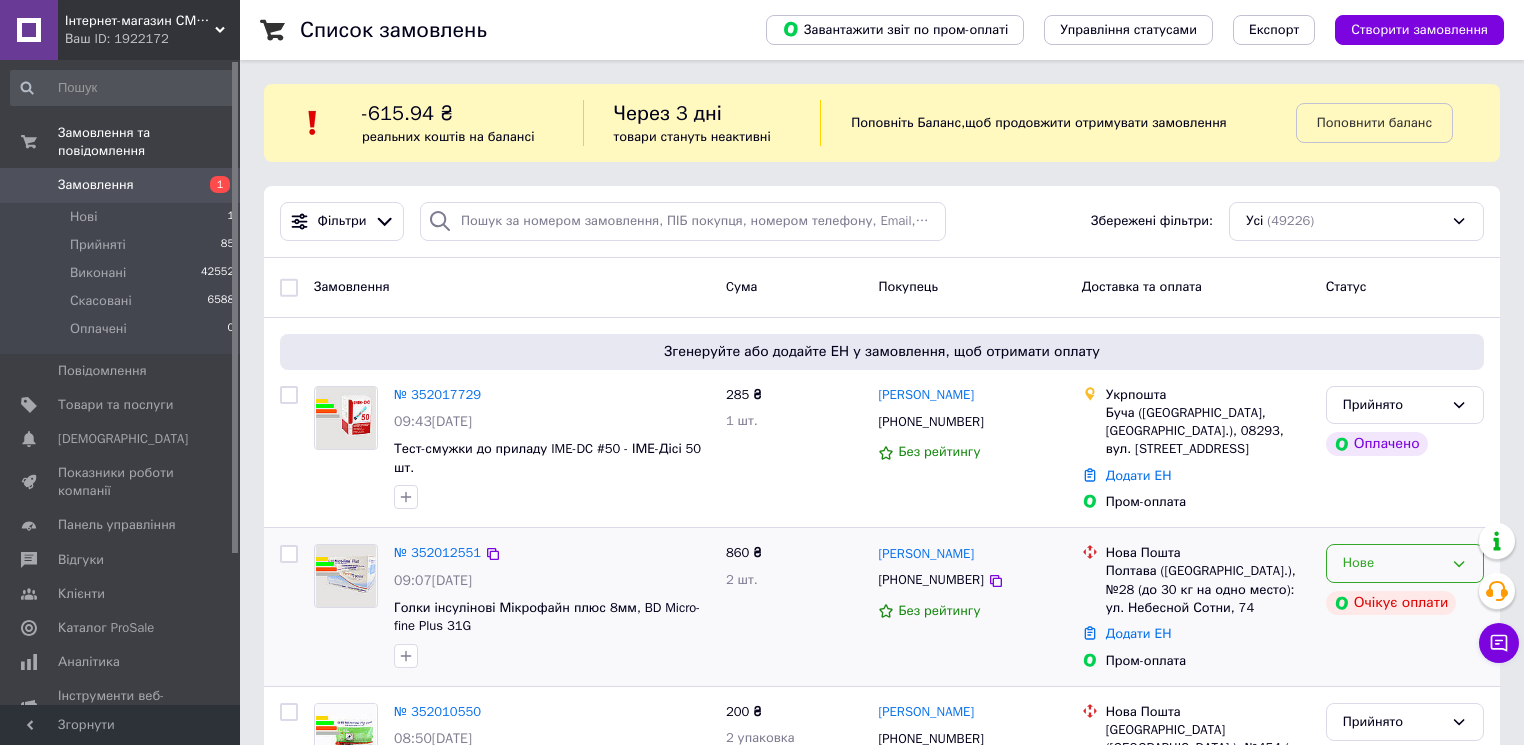 click on "Нове" at bounding box center (1393, 563) 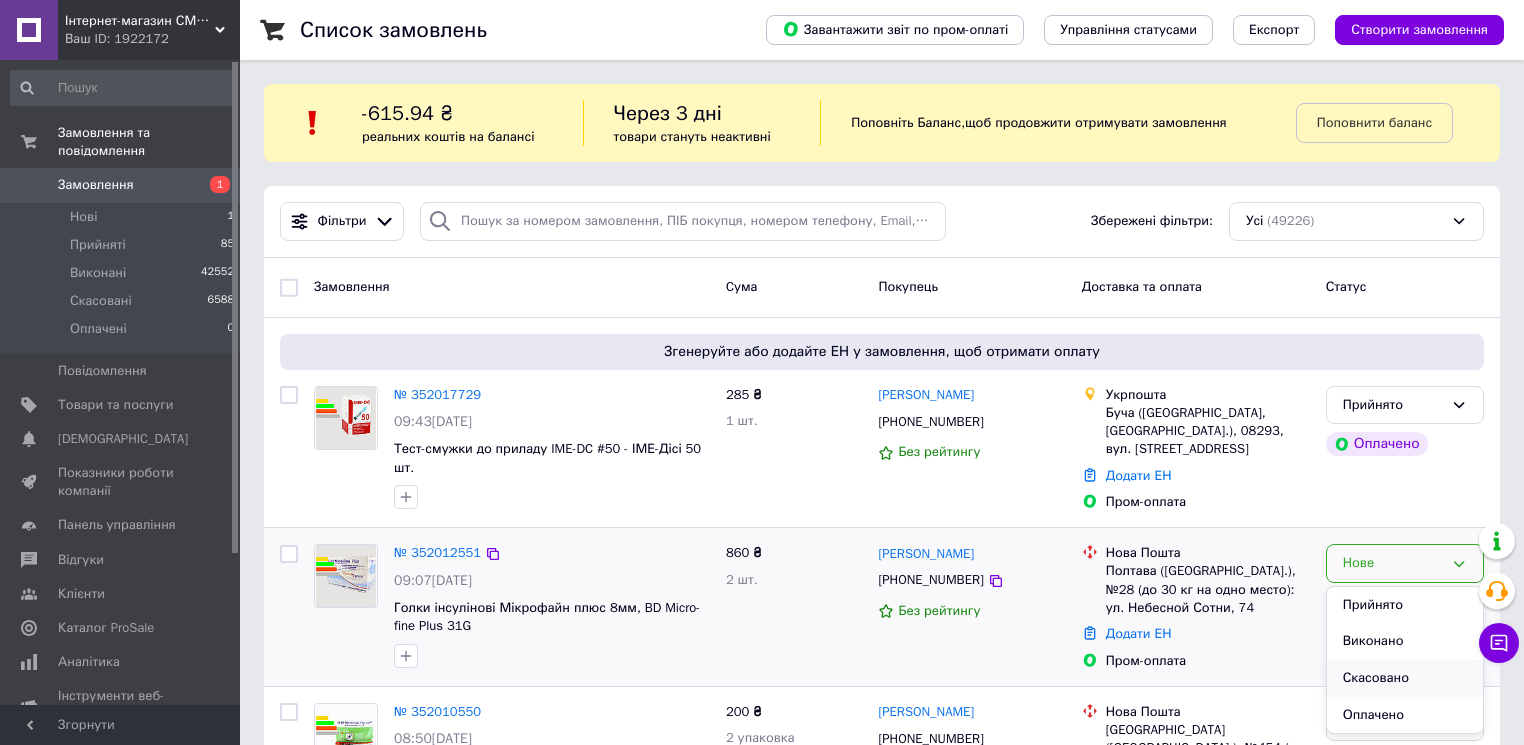 click on "Скасовано" at bounding box center (1405, 678) 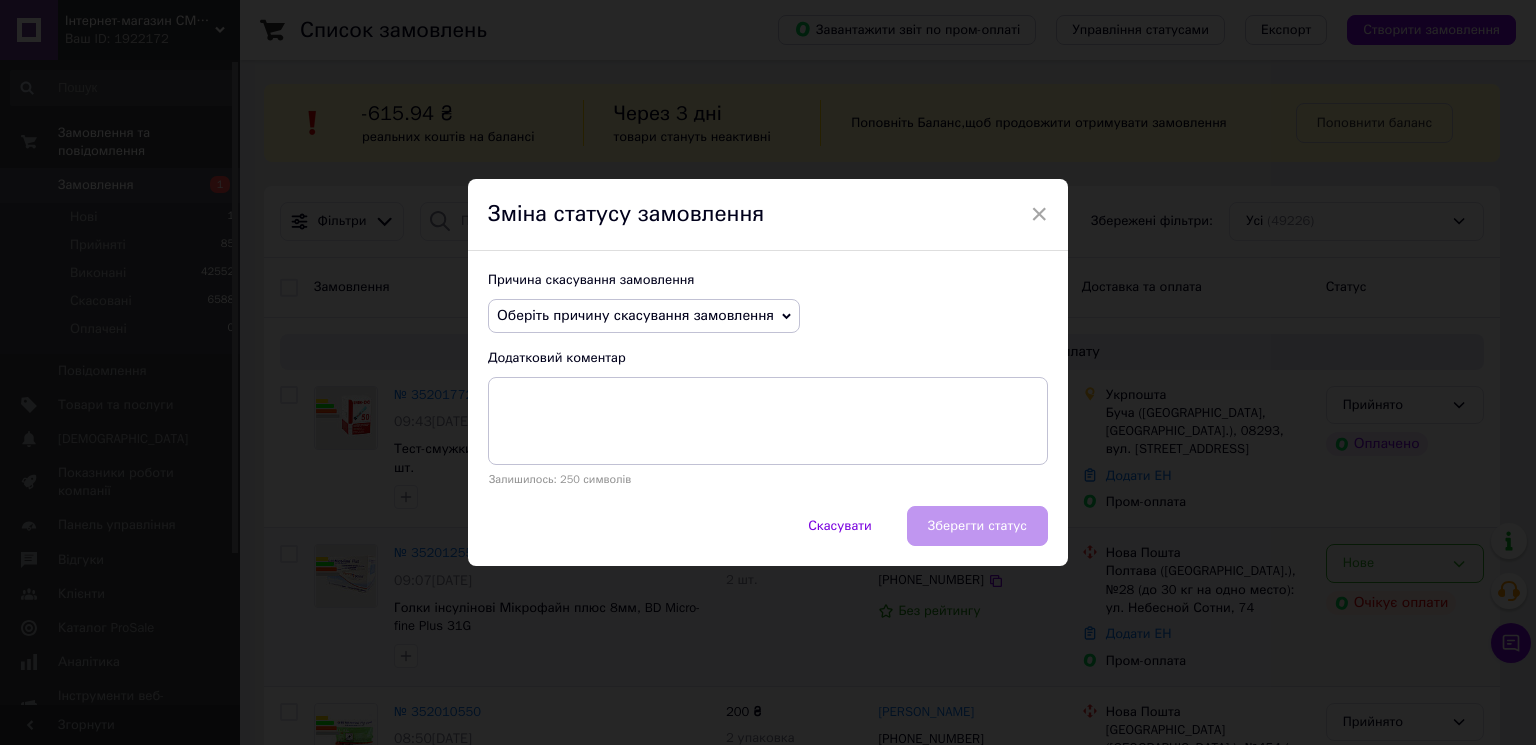 click on "Оберіть причину скасування замовлення" at bounding box center (635, 315) 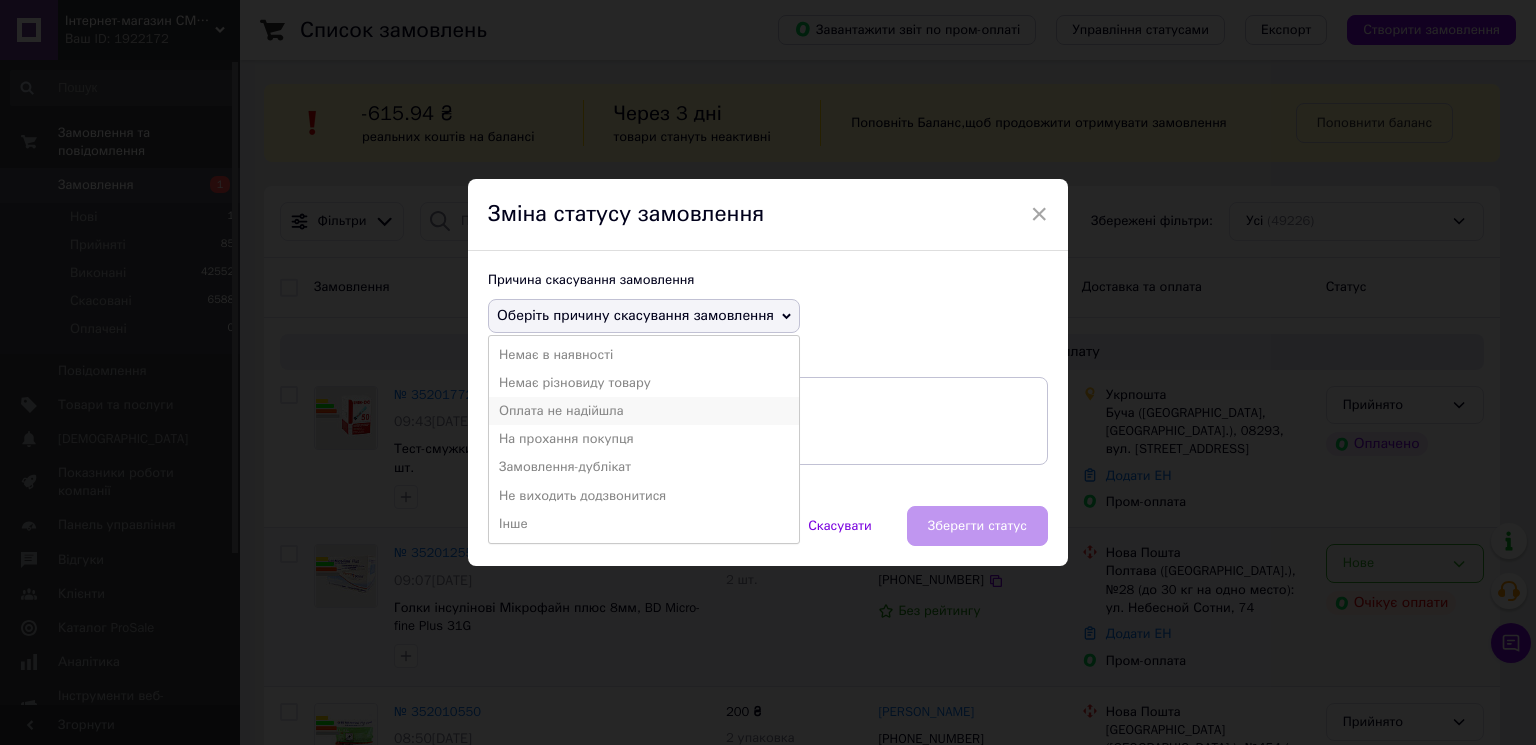click on "Оплата не надійшла" at bounding box center (644, 411) 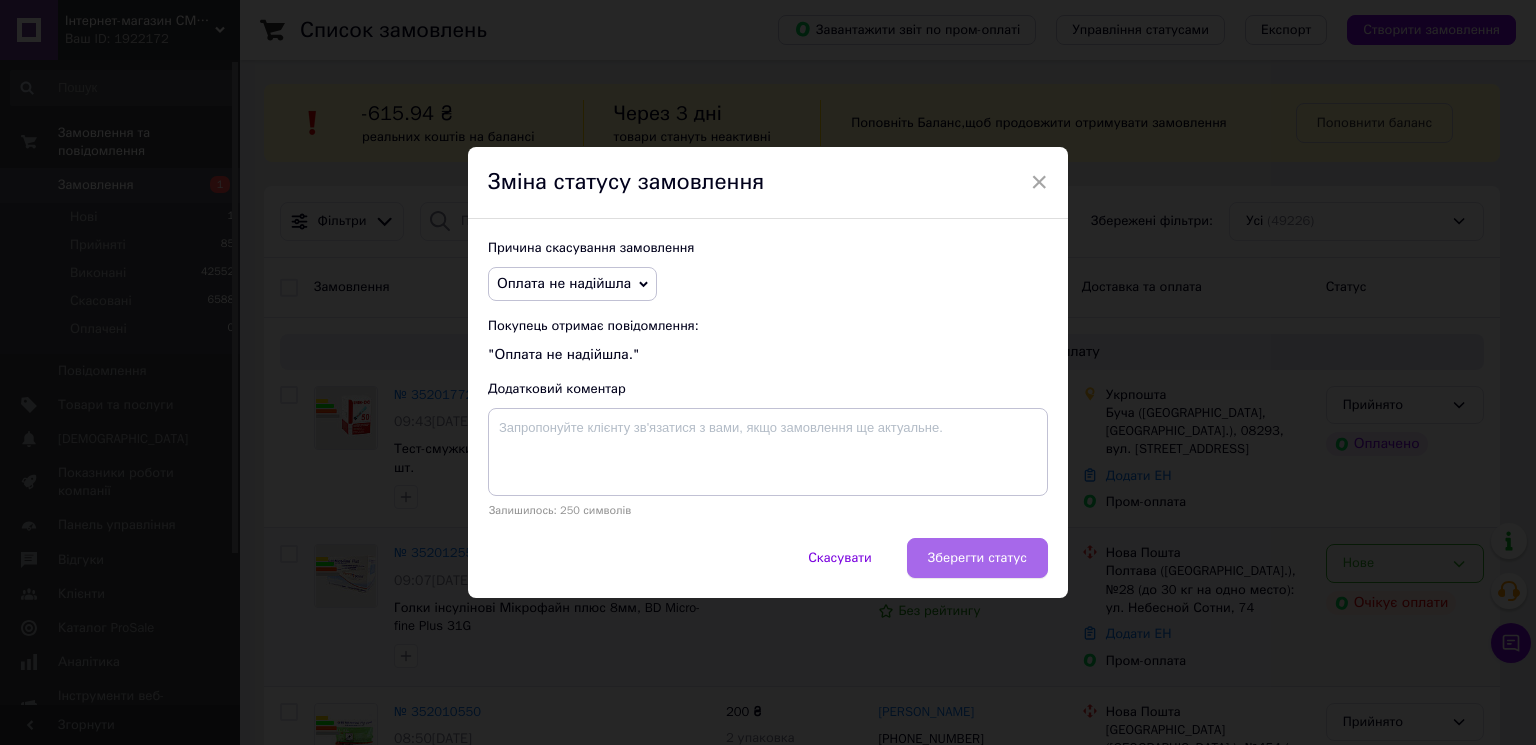 click on "Зберегти статус" at bounding box center [977, 558] 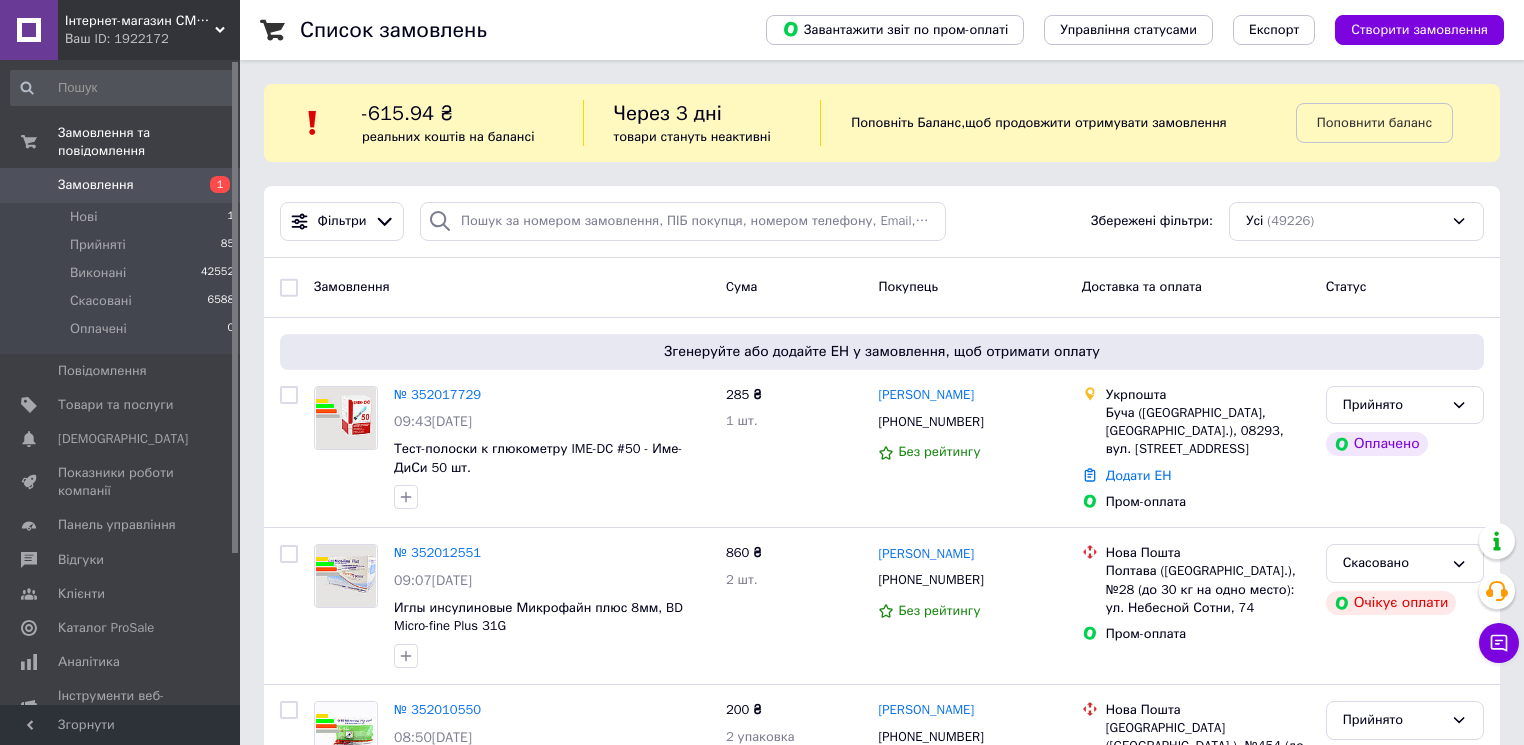 click on "№ 352012551" at bounding box center (437, 552) 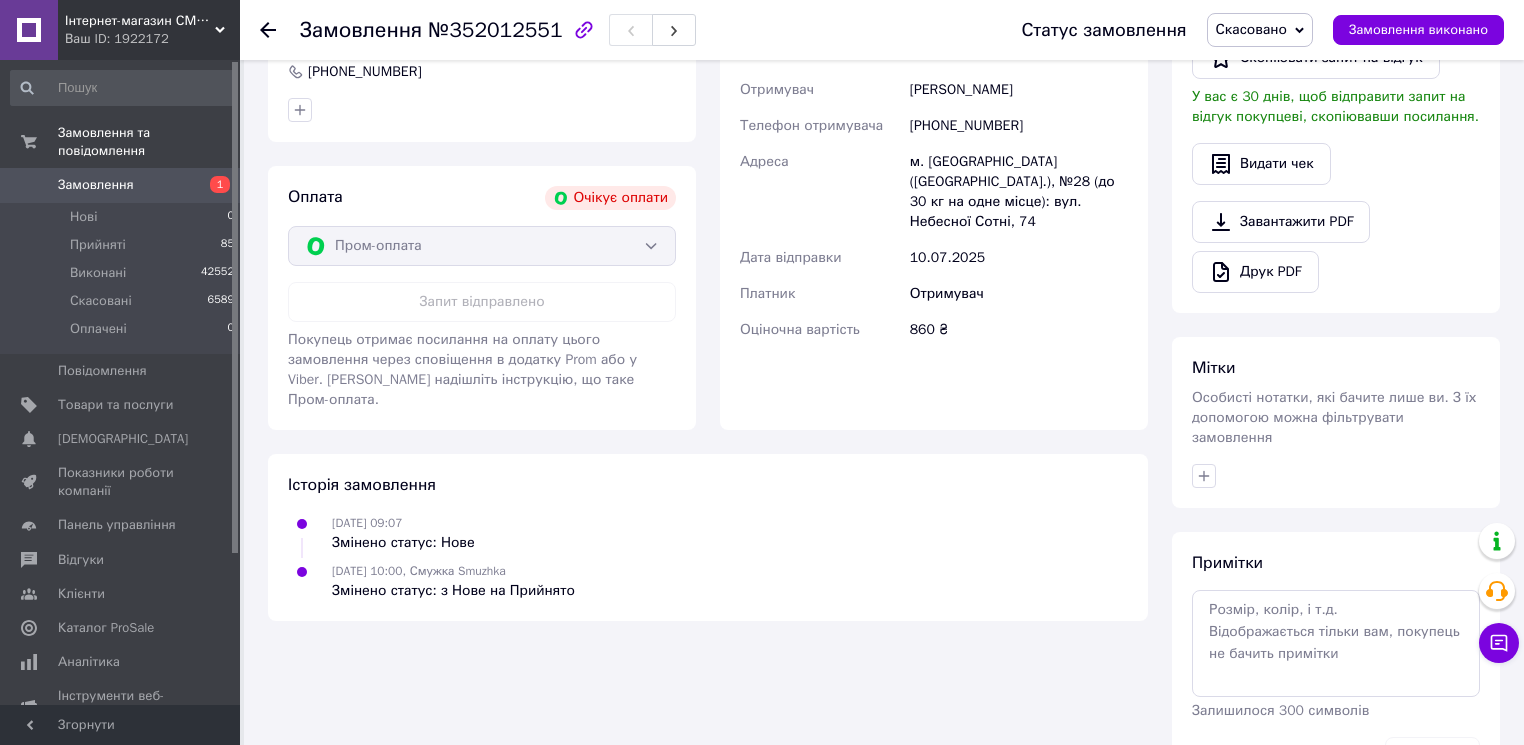 scroll, scrollTop: 533, scrollLeft: 0, axis: vertical 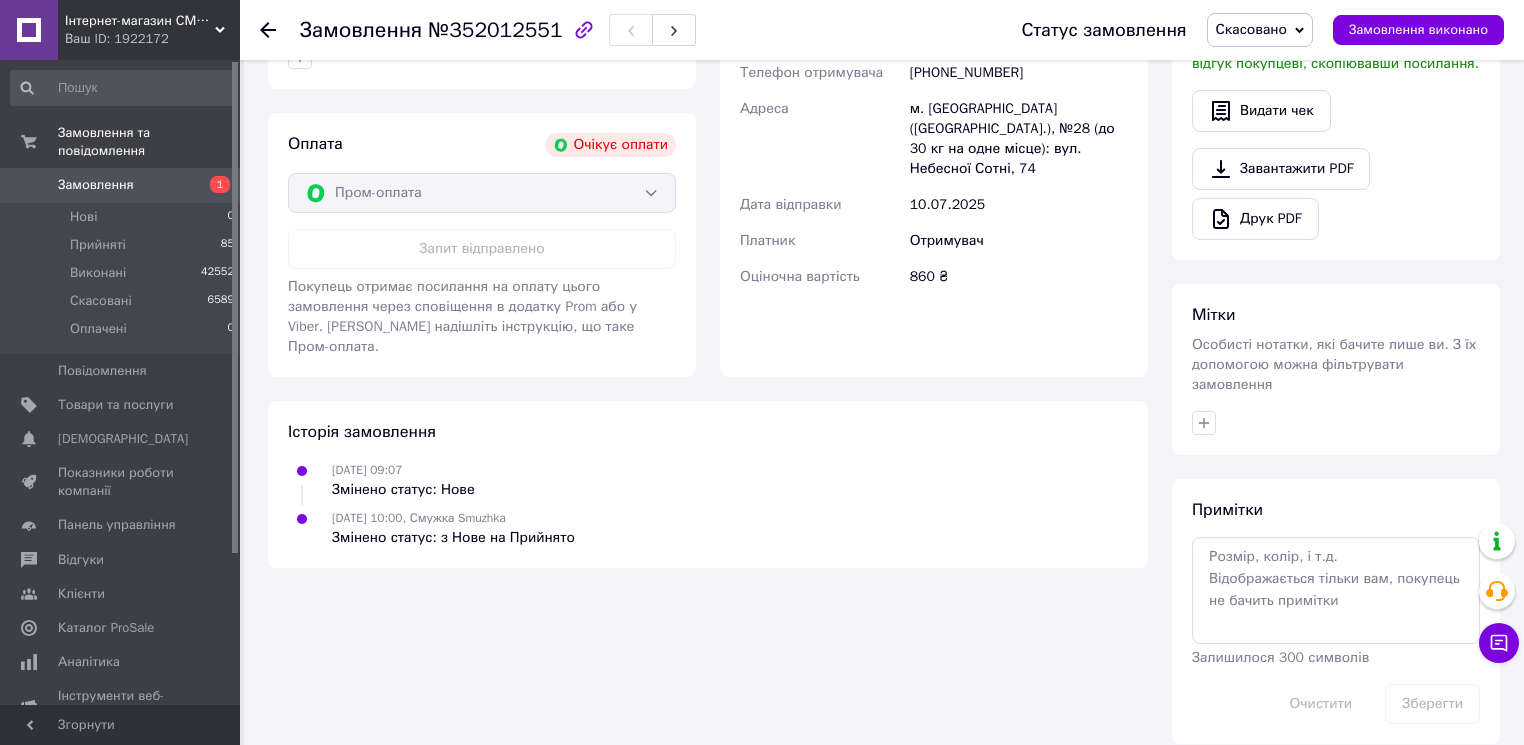 click on "Замовлення" at bounding box center (96, 185) 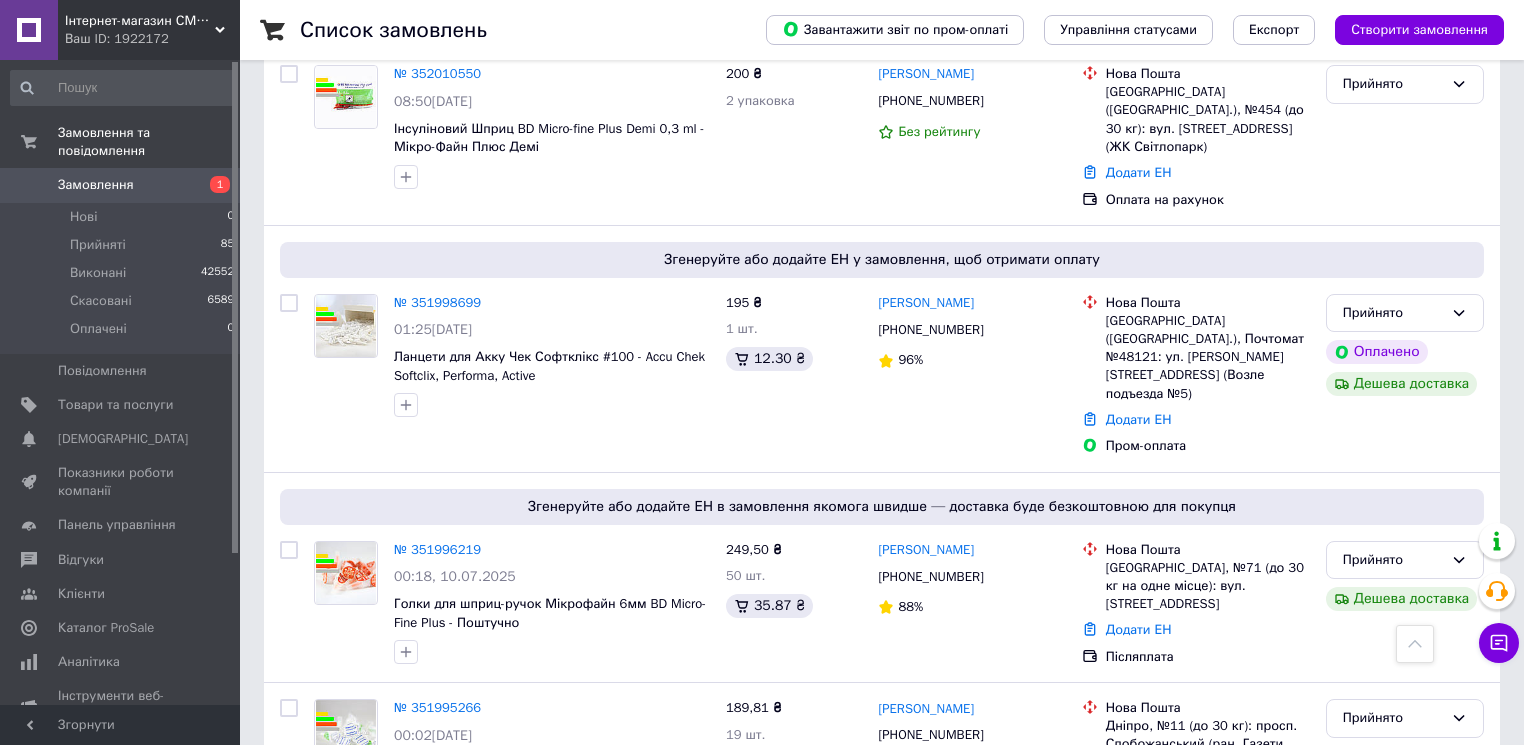 scroll, scrollTop: 800, scrollLeft: 0, axis: vertical 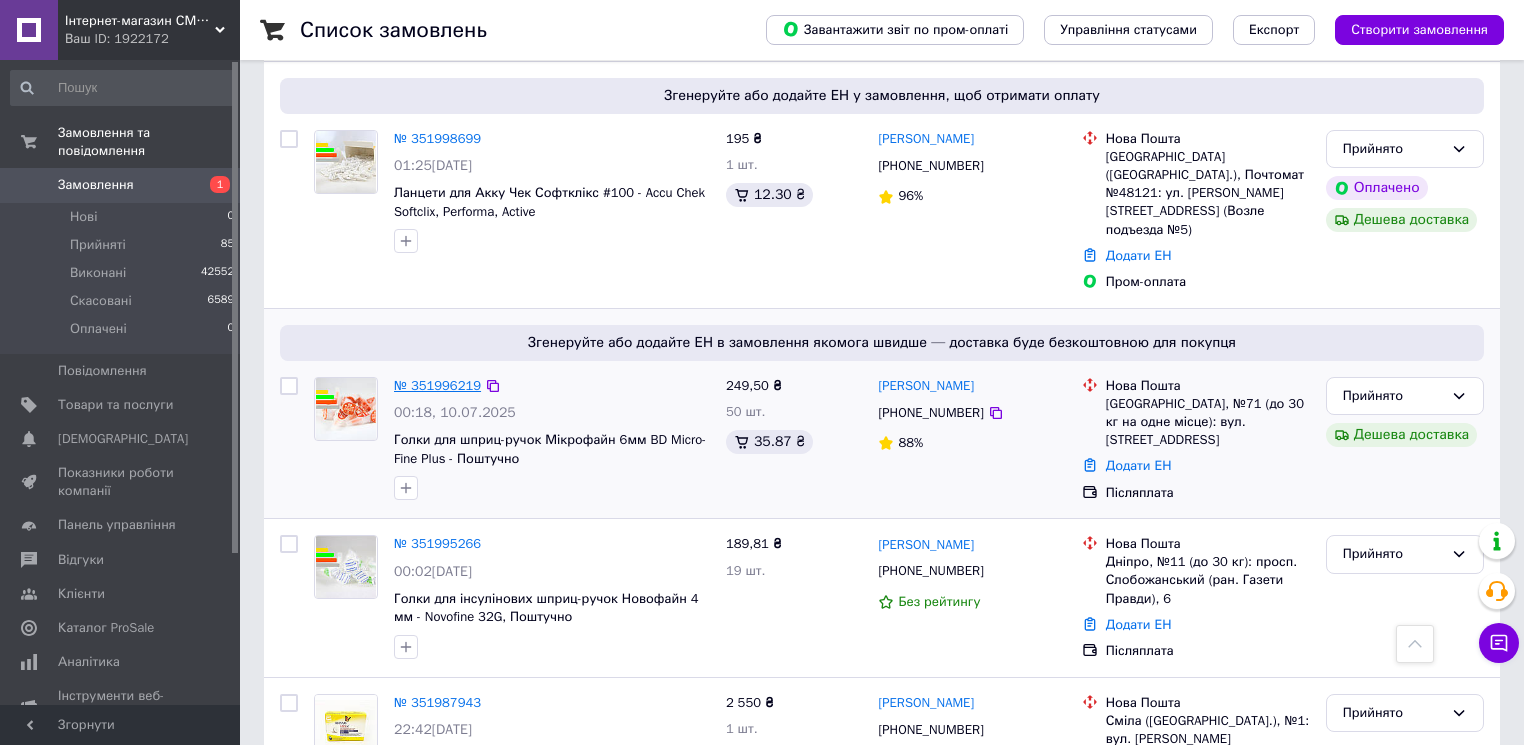 click on "№ 351996219" at bounding box center (437, 385) 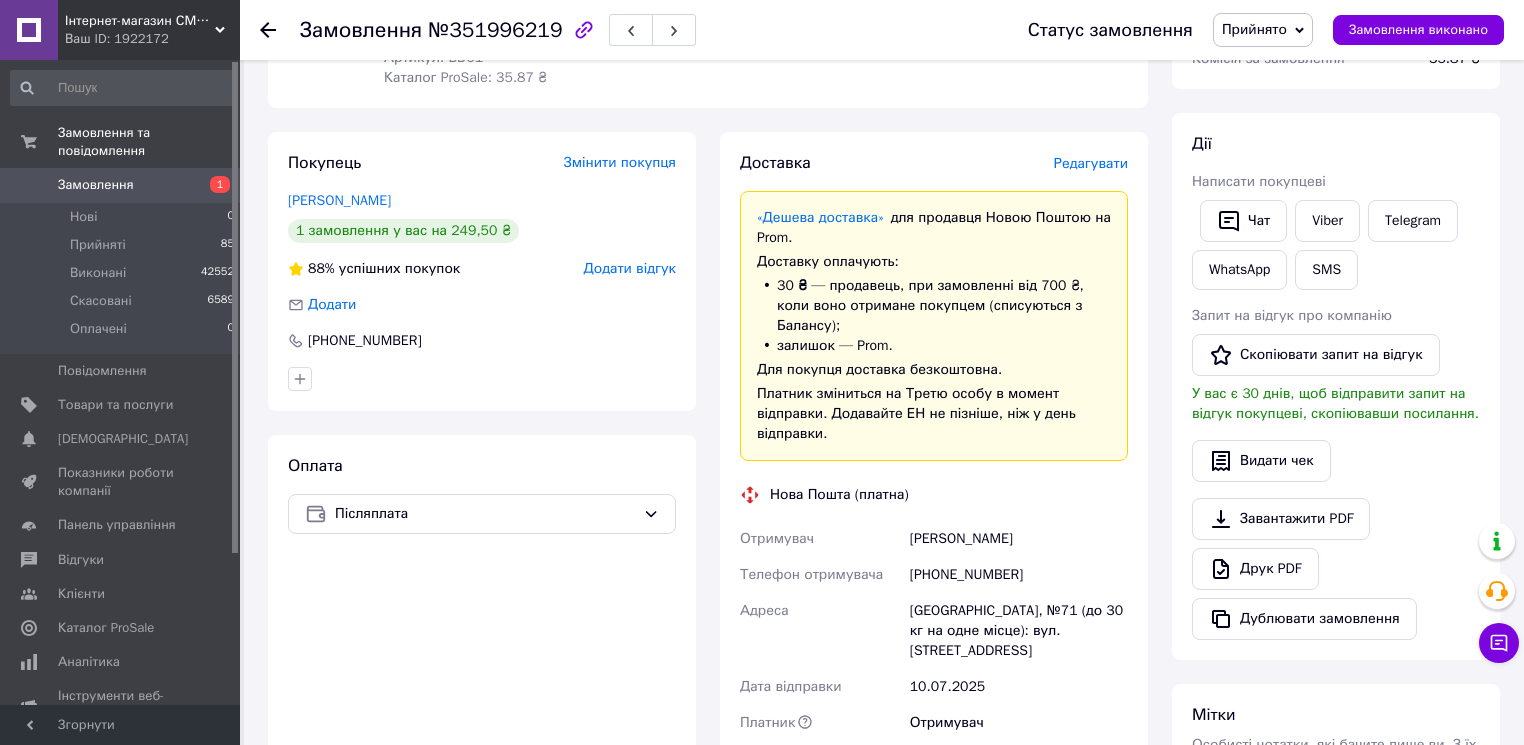 scroll, scrollTop: 254, scrollLeft: 0, axis: vertical 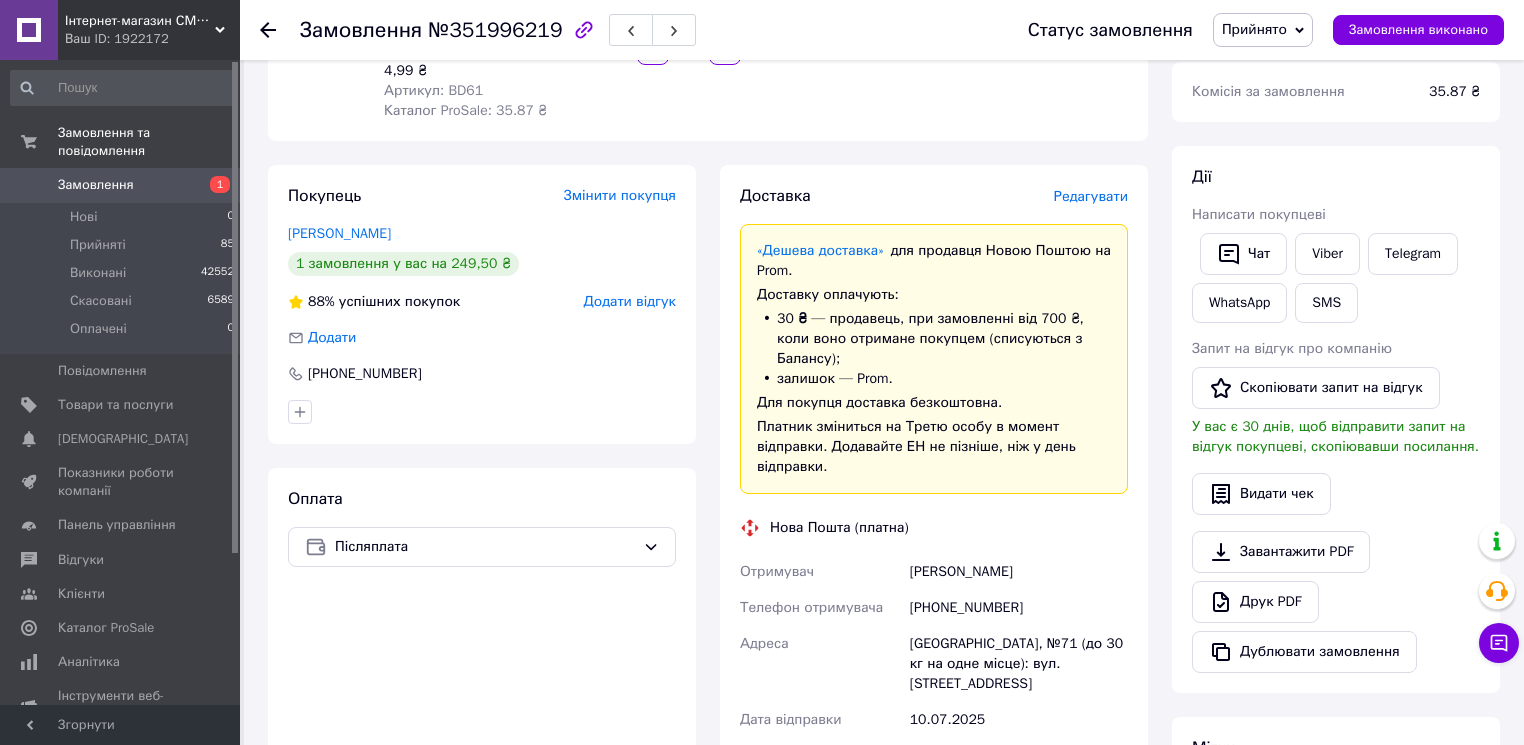click on "88%   успішних покупок" at bounding box center [374, 302] 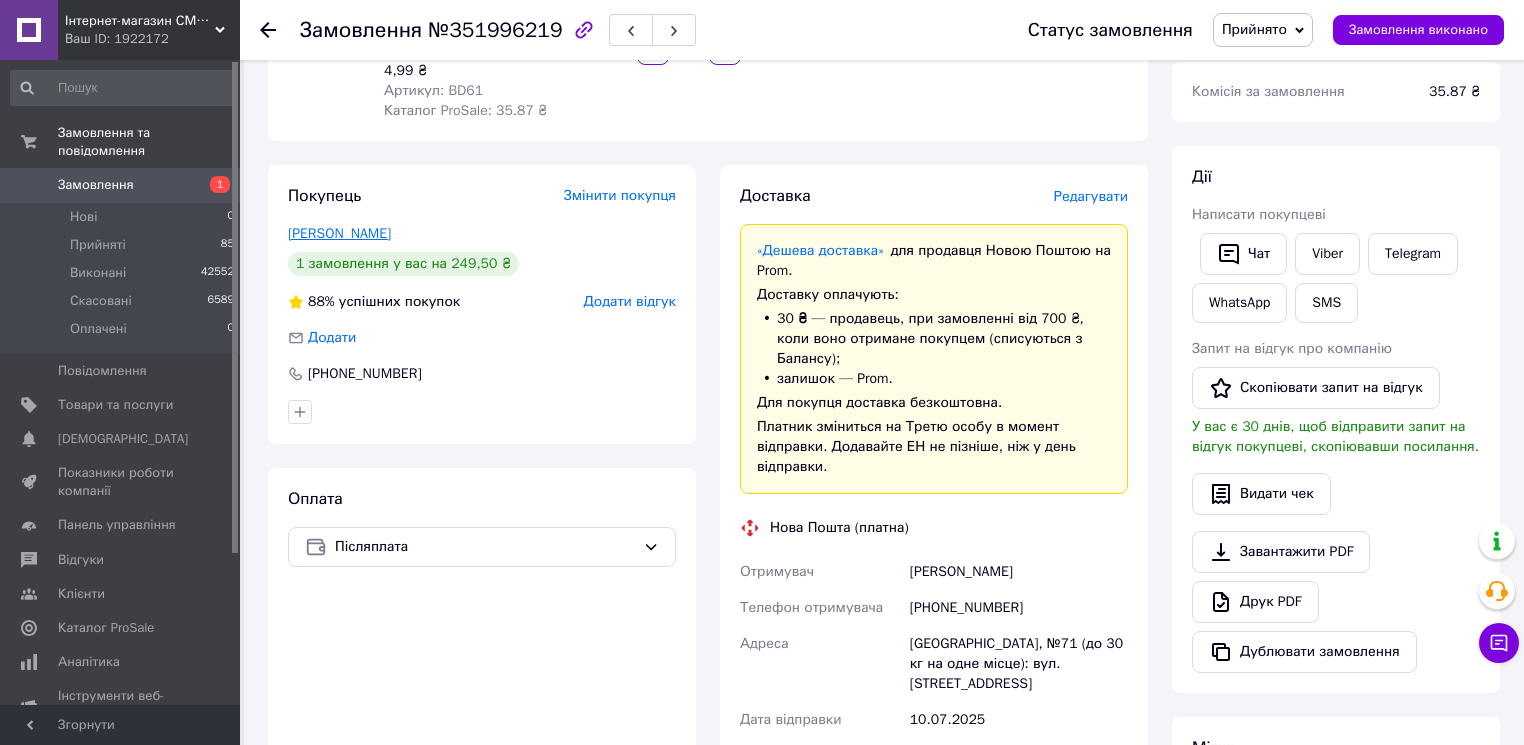 click on "Пономаренко Анастасия" at bounding box center [339, 233] 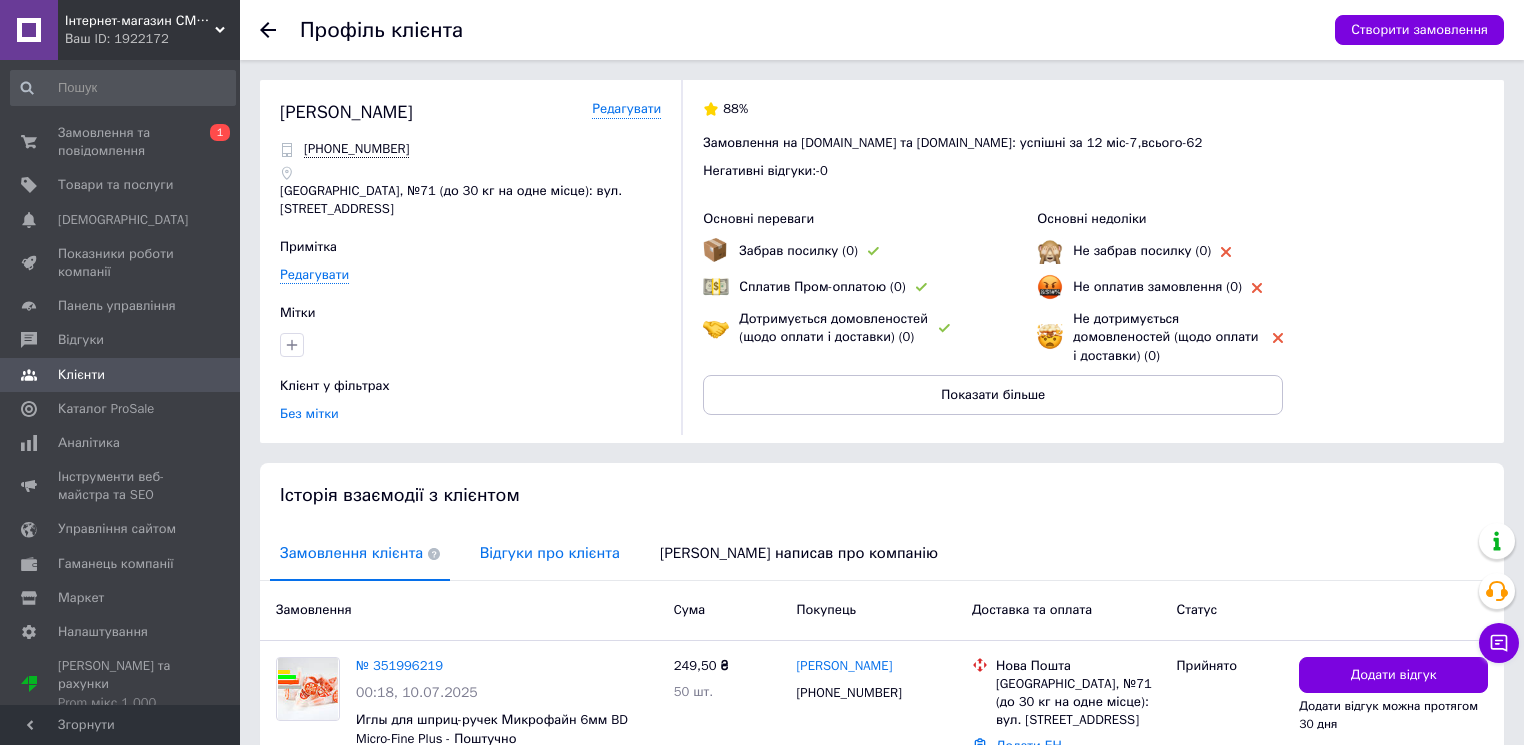 click on "Відгуки про клієнта" at bounding box center (550, 553) 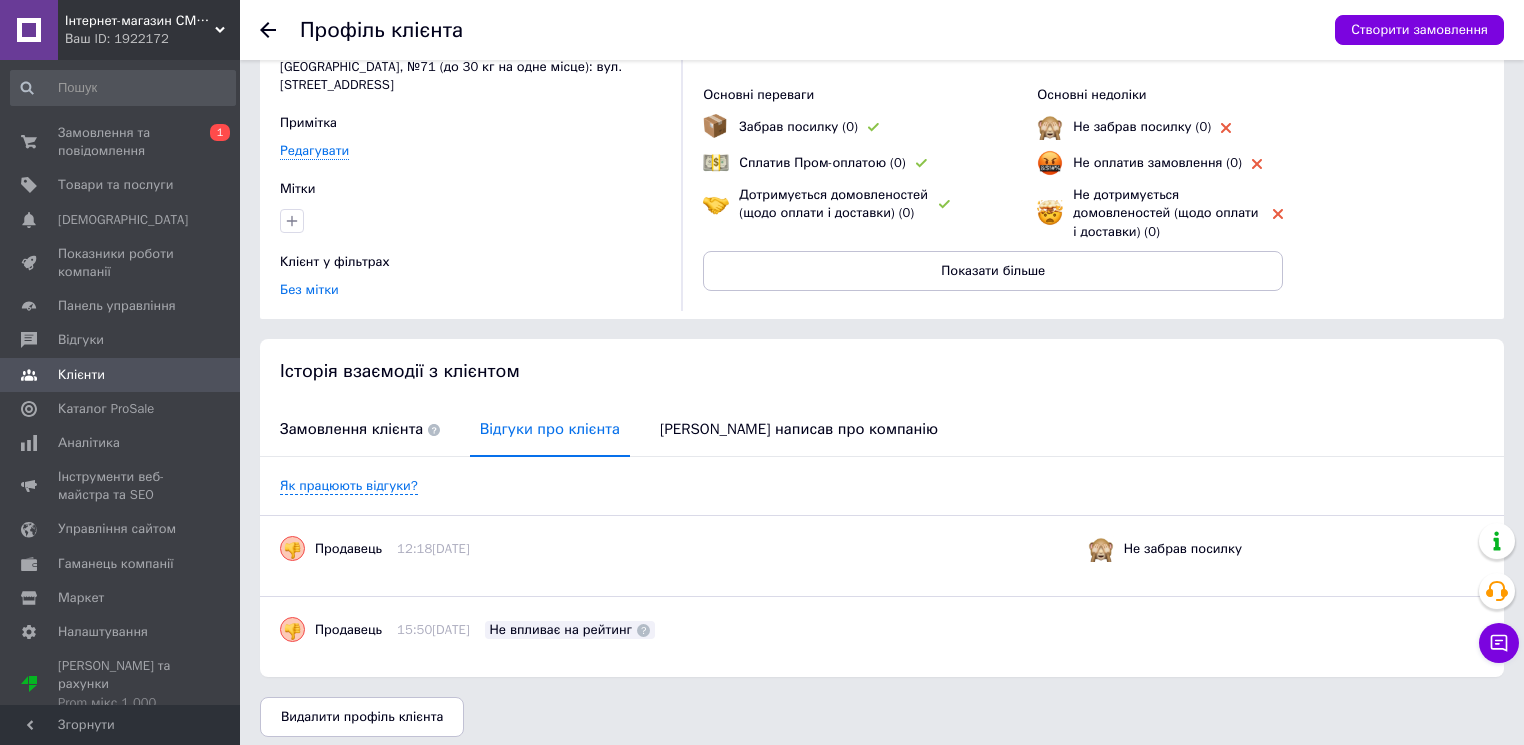scroll, scrollTop: 127, scrollLeft: 0, axis: vertical 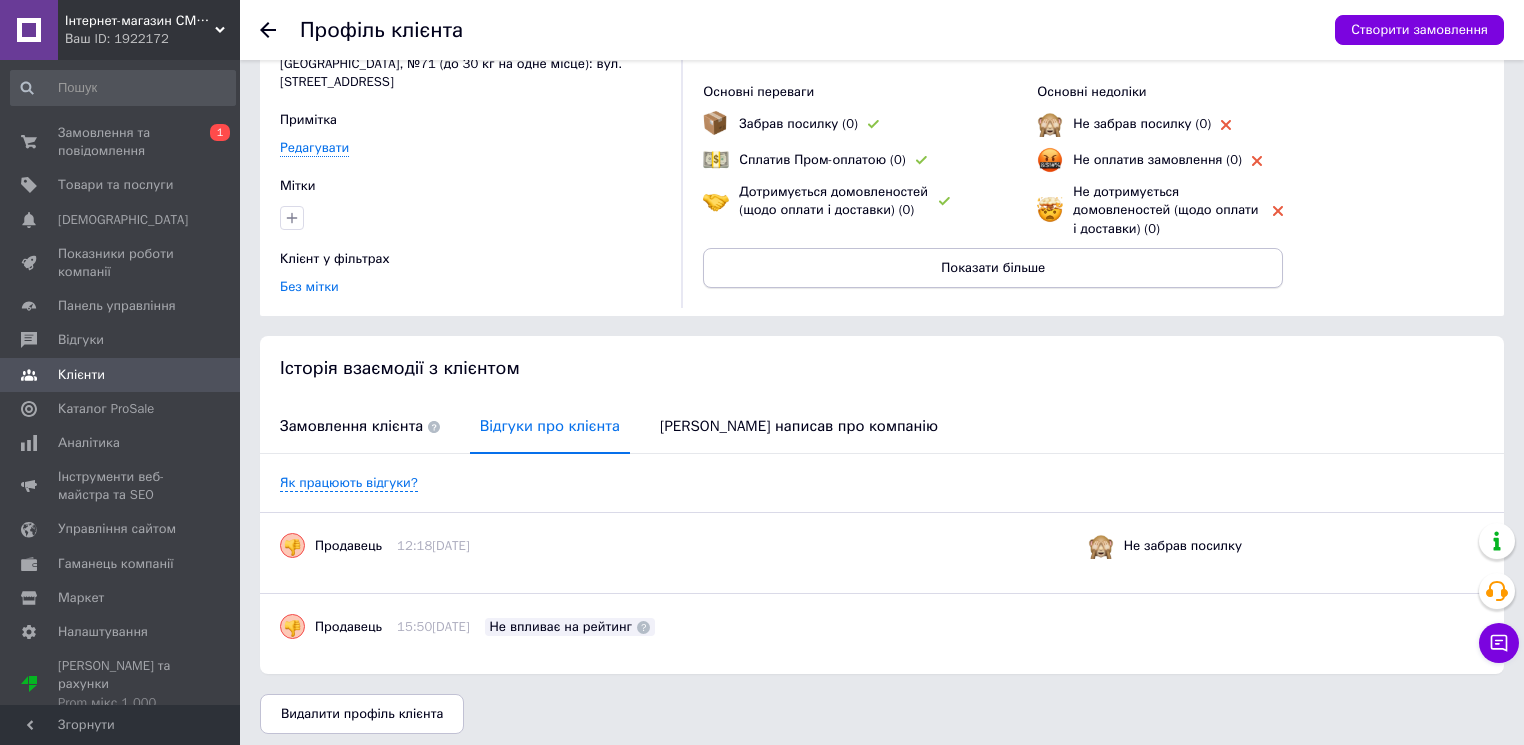 click on "Показати більше" at bounding box center (993, 268) 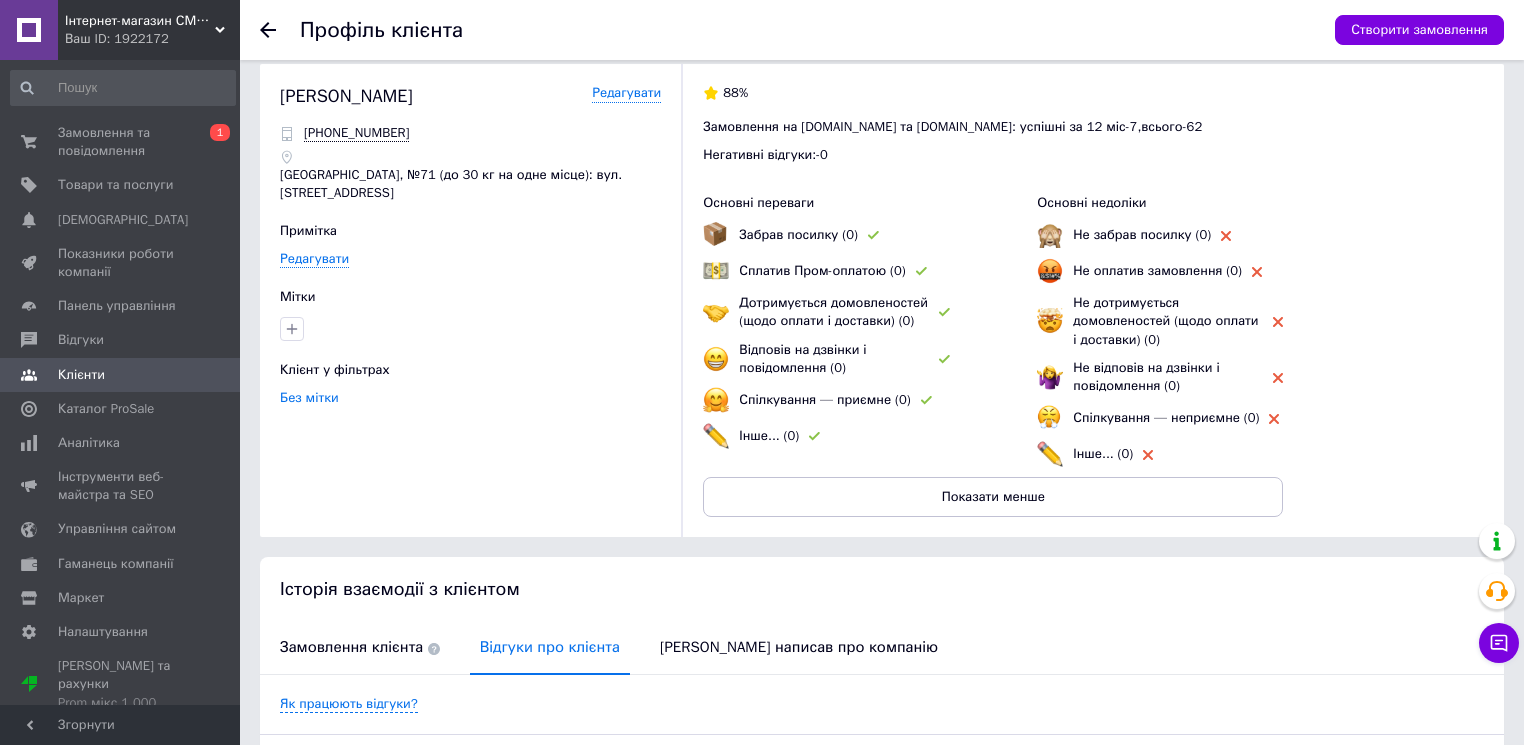 scroll, scrollTop: 0, scrollLeft: 0, axis: both 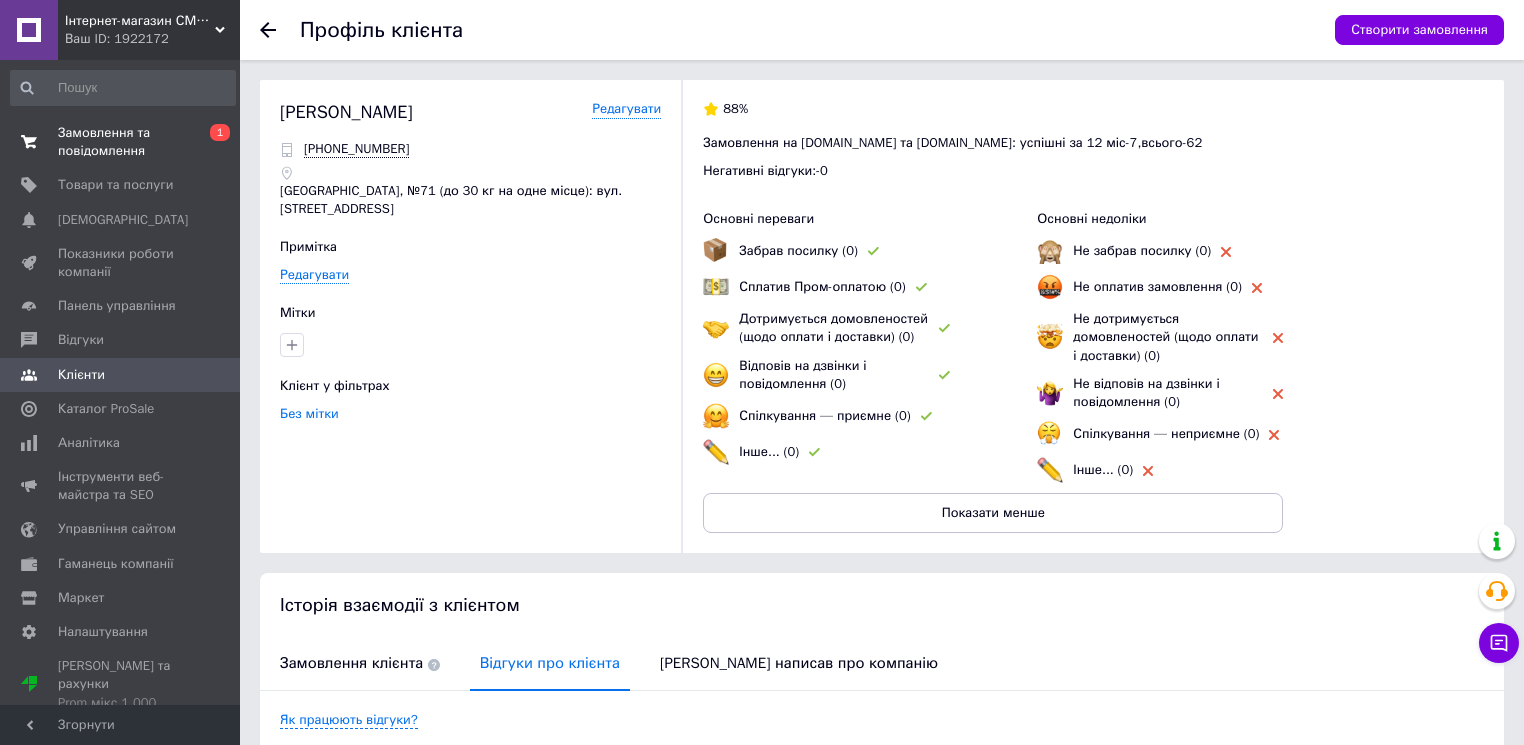 click on "Замовлення та повідомлення" at bounding box center [121, 142] 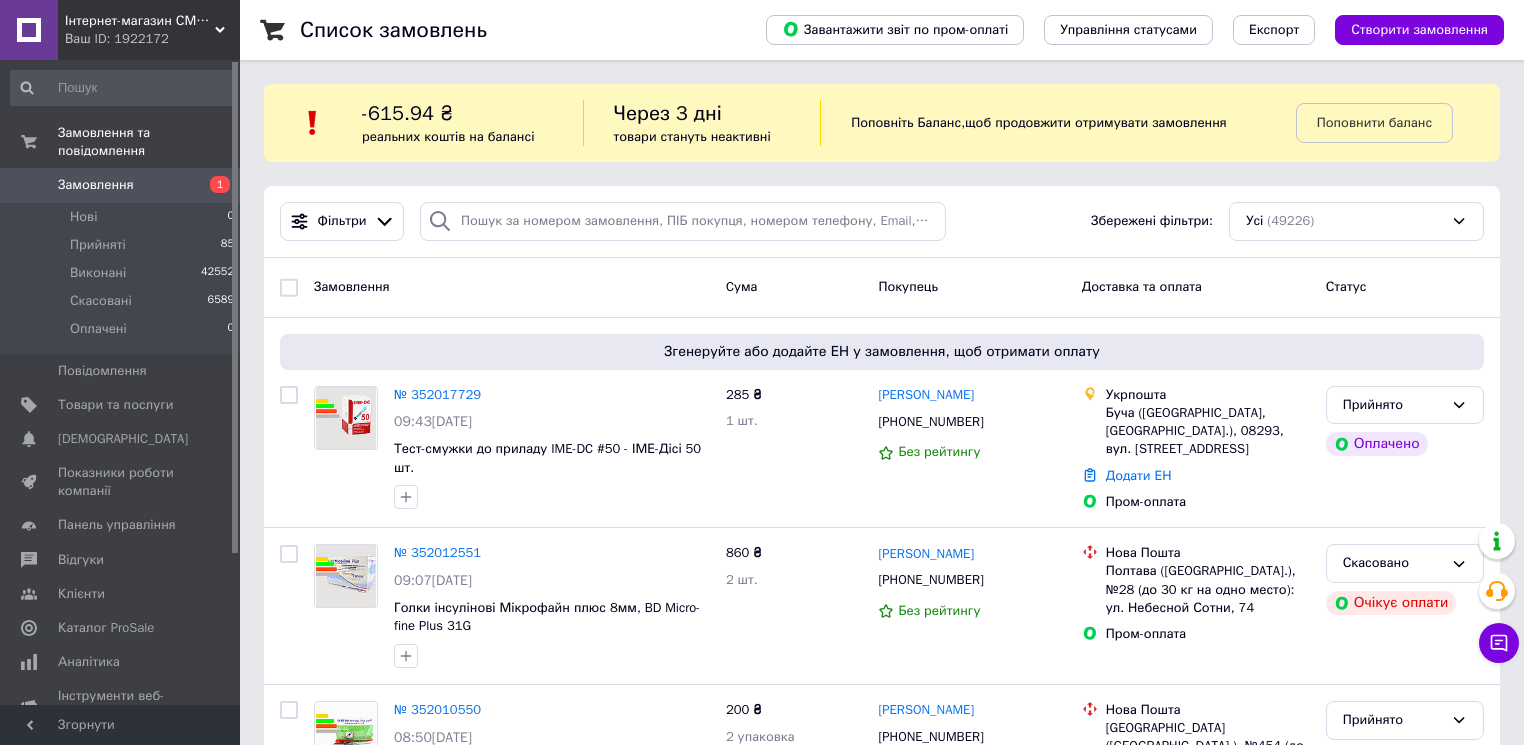 click 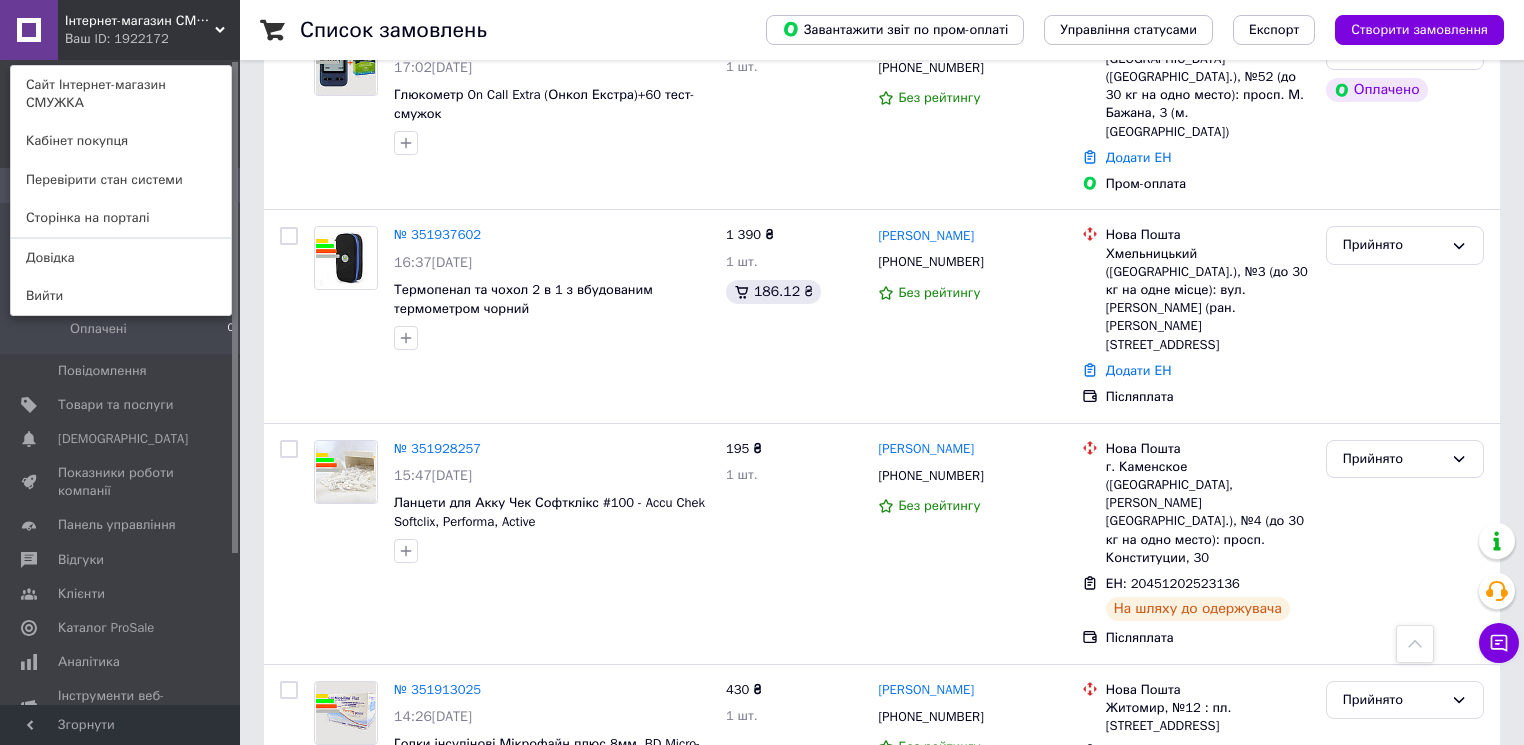scroll, scrollTop: 2160, scrollLeft: 0, axis: vertical 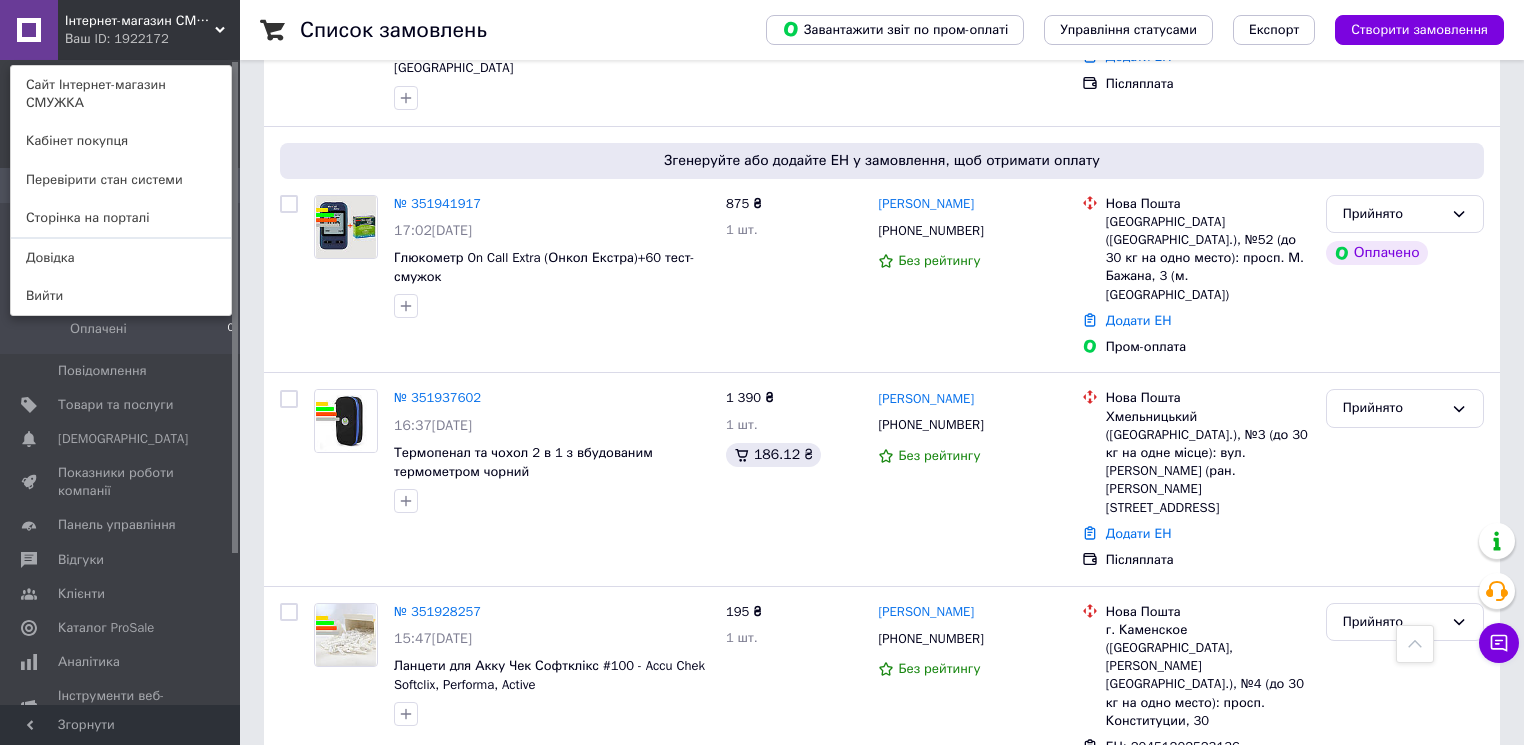 click on "Список замовлень" at bounding box center (513, 30) 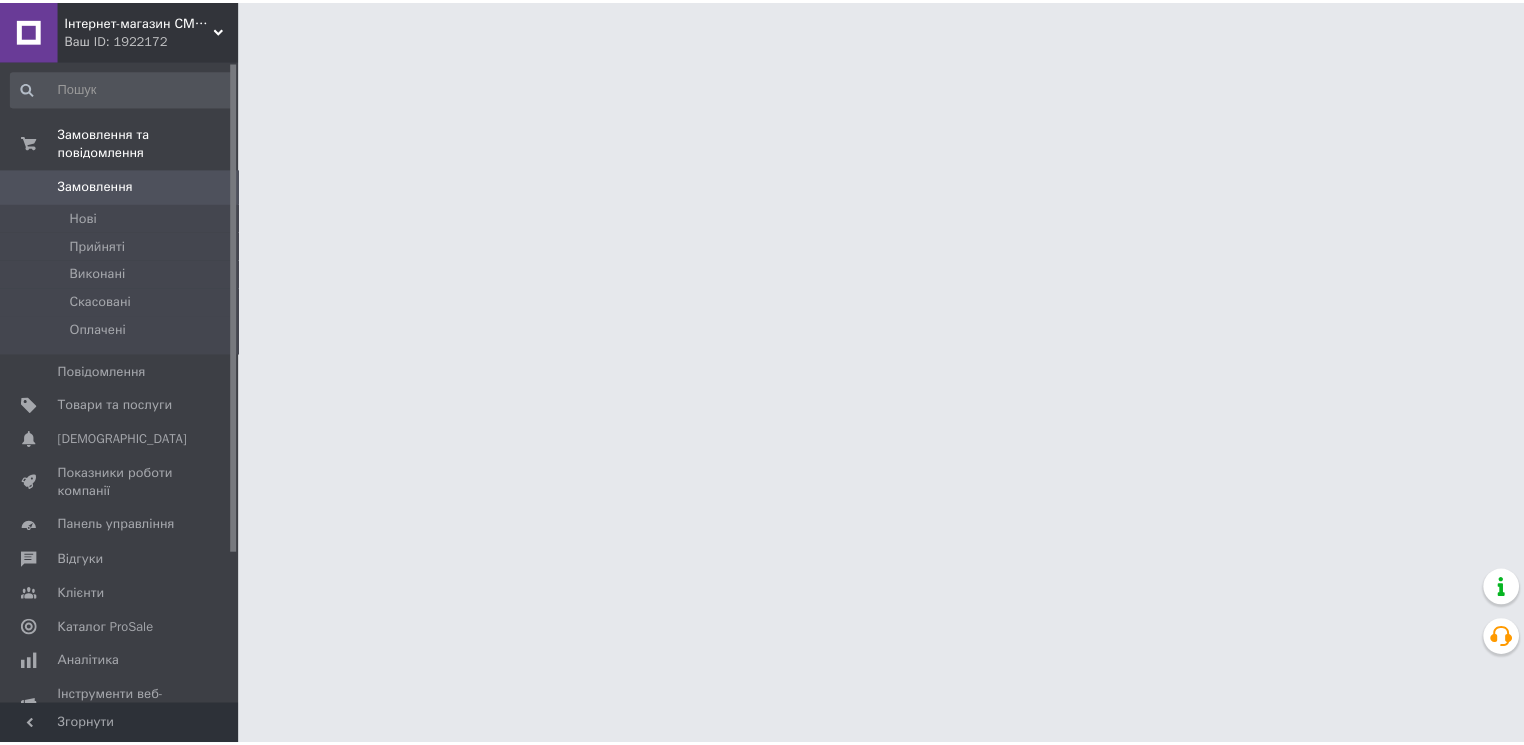 scroll, scrollTop: 0, scrollLeft: 0, axis: both 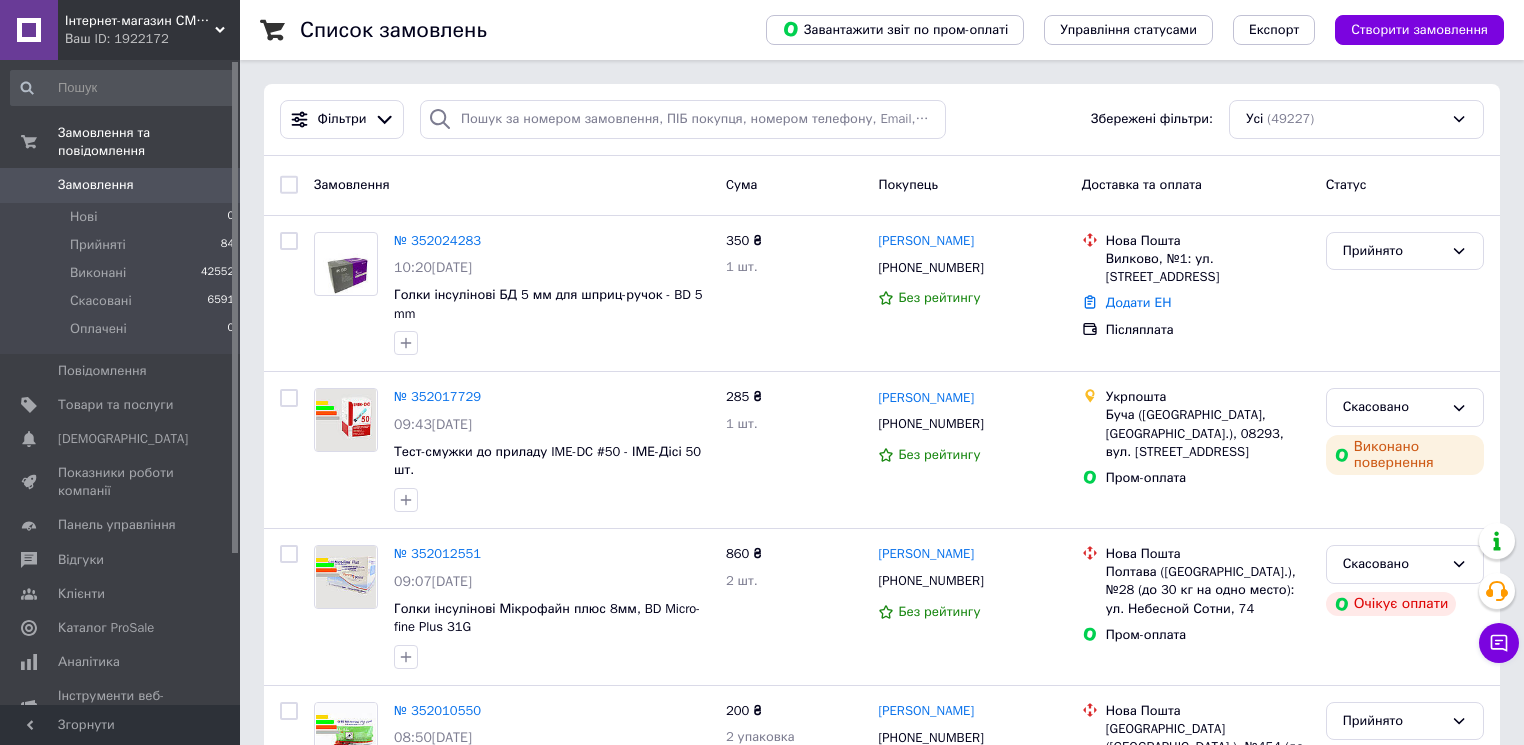 click on "№ 352024283" at bounding box center (437, 240) 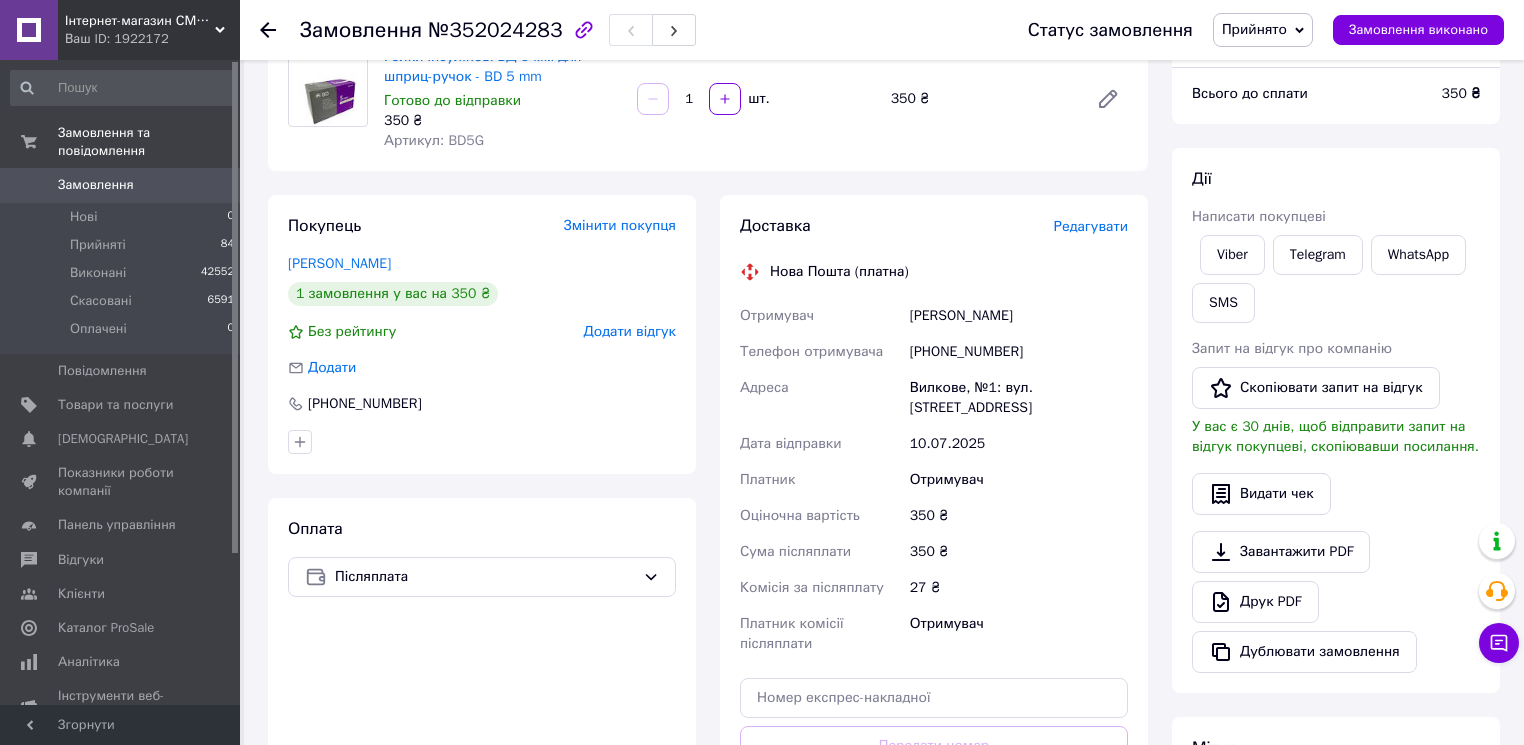 scroll, scrollTop: 240, scrollLeft: 0, axis: vertical 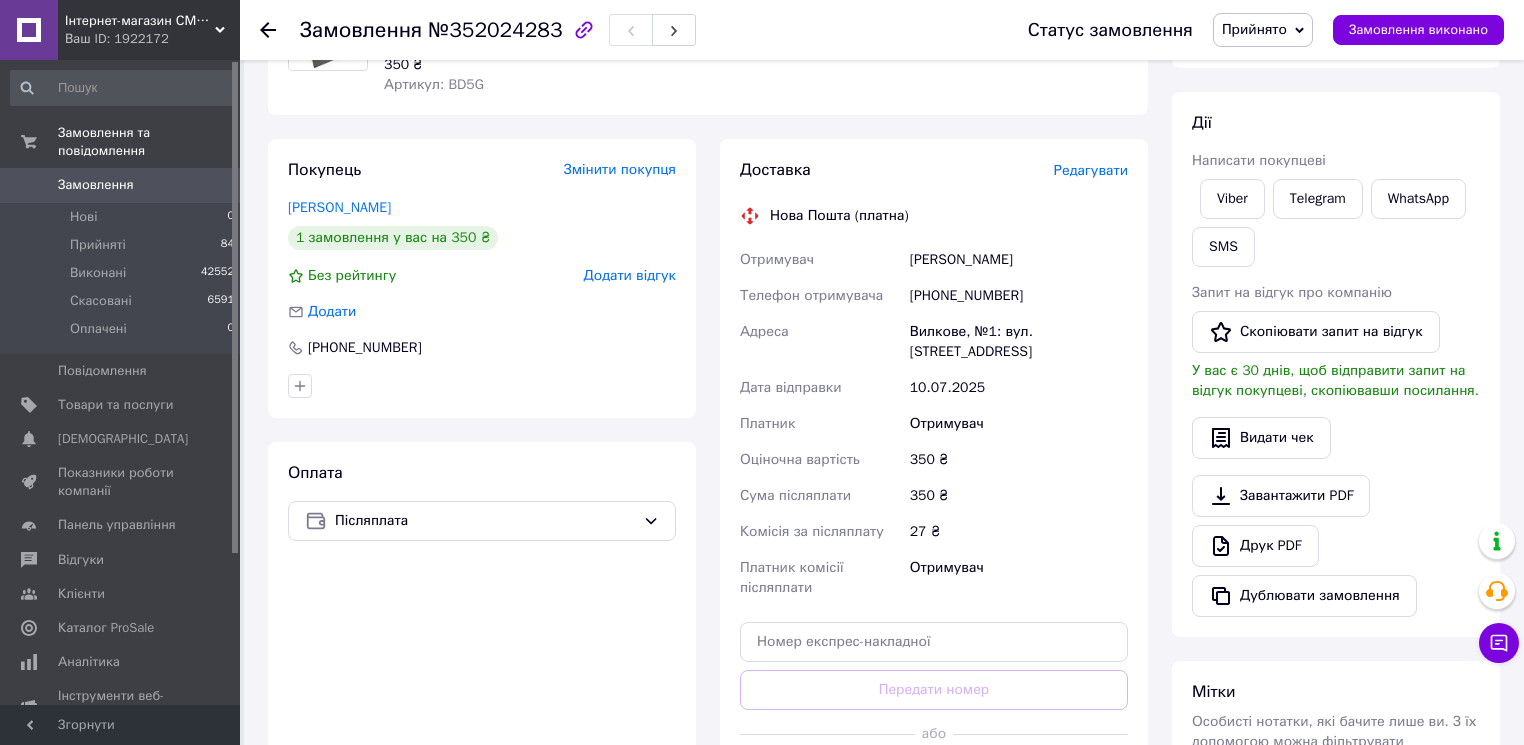 click on "Замовлення" at bounding box center [96, 185] 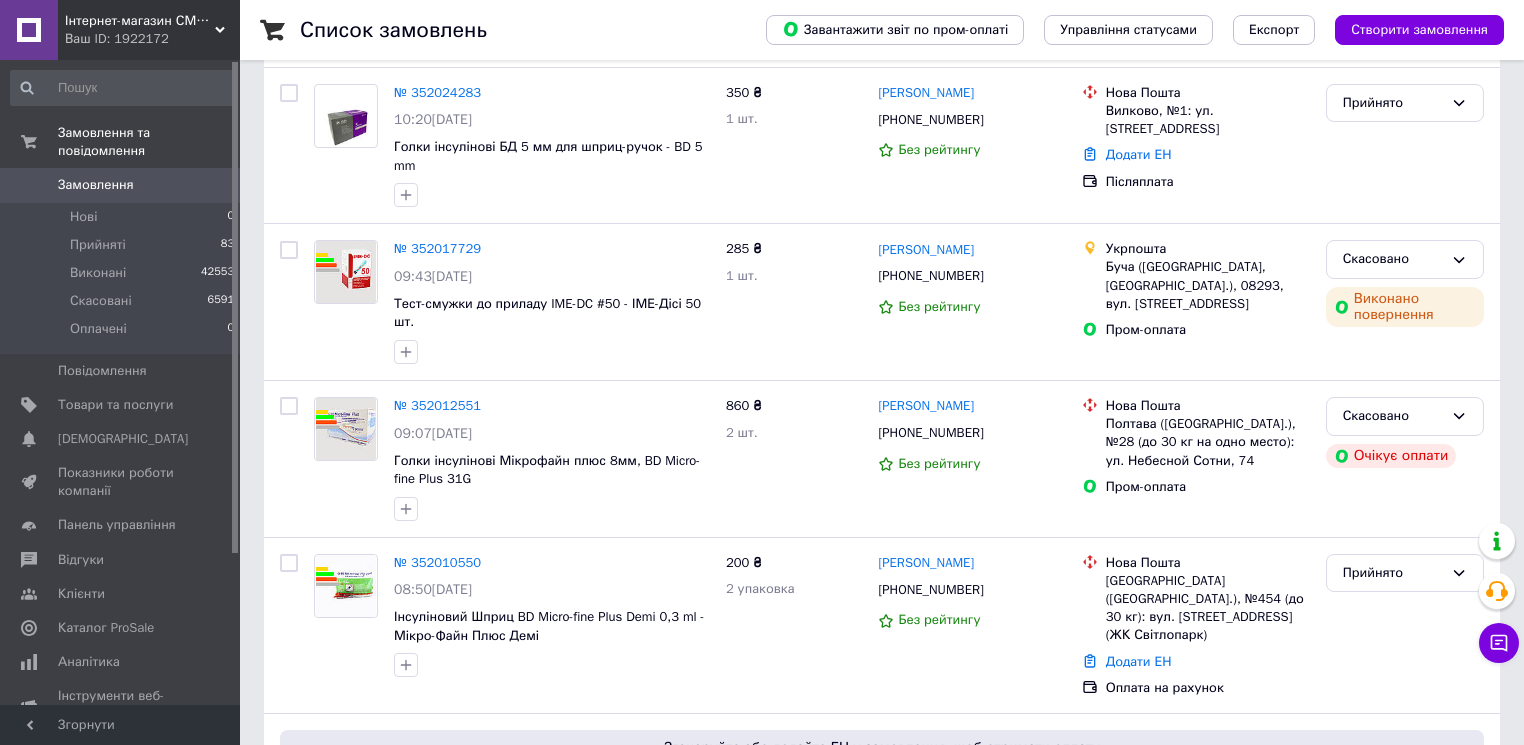scroll, scrollTop: 160, scrollLeft: 0, axis: vertical 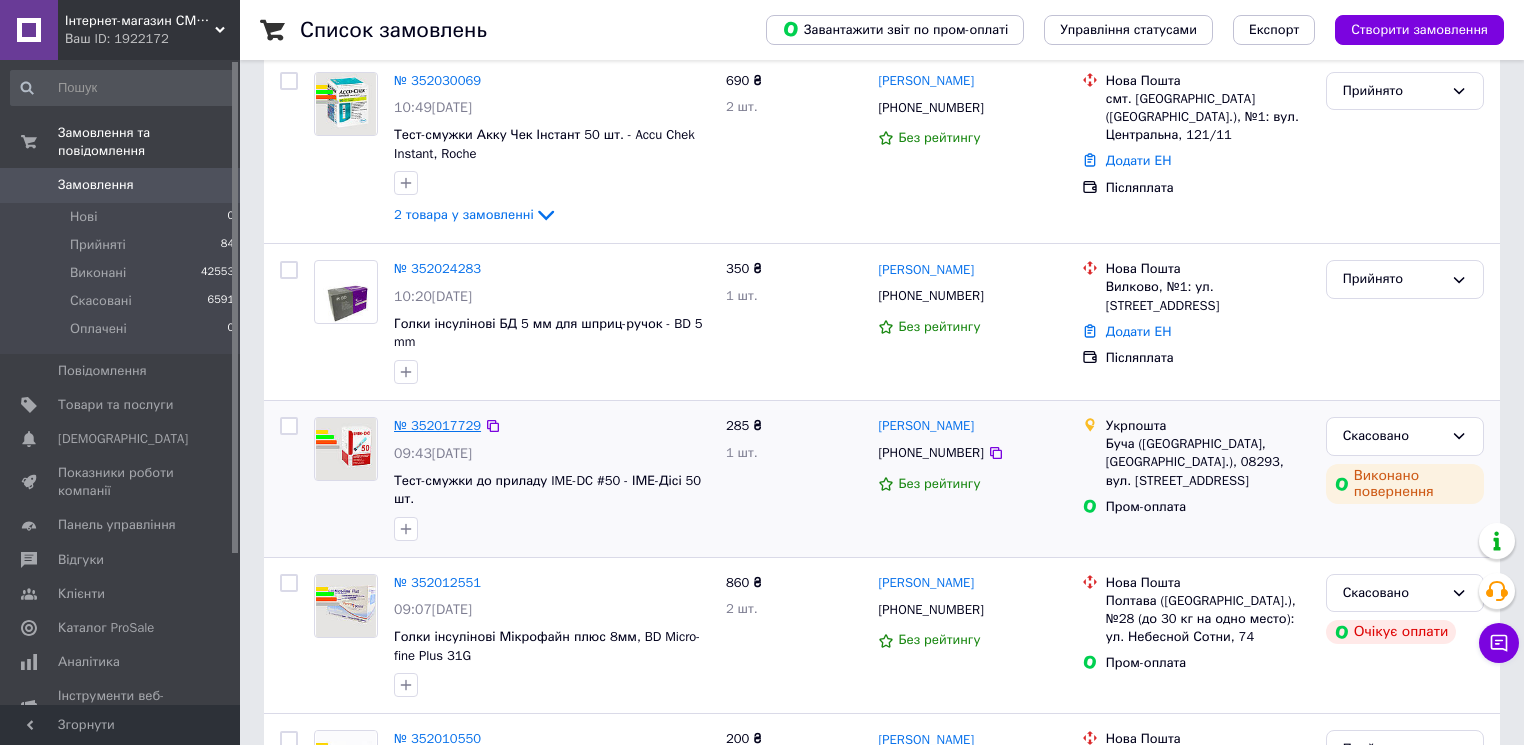 click on "№ 352017729" at bounding box center (437, 425) 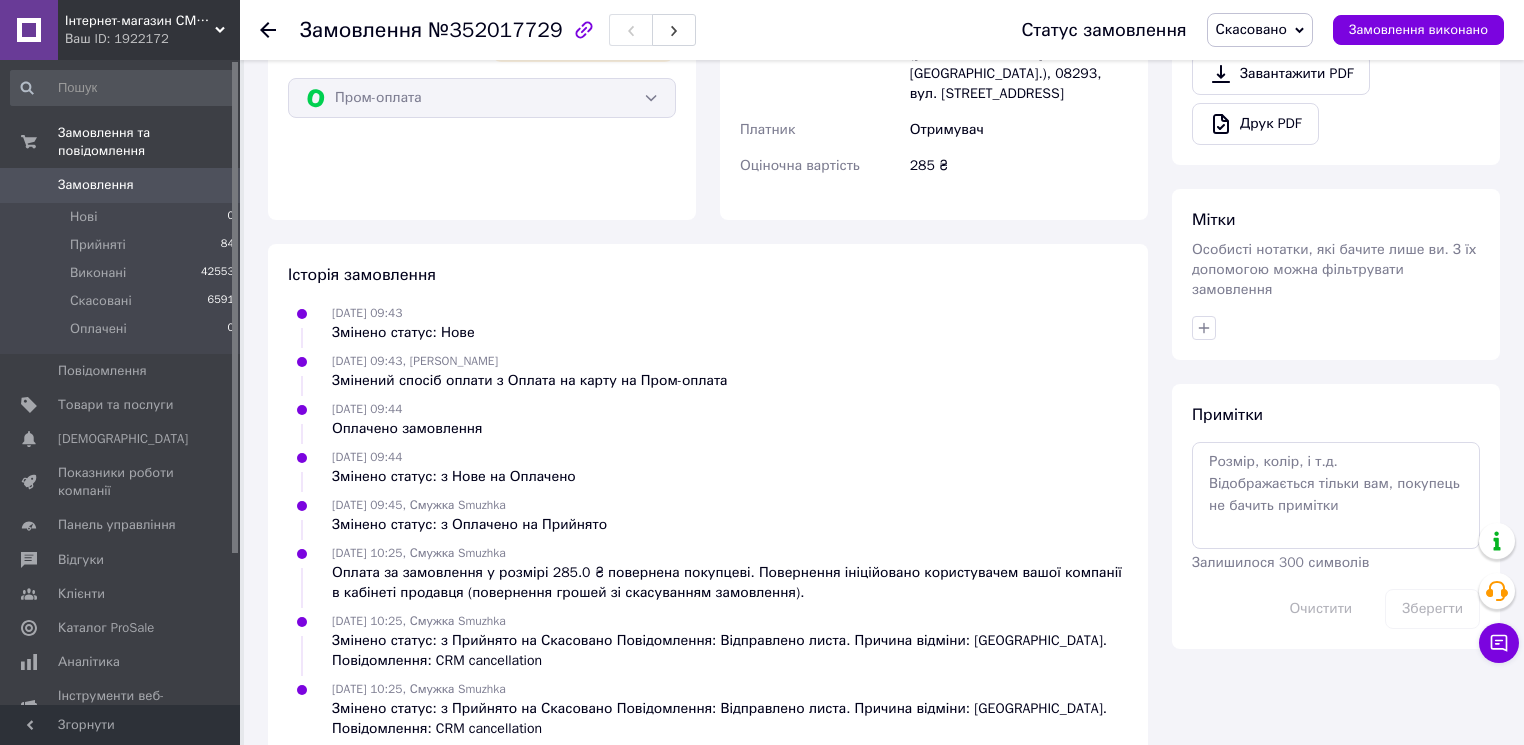 scroll, scrollTop: 628, scrollLeft: 0, axis: vertical 